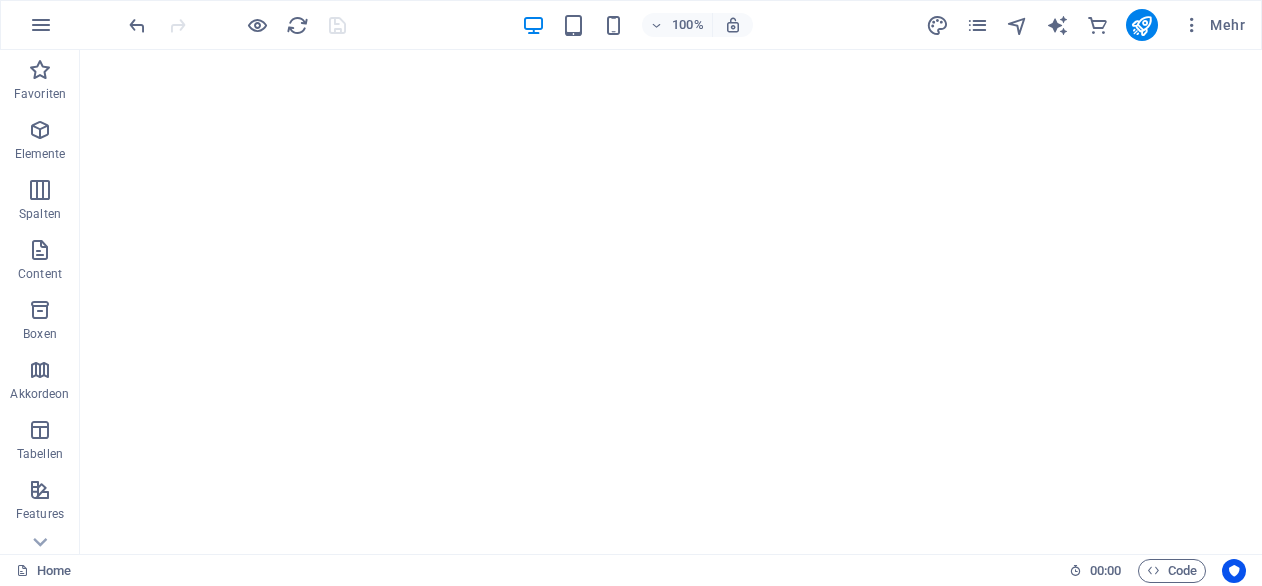 scroll, scrollTop: 0, scrollLeft: 0, axis: both 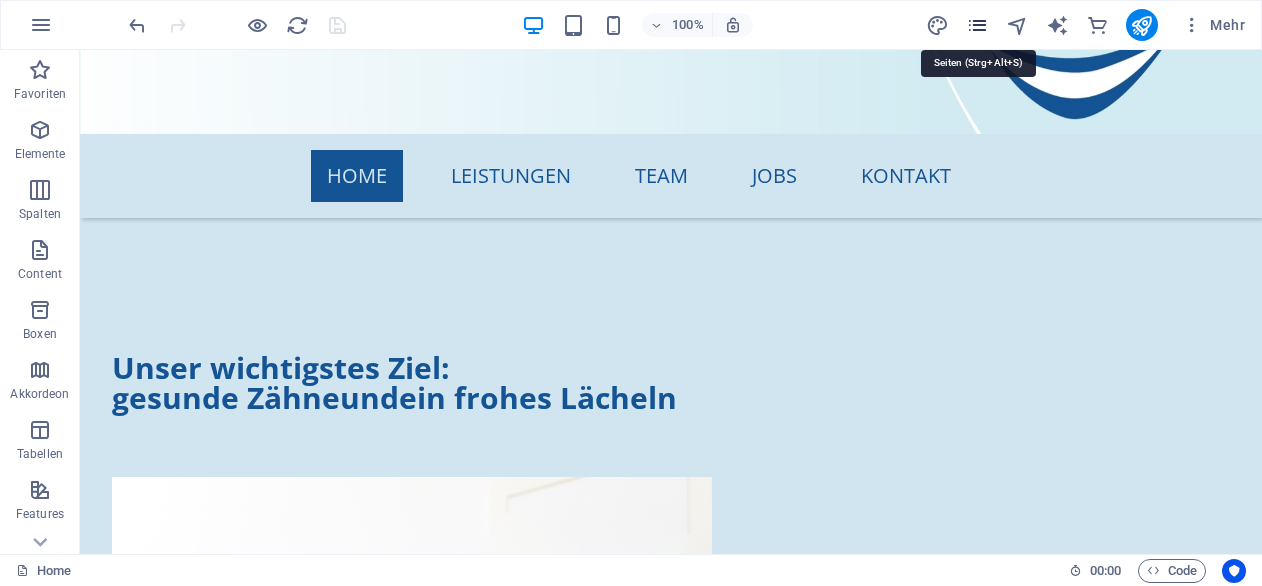 click at bounding box center (977, 25) 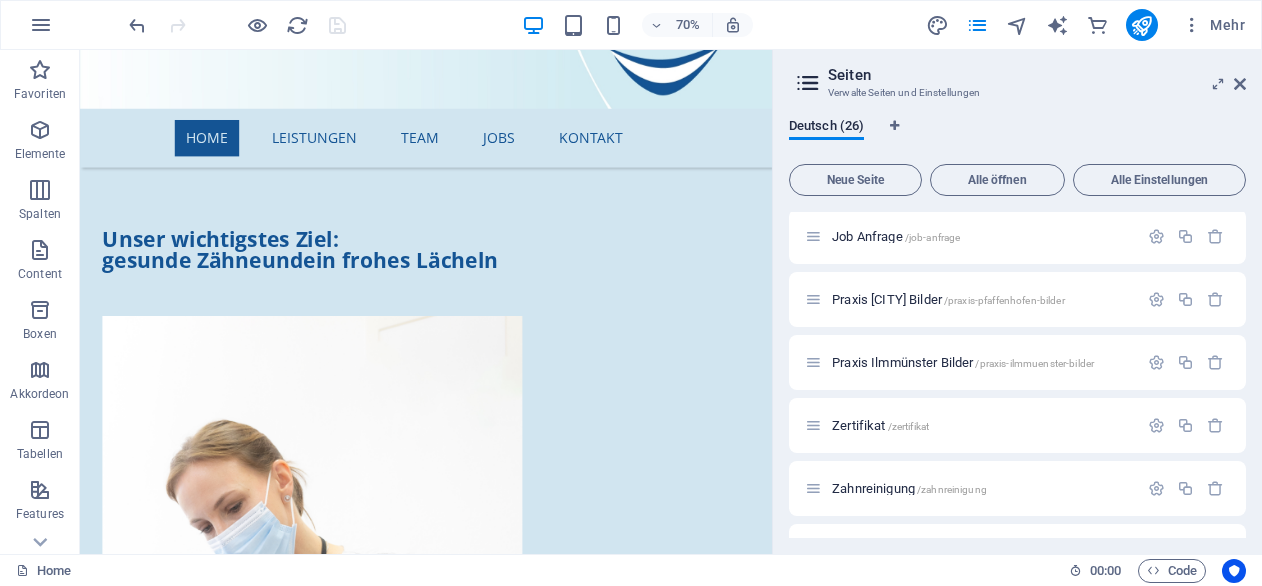 scroll, scrollTop: 894, scrollLeft: 0, axis: vertical 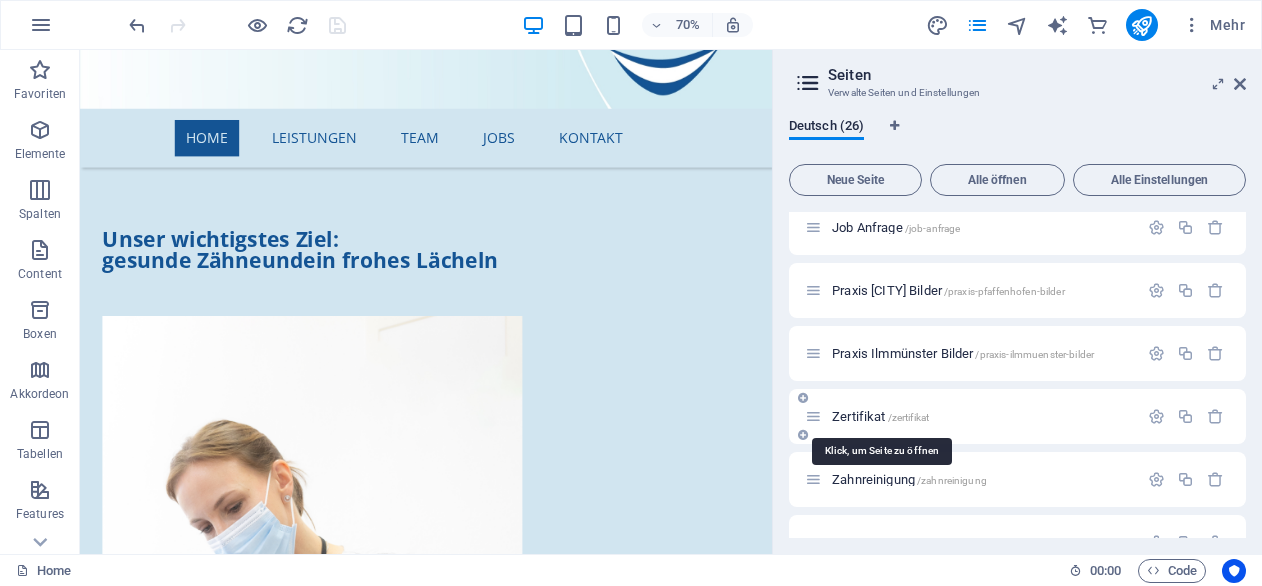 click on "Zertifikat /zertifikat" at bounding box center [880, 416] 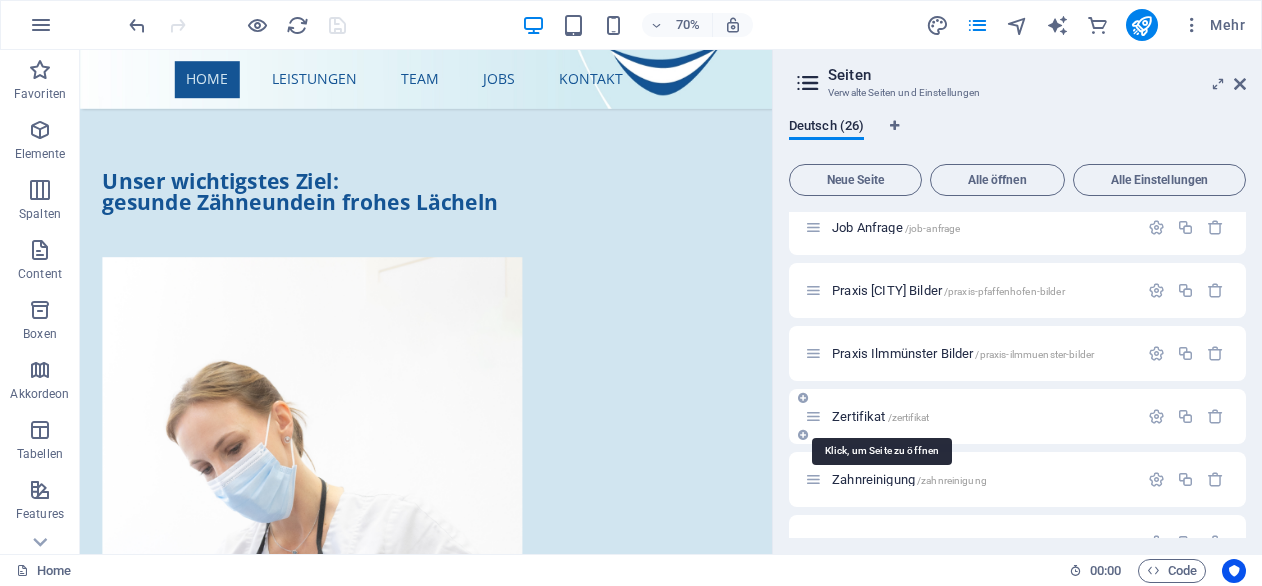 scroll, scrollTop: 0, scrollLeft: 0, axis: both 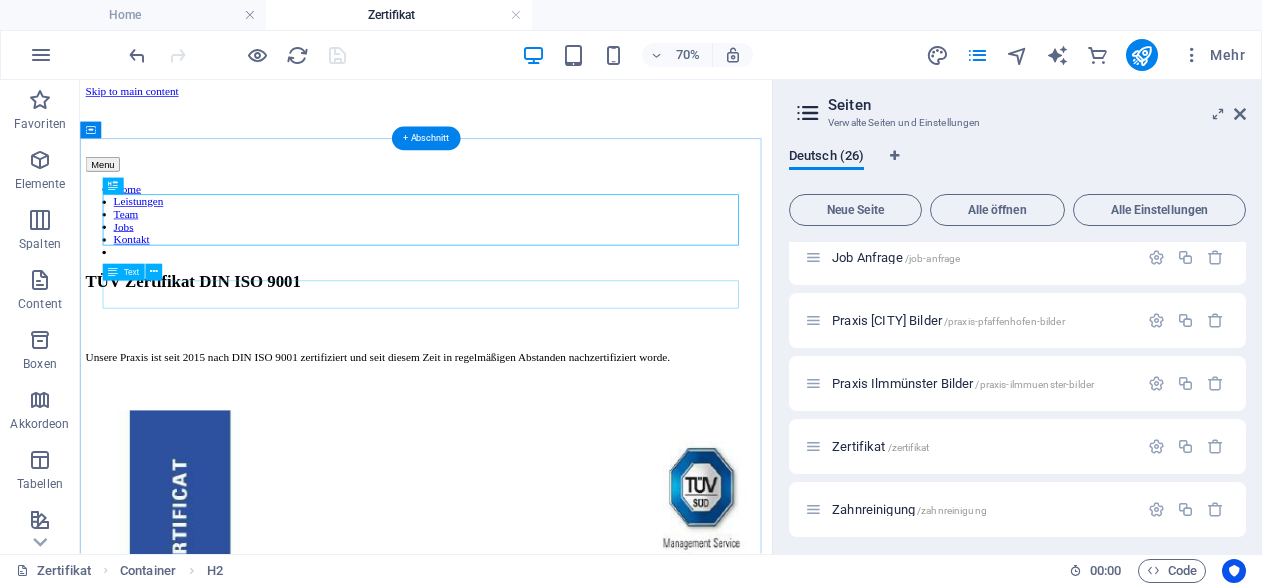 click on "Unsere Praxis ist seit 2015 nach DIN ISO 9001 zertifiziert und seit diesem Zeit in regelmäßigen Abstanden nachzertifiziert worde." at bounding box center [574, 477] 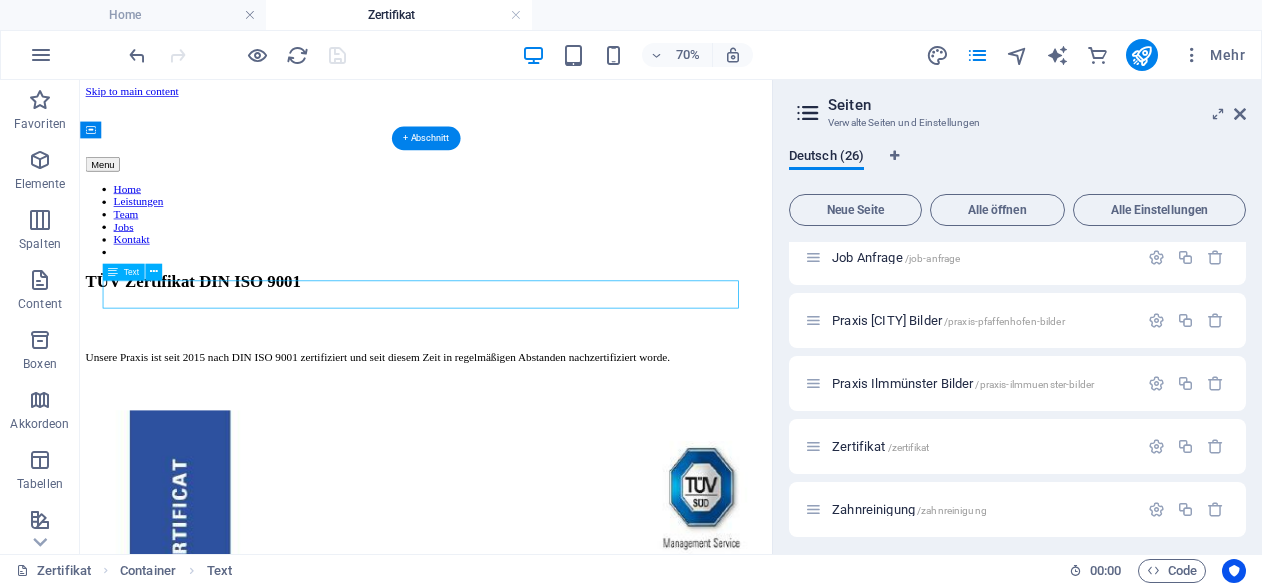 click on "Unsere Praxis ist seit 2015 nach DIN ISO 9001 zertifiziert und seit diesem Zeit in regelmäßigen Abstanden nachzertifiziert worde." at bounding box center (574, 477) 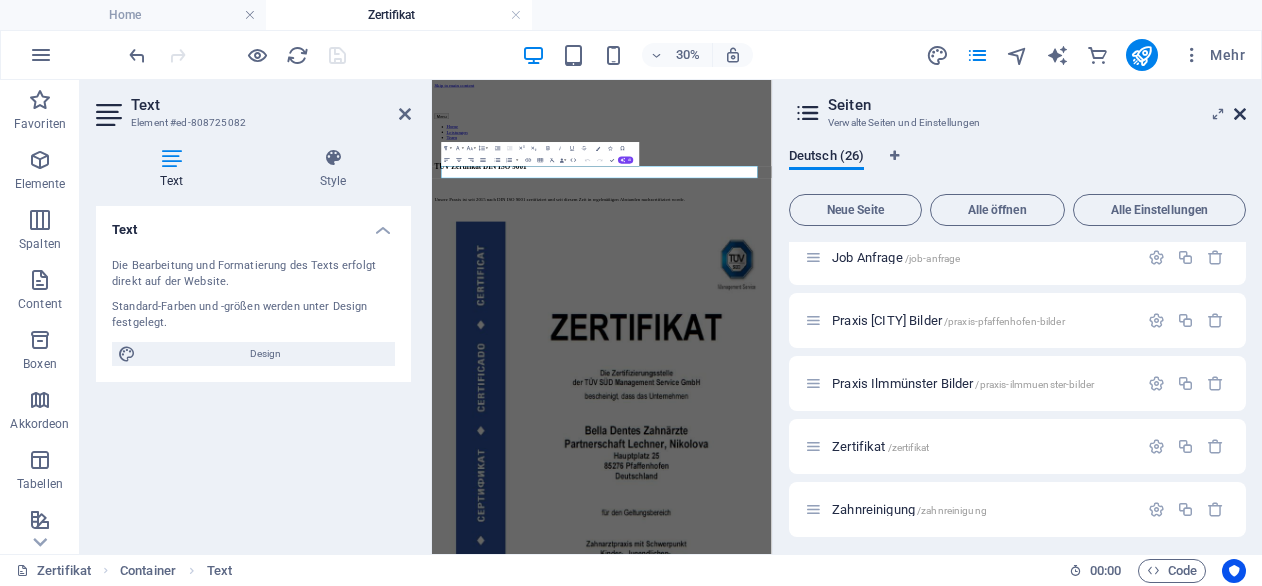 click at bounding box center [1240, 114] 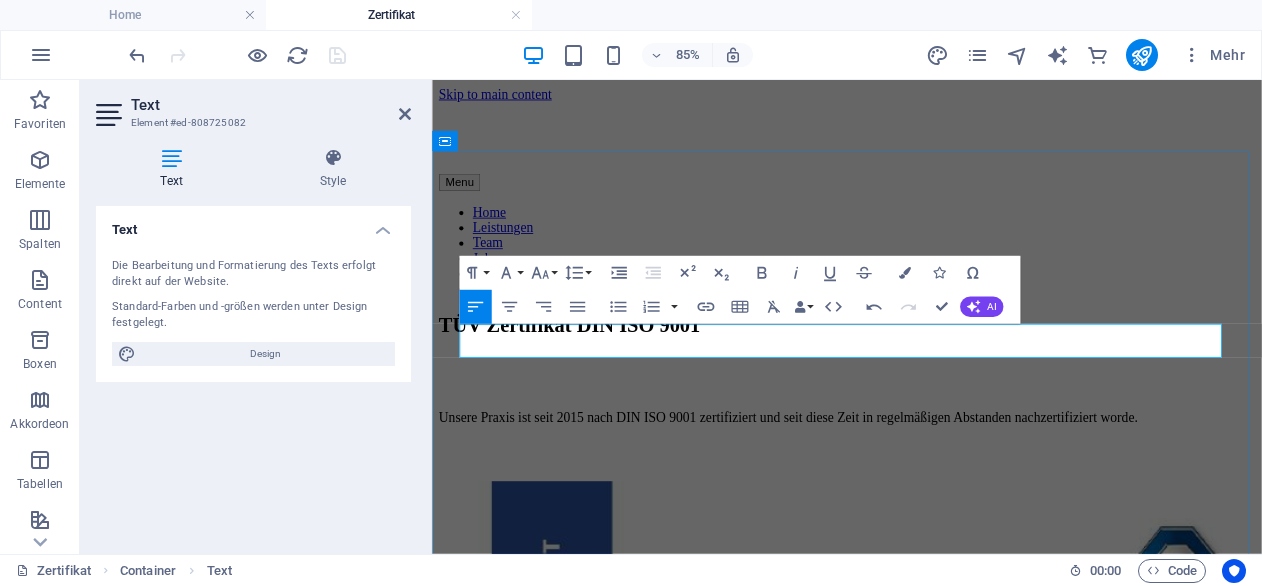 type 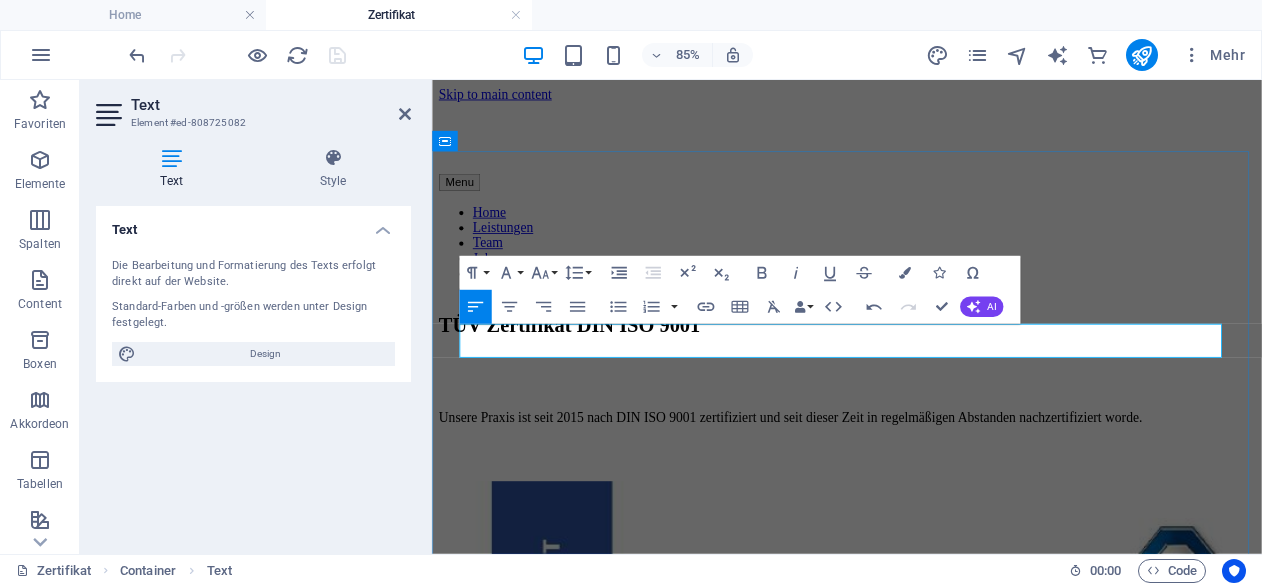 click on "Unsere Praxis ist seit 2015 nach DIN ISO 9001 zertifiziert und seit dieser Zeit in regelmäßigen Abstanden nachzertifiziert worde." at bounding box center [920, 477] 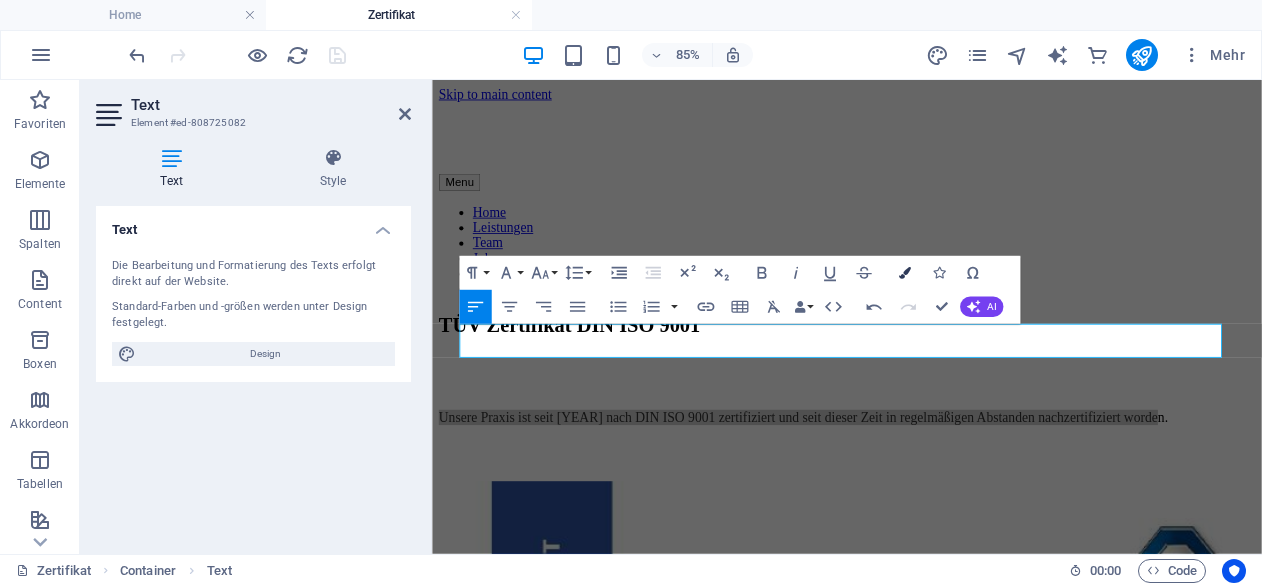 click at bounding box center (905, 273) 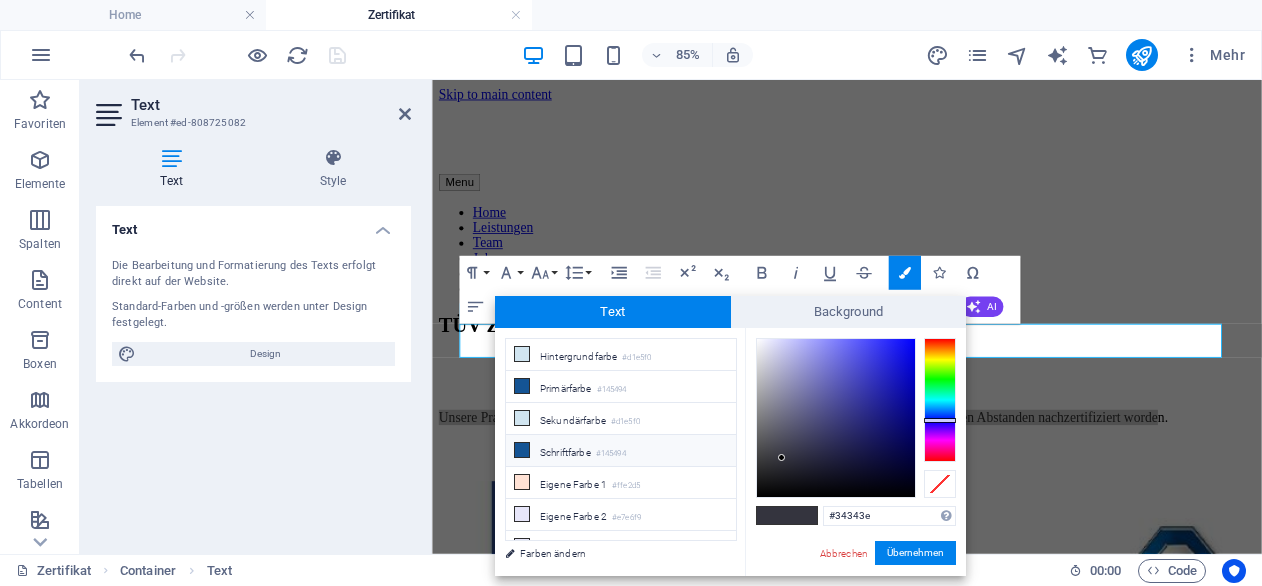 click on "Schriftfarbe
#145494" at bounding box center [621, 451] 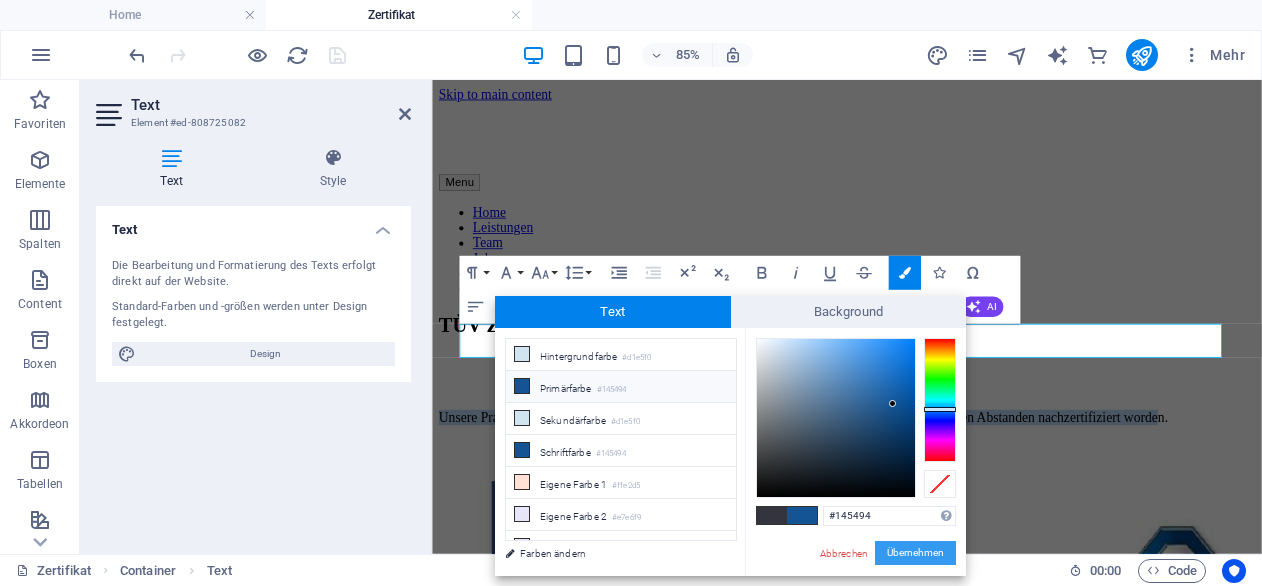 click on "Übernehmen" at bounding box center [915, 553] 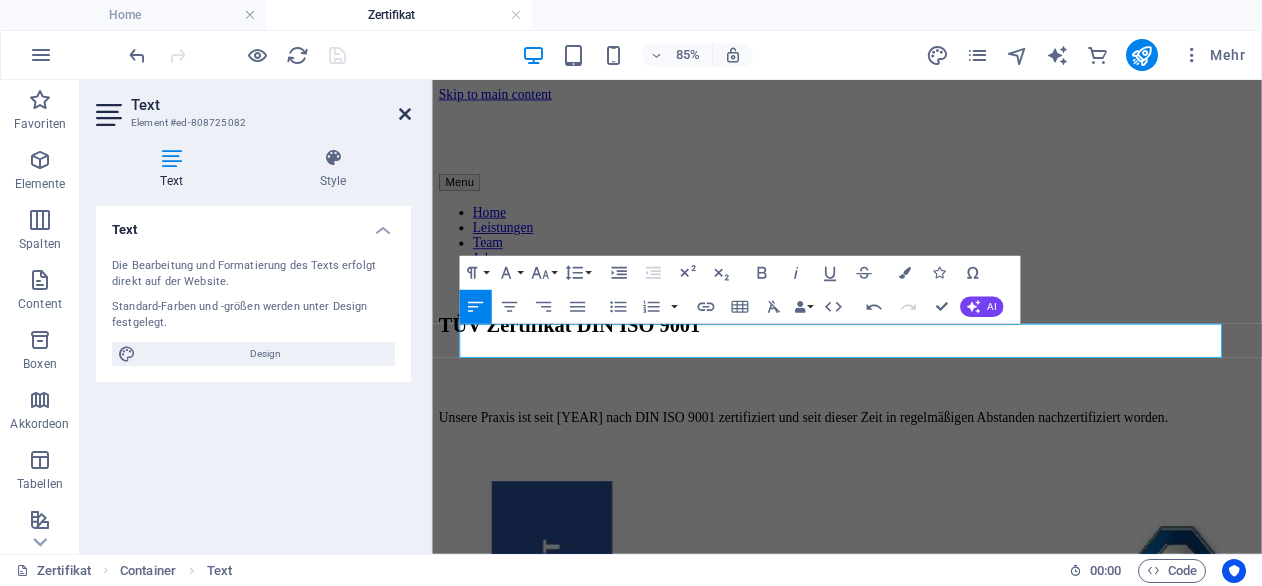 click at bounding box center [405, 114] 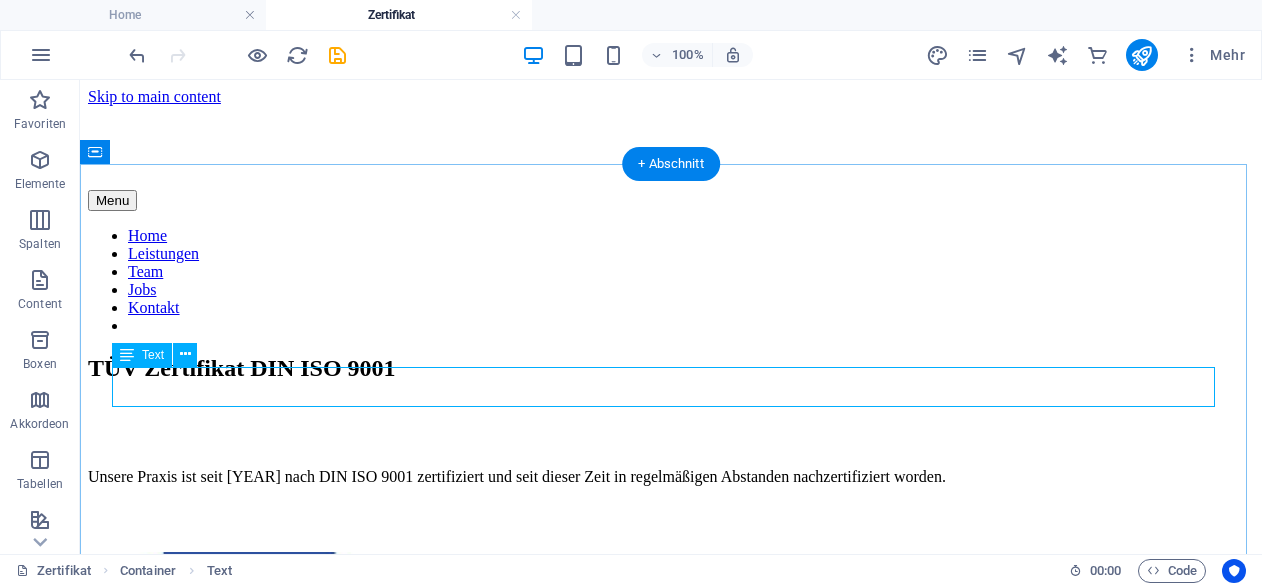 click on "Unsere Praxis ist seit [YEAR] nach DIN ISO 9001 zertifiziert und seit dieser Zeit in regelmäßigen Abstanden nachzertifiziert worden." at bounding box center [671, 477] 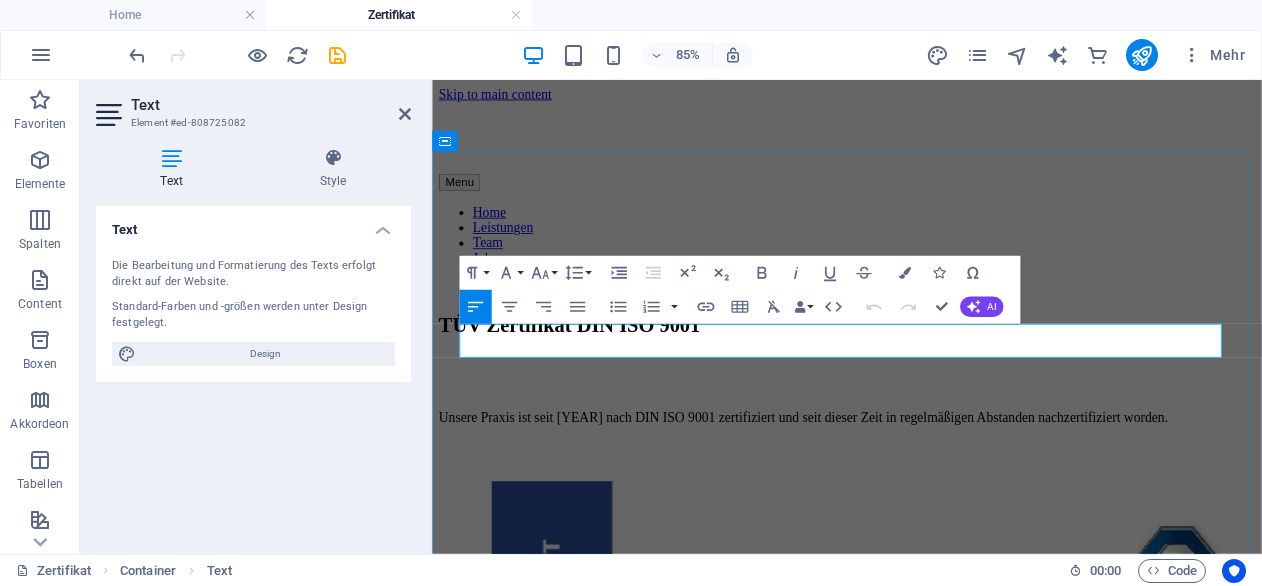 click on "Unsere Praxis ist seit [YEAR] nach DIN ISO 9001 zertifiziert und seit dieser Zeit in regelmäßigen Abstanden nachzertifiziert worden." at bounding box center (869, 476) 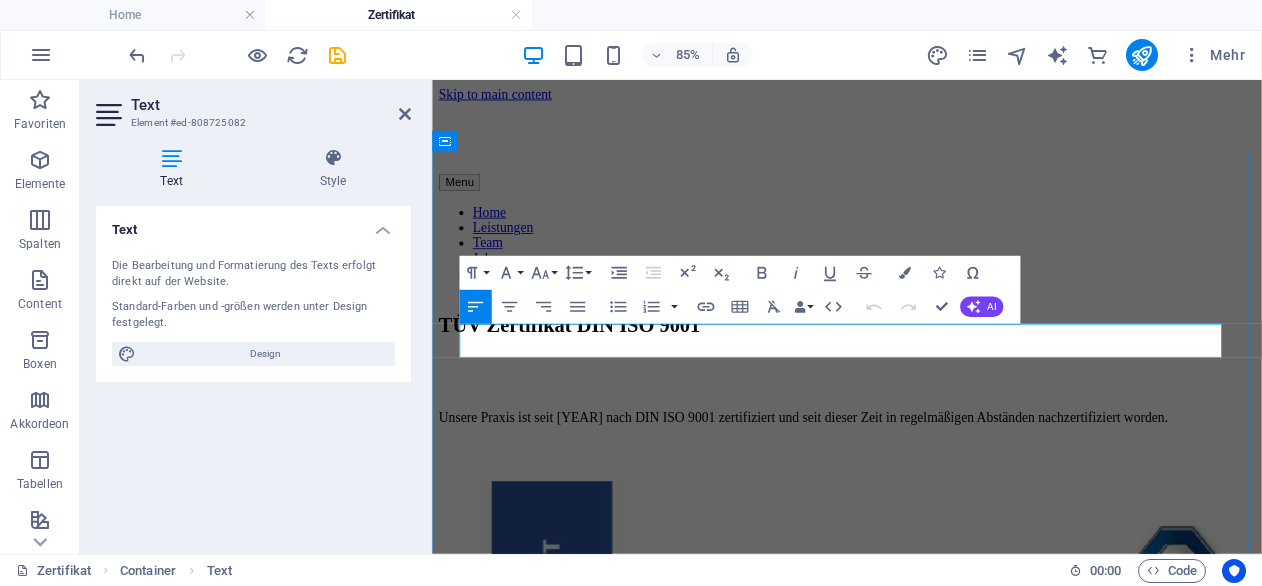 type 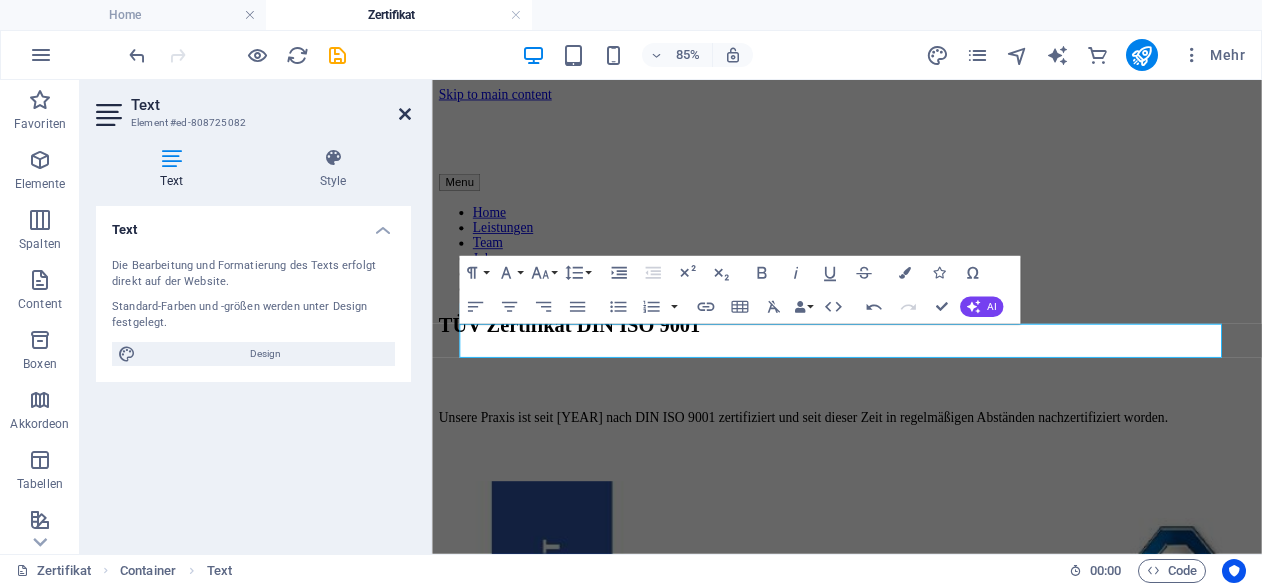 click at bounding box center (405, 114) 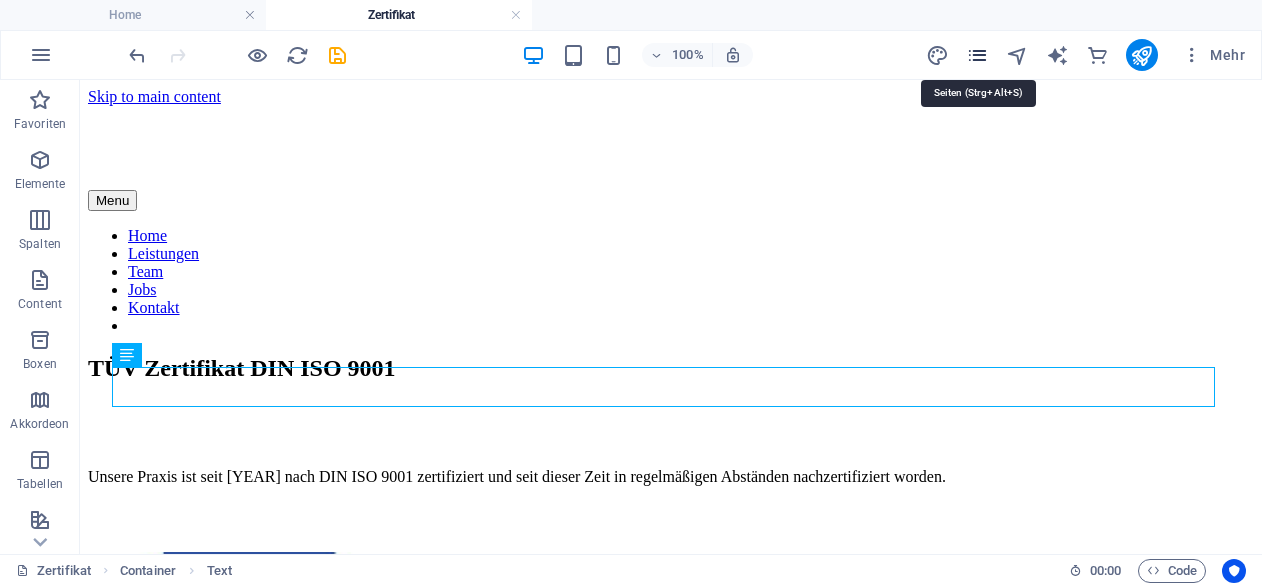 click at bounding box center [977, 55] 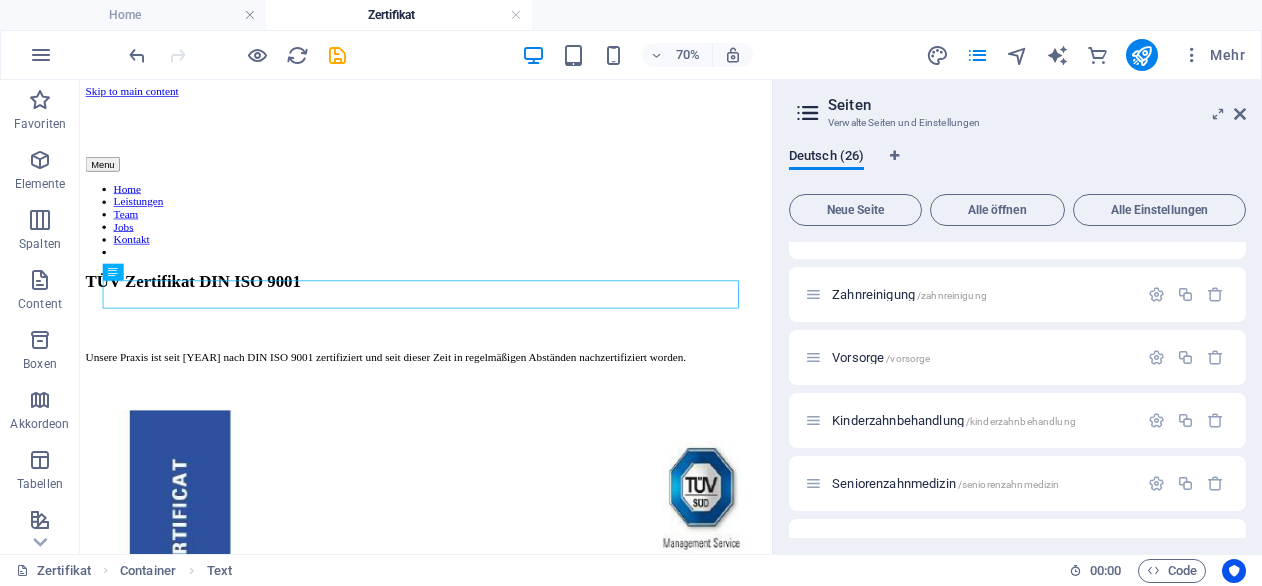 scroll, scrollTop: 1099, scrollLeft: 0, axis: vertical 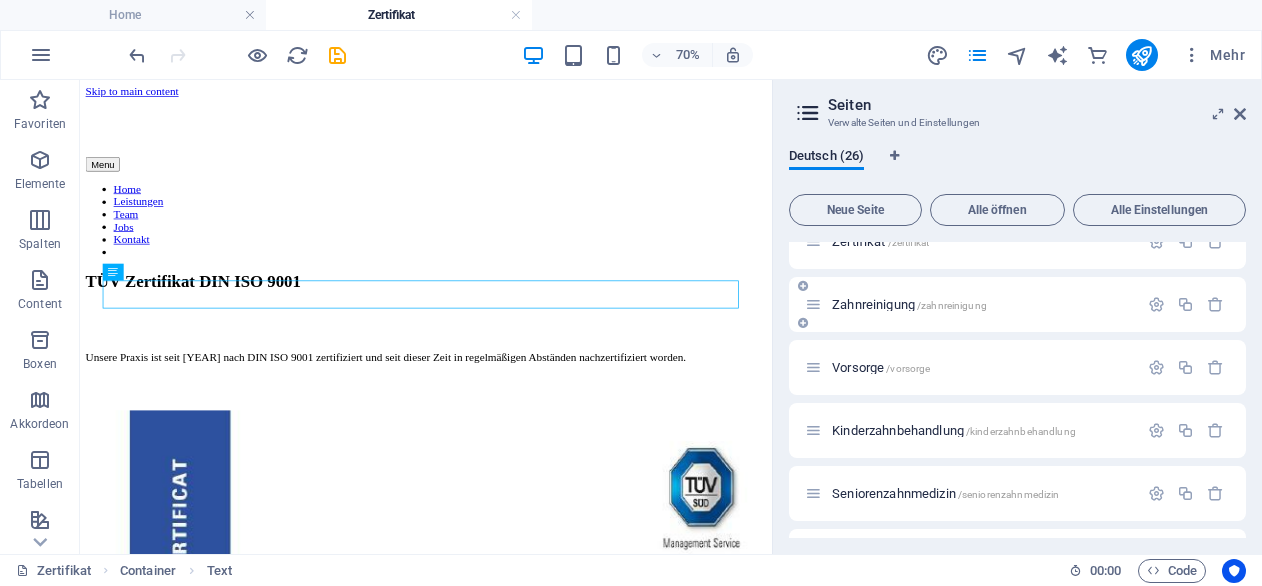 click on "Zahnreinigung /zahnreinigung" at bounding box center (909, 304) 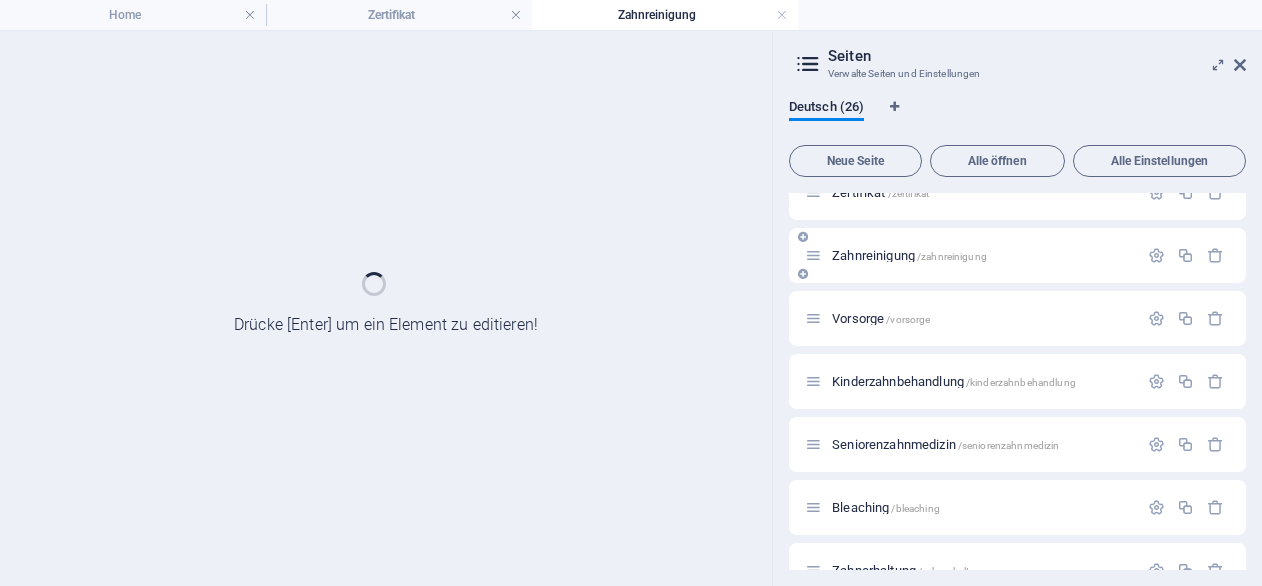 click on "Vorsorge /vorsorge" at bounding box center (1017, 318) 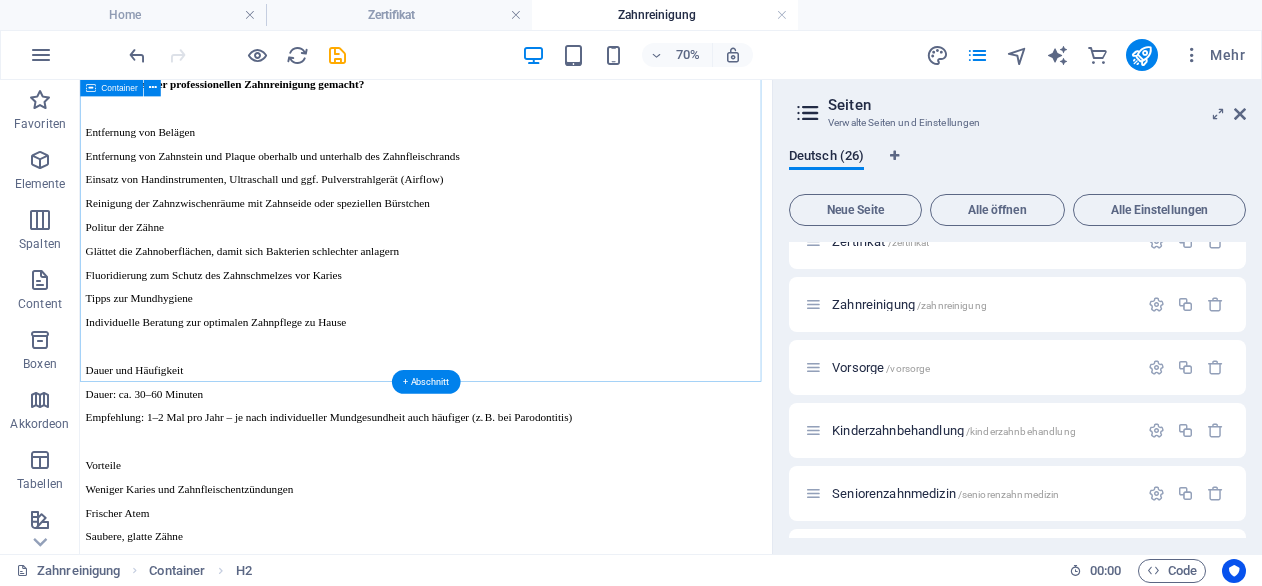 scroll, scrollTop: 449, scrollLeft: 0, axis: vertical 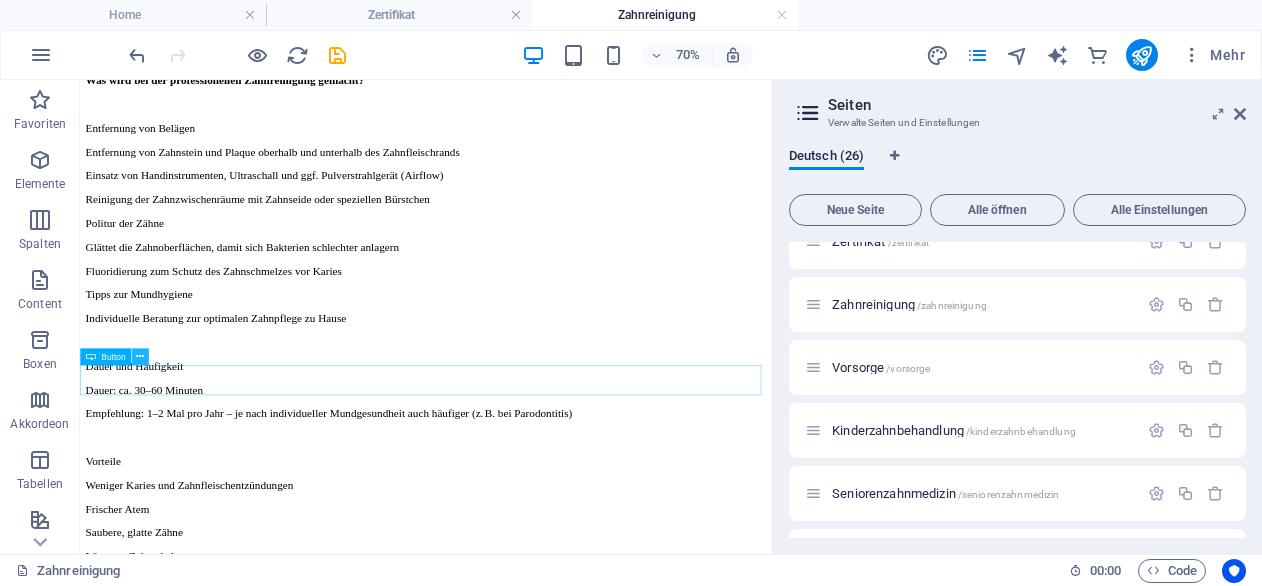 click at bounding box center [140, 357] 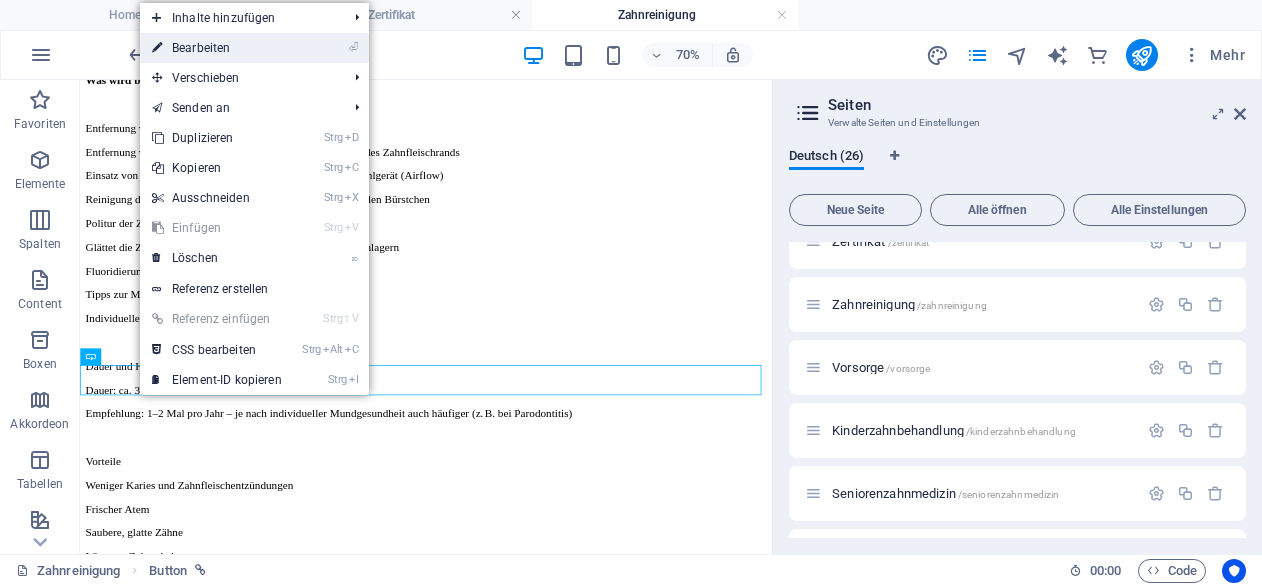 click on "⏎  Bearbeiten" at bounding box center (217, 48) 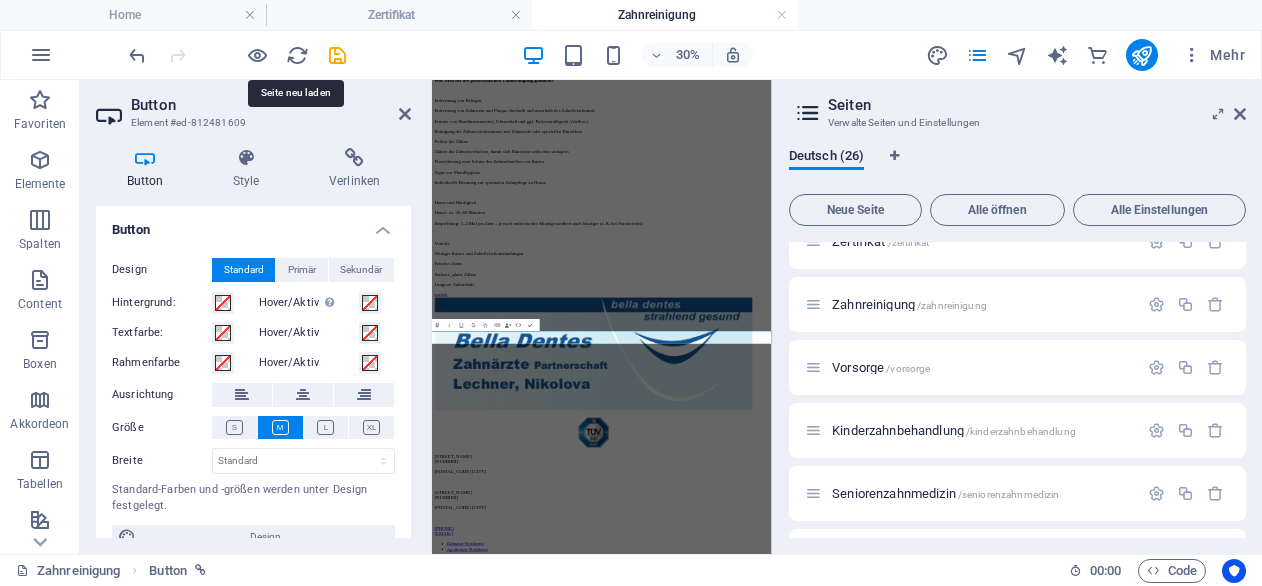 scroll, scrollTop: 0, scrollLeft: 0, axis: both 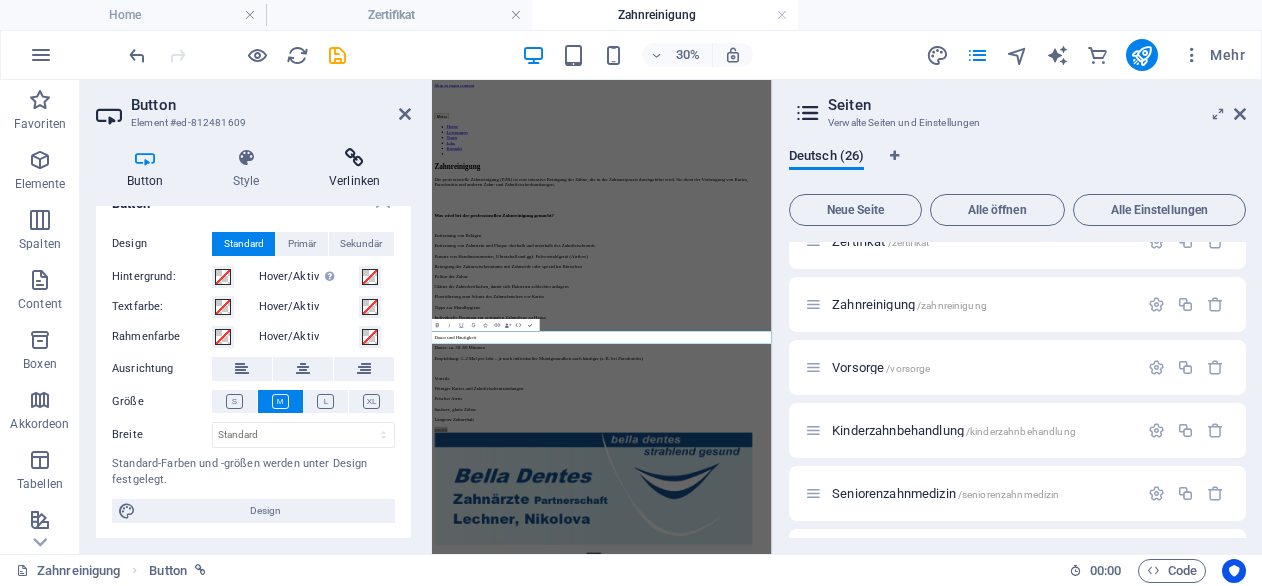 click at bounding box center (354, 158) 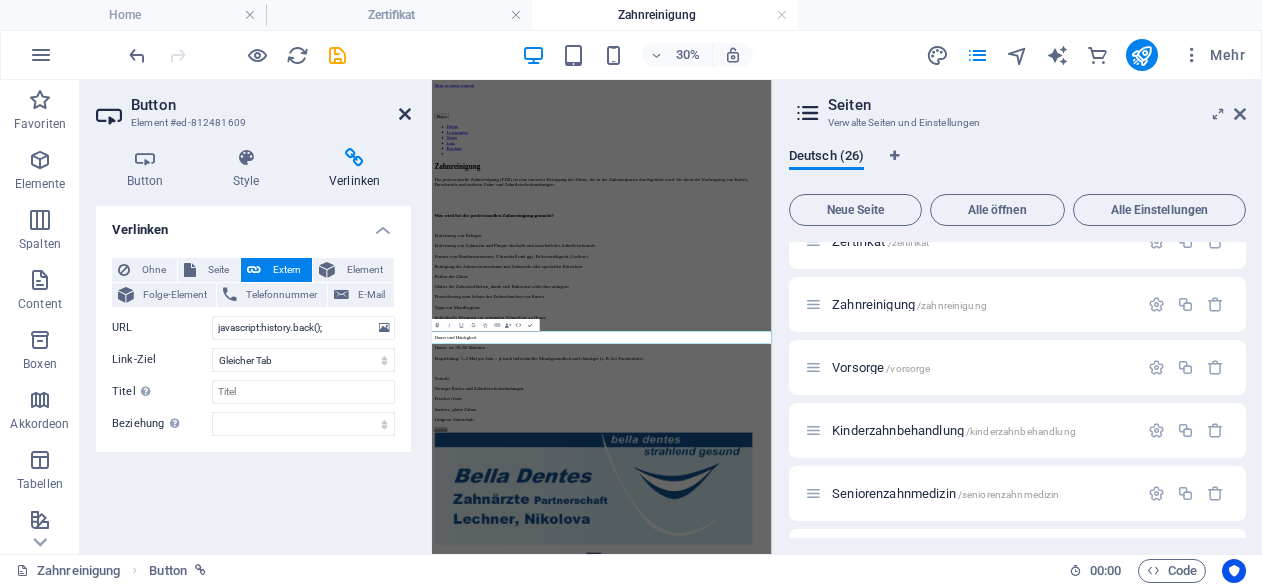 click at bounding box center [405, 114] 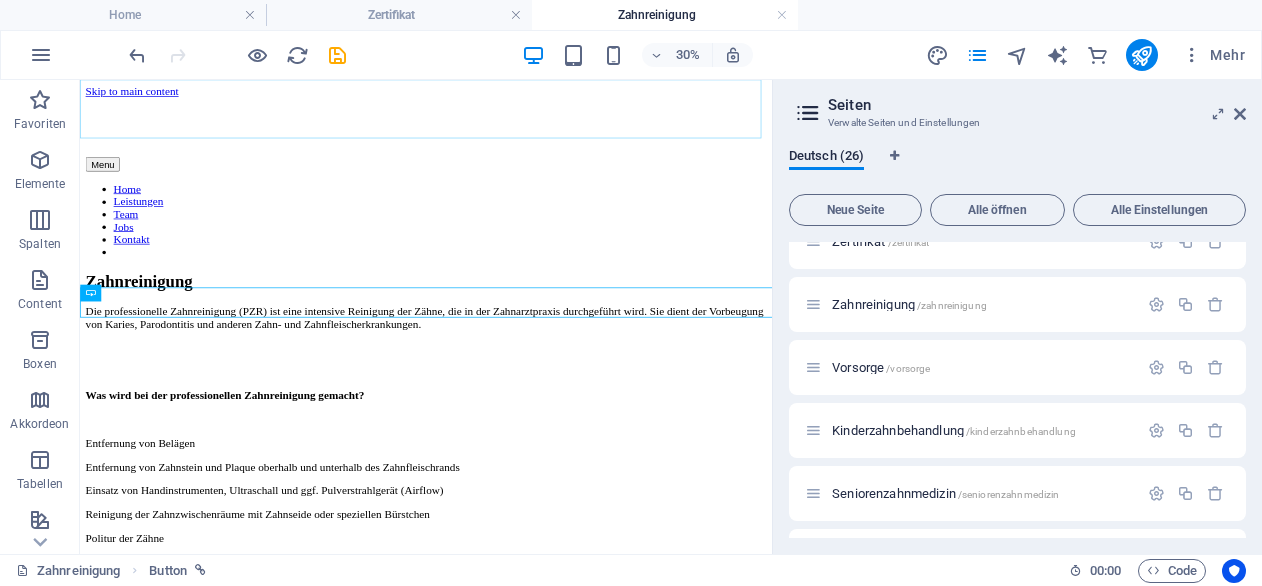 scroll, scrollTop: 540, scrollLeft: 0, axis: vertical 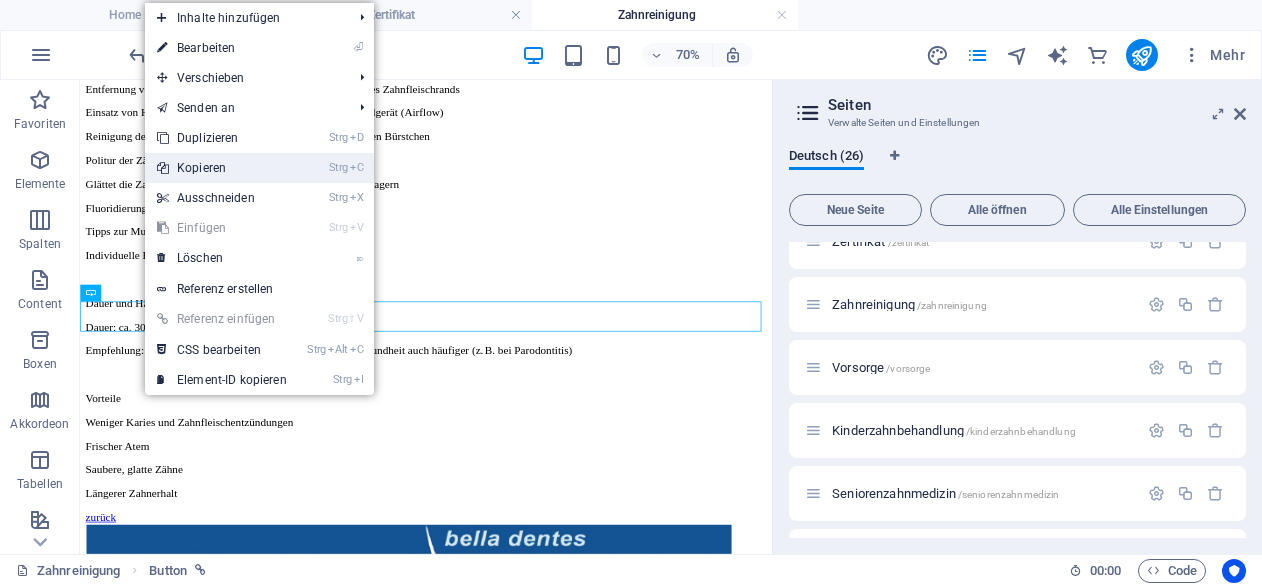 click on "Strg C  Kopieren" at bounding box center [222, 168] 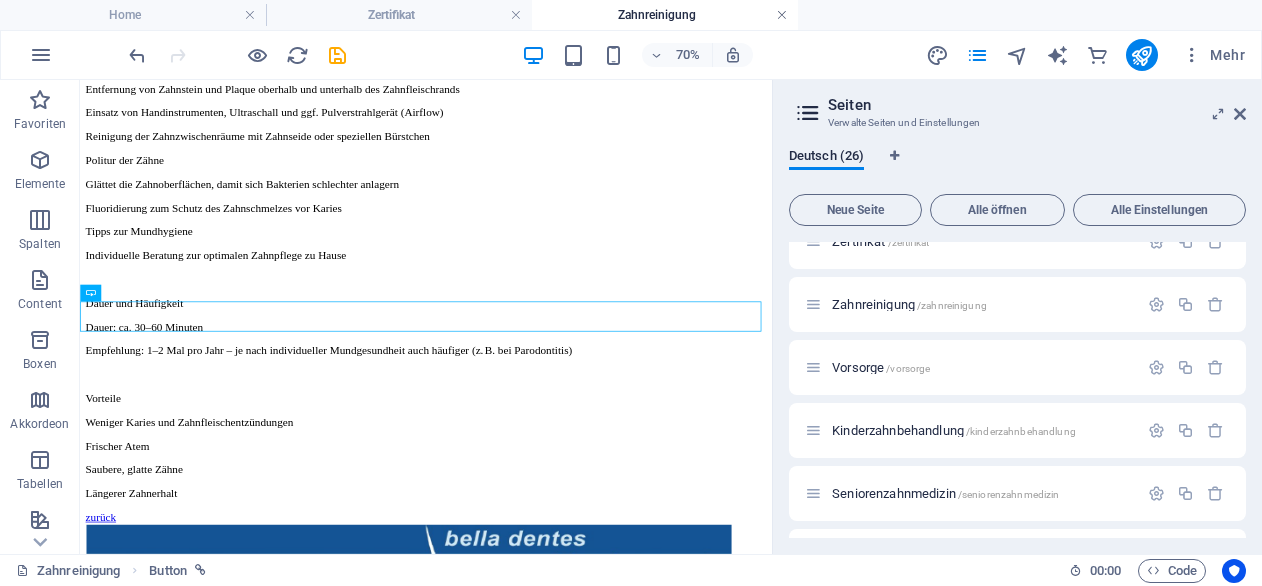 click at bounding box center (782, 15) 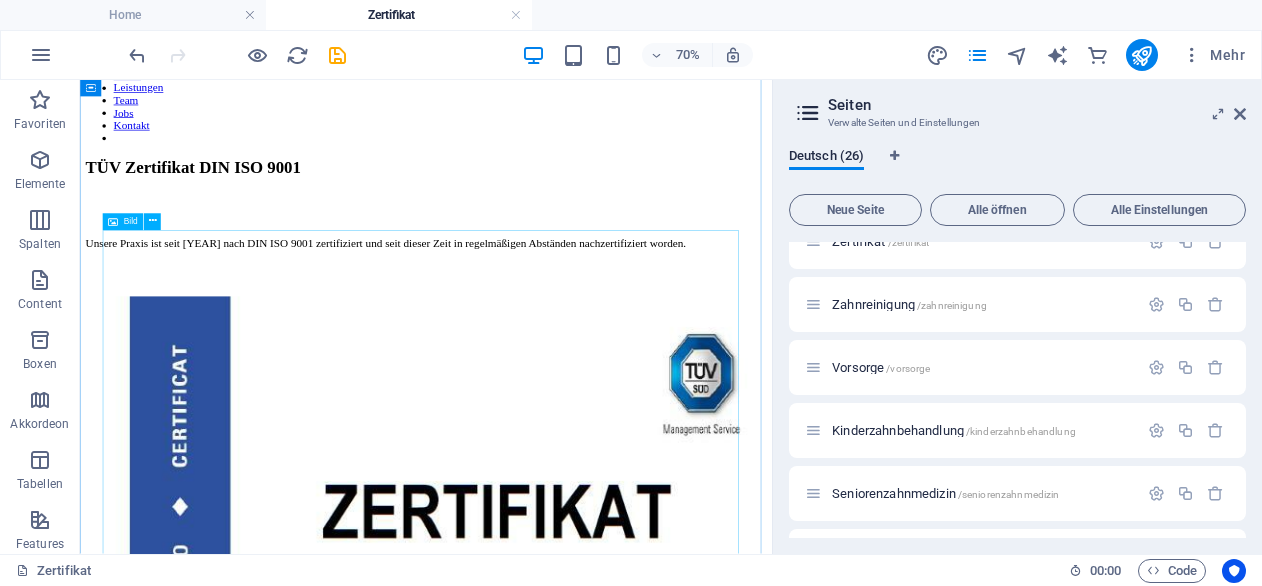 scroll, scrollTop: 161, scrollLeft: 0, axis: vertical 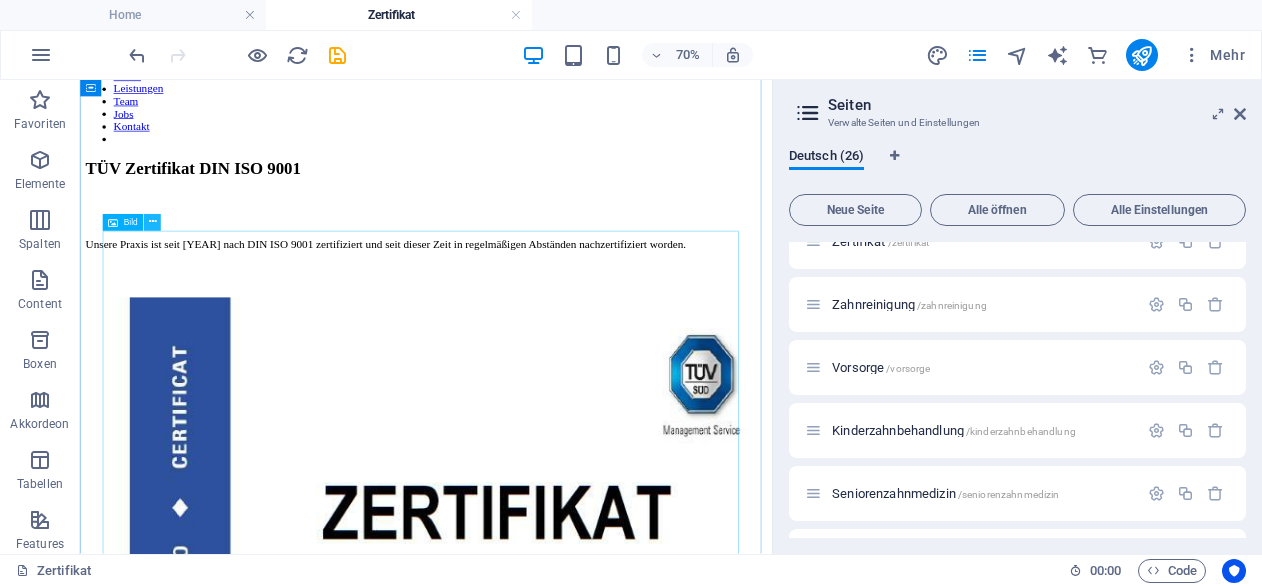 click at bounding box center (152, 222) 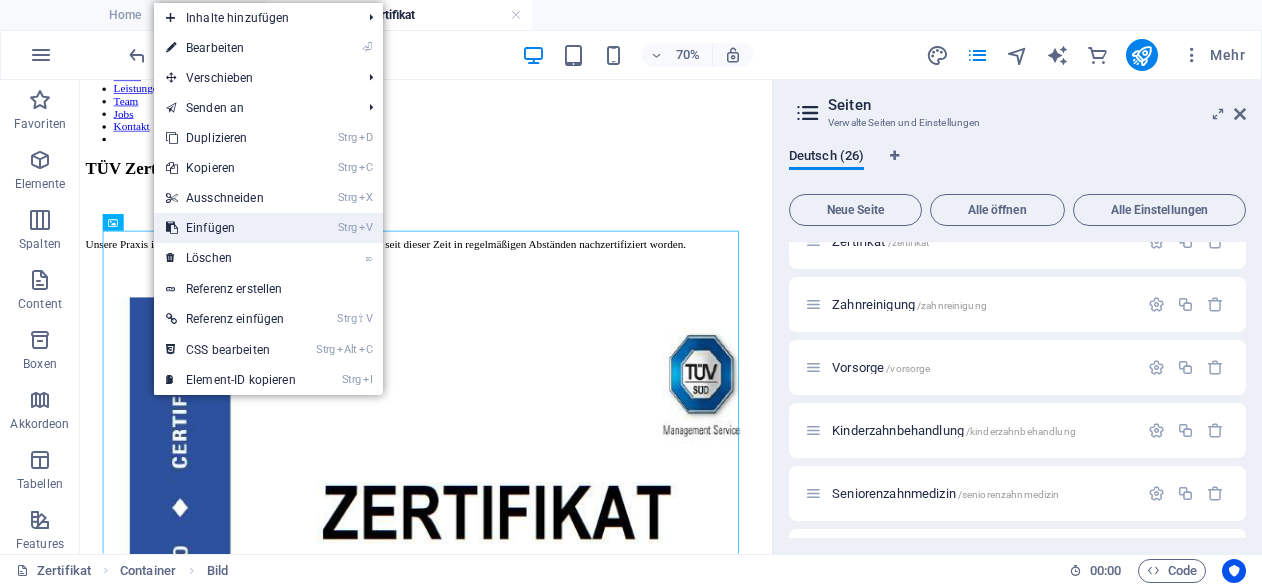 click on "Strg V  Einfügen" at bounding box center (231, 228) 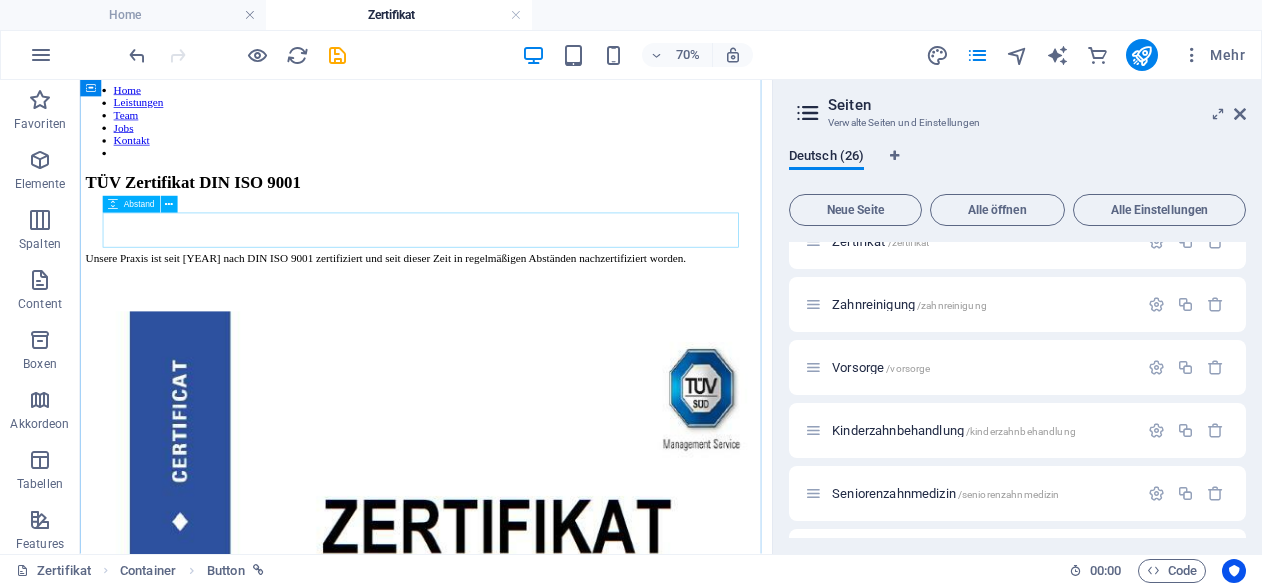 scroll, scrollTop: 135, scrollLeft: 0, axis: vertical 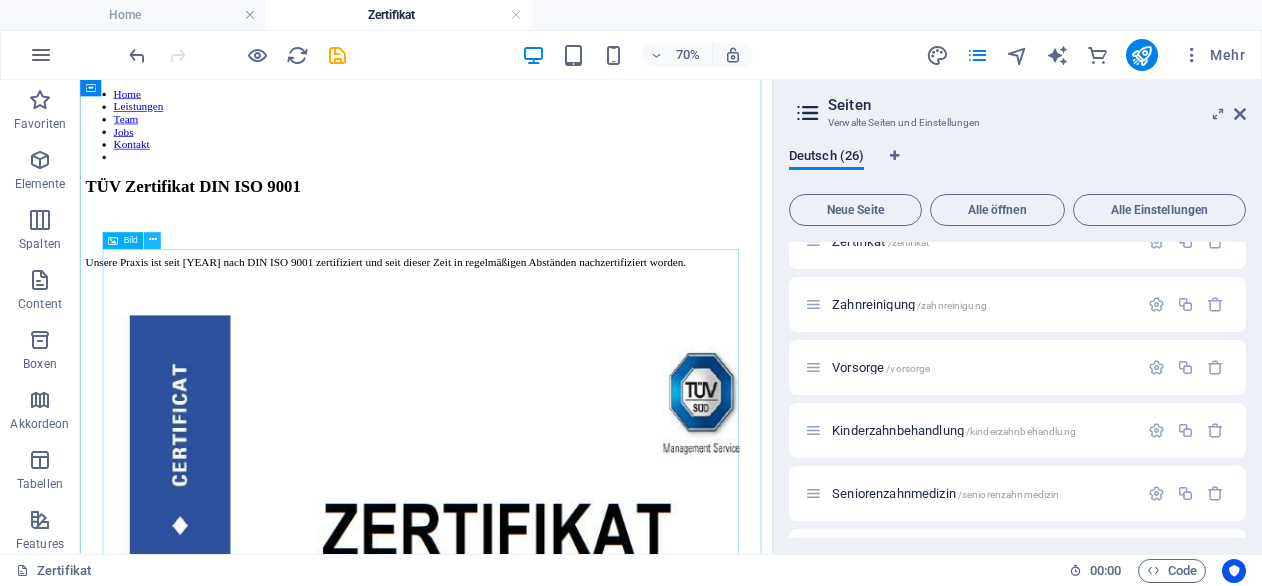 click at bounding box center (152, 240) 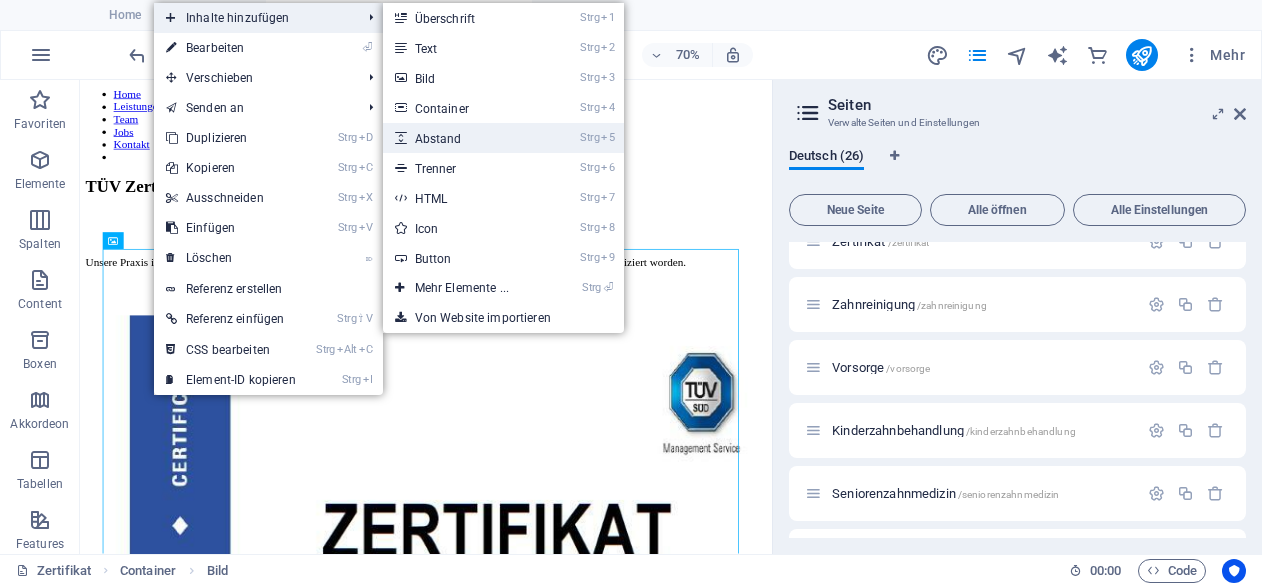 click on "Strg 5  Abstand" at bounding box center (466, 138) 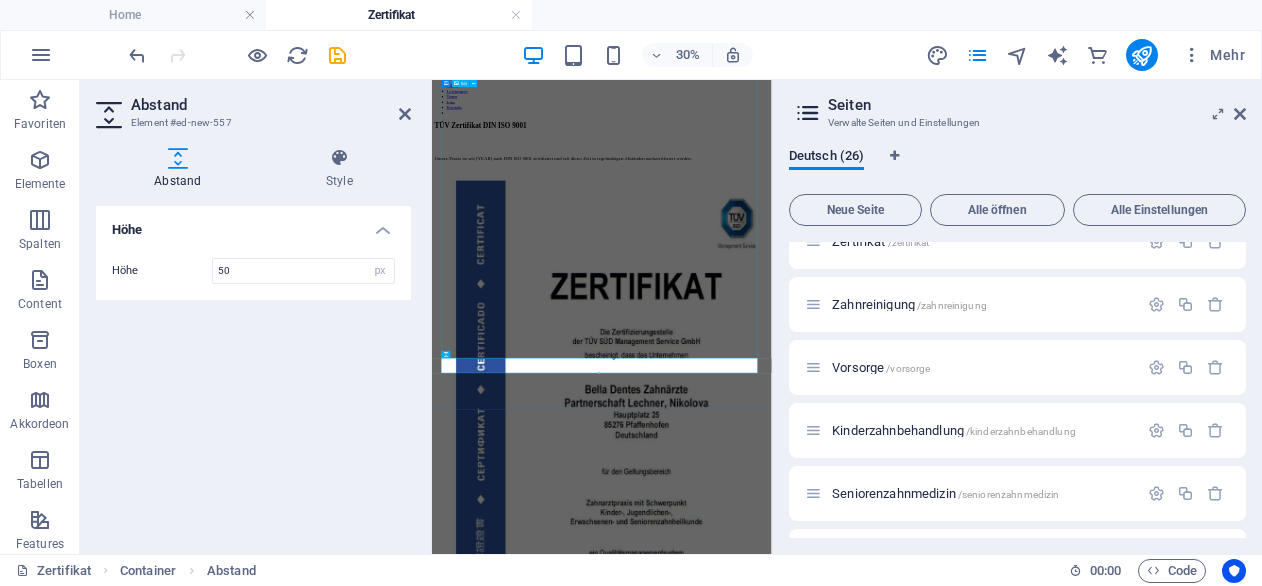 scroll, scrollTop: 1324, scrollLeft: 0, axis: vertical 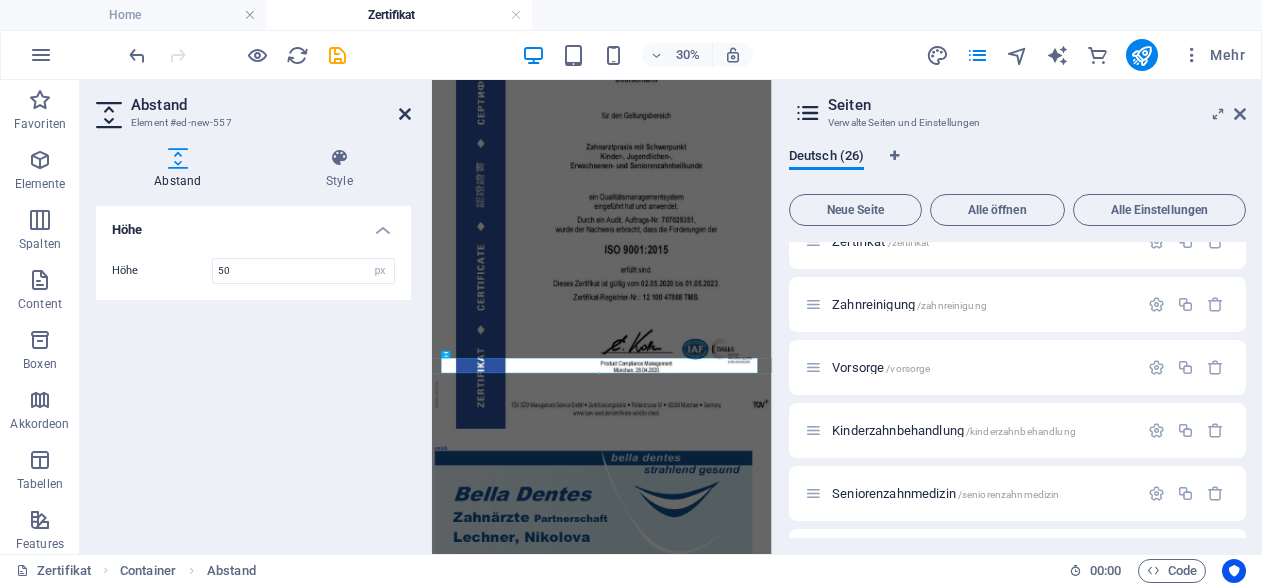 click at bounding box center (405, 114) 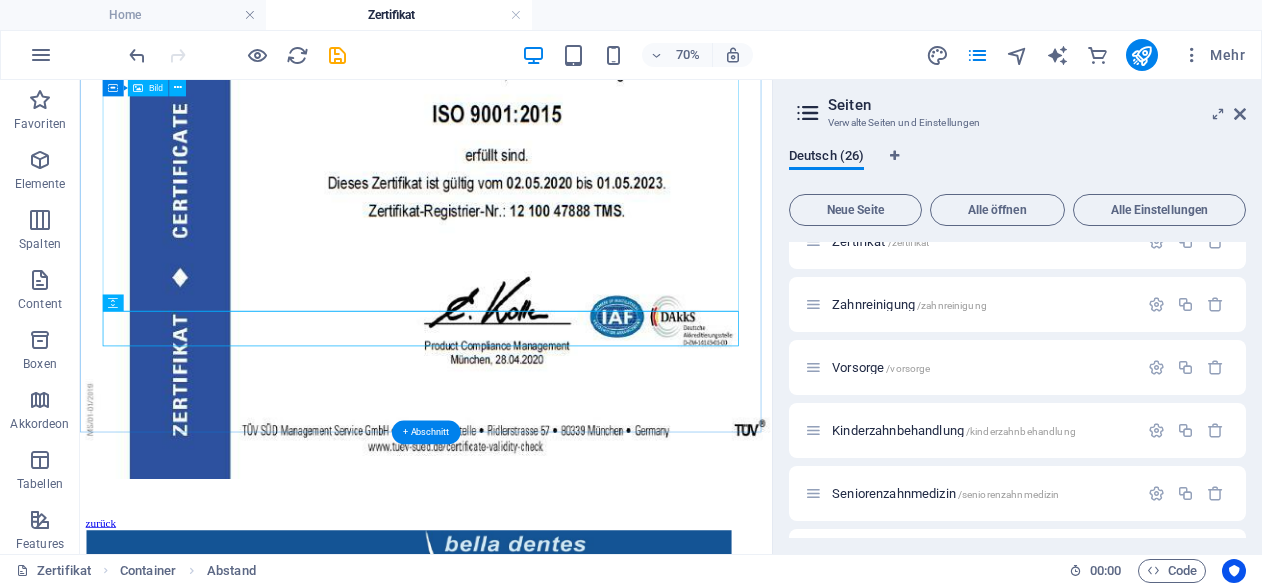 scroll, scrollTop: 1664, scrollLeft: 0, axis: vertical 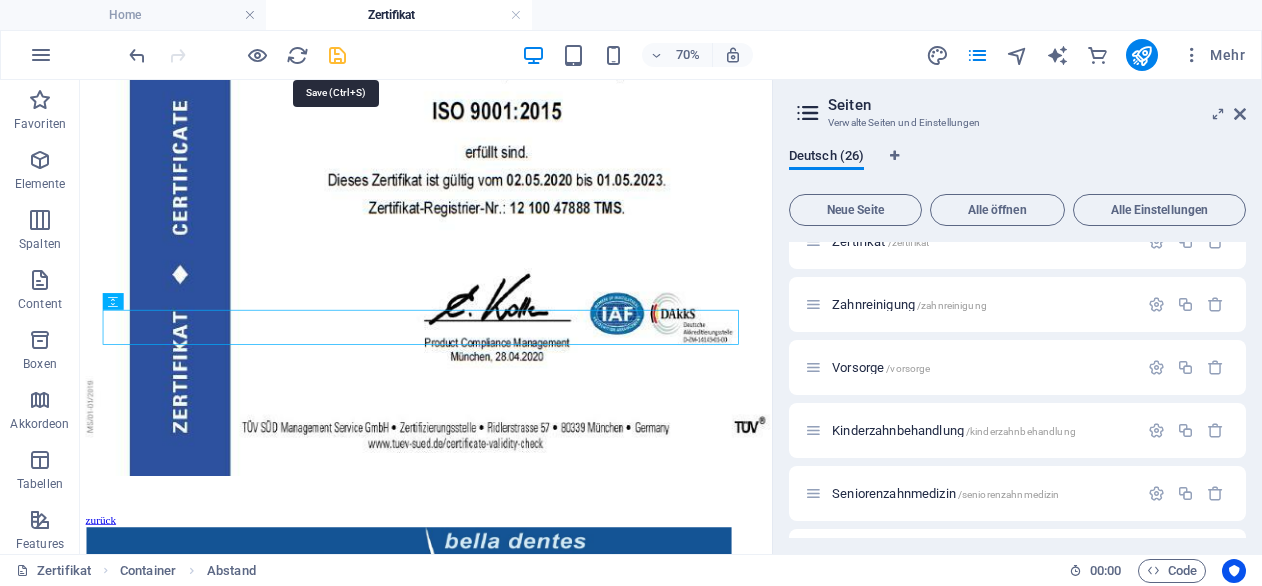 click at bounding box center [337, 55] 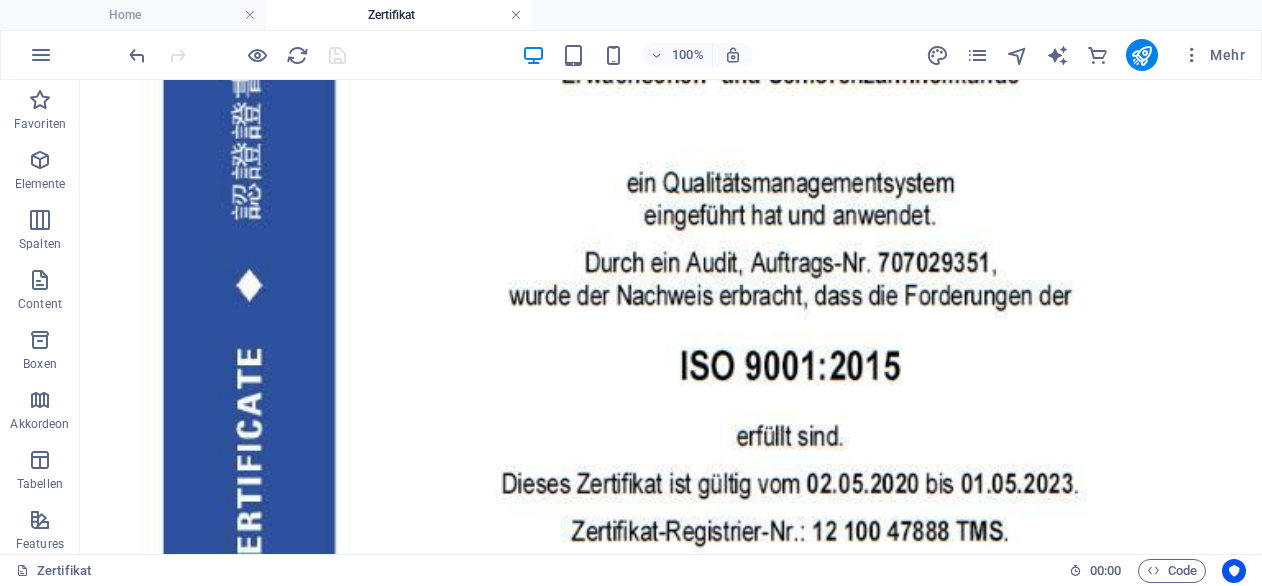 click at bounding box center (516, 15) 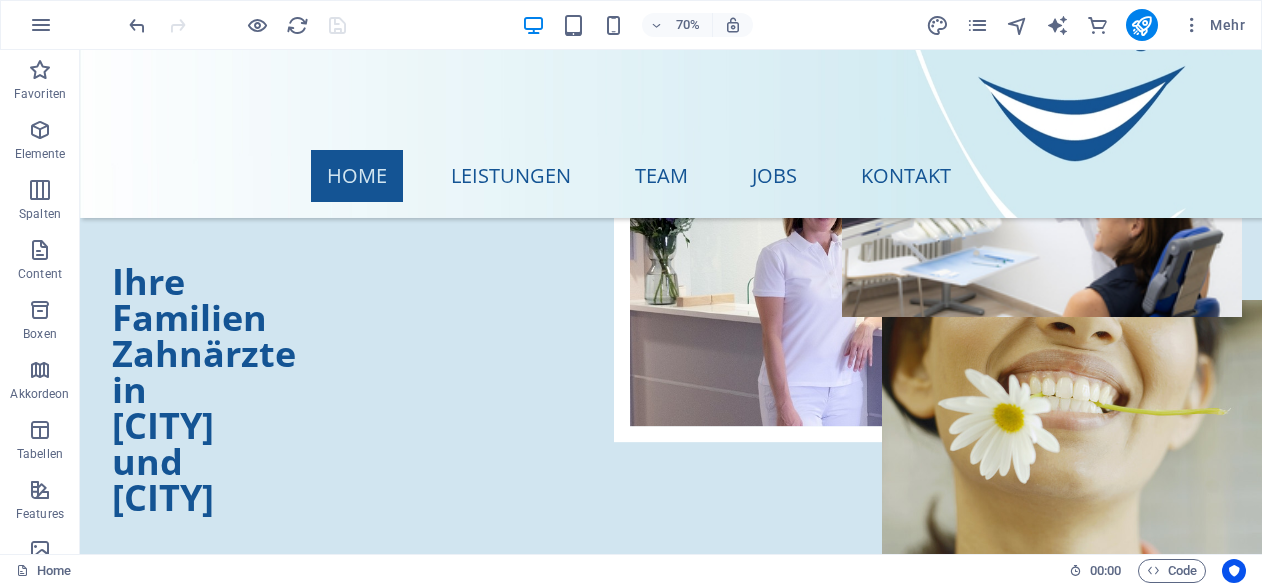scroll, scrollTop: 1880, scrollLeft: 0, axis: vertical 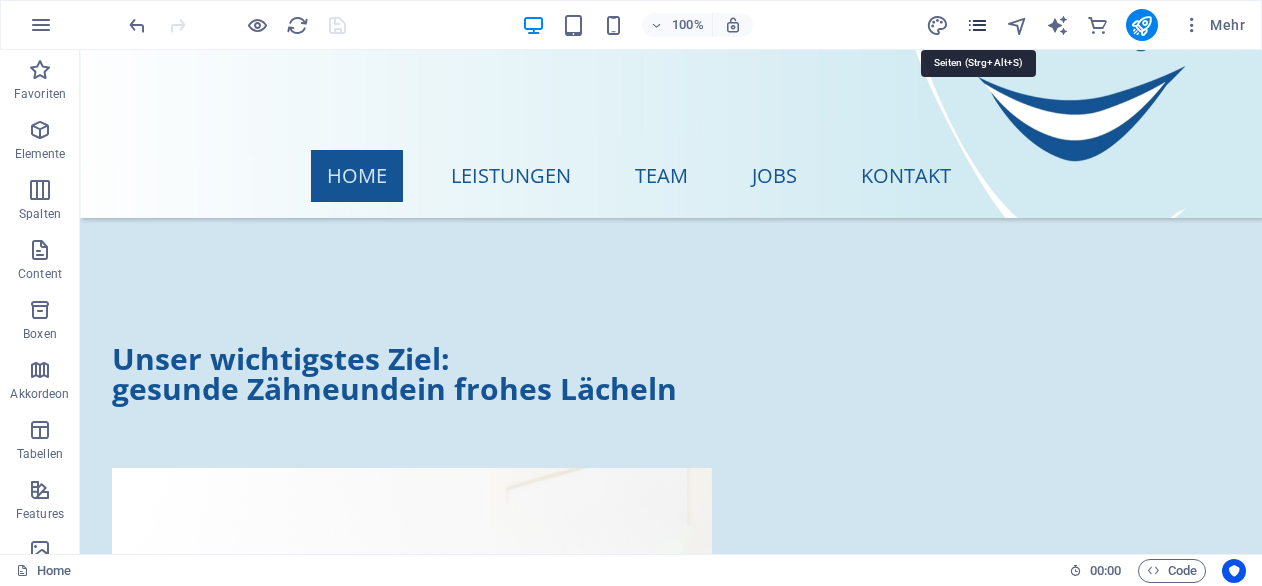 click at bounding box center [977, 25] 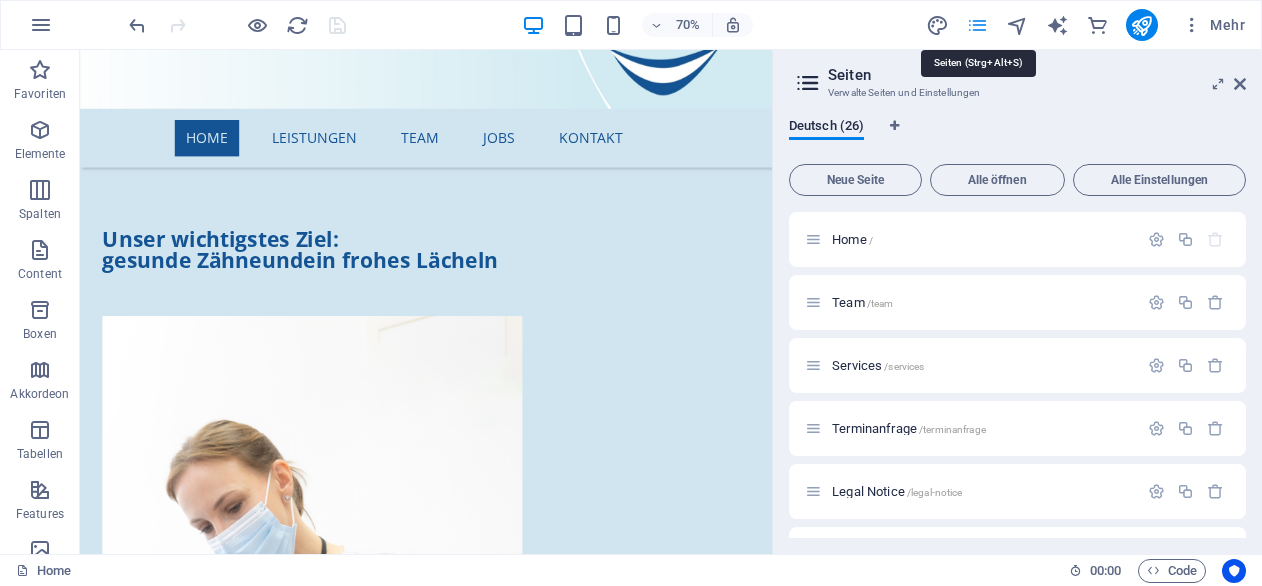 scroll, scrollTop: 1888, scrollLeft: 0, axis: vertical 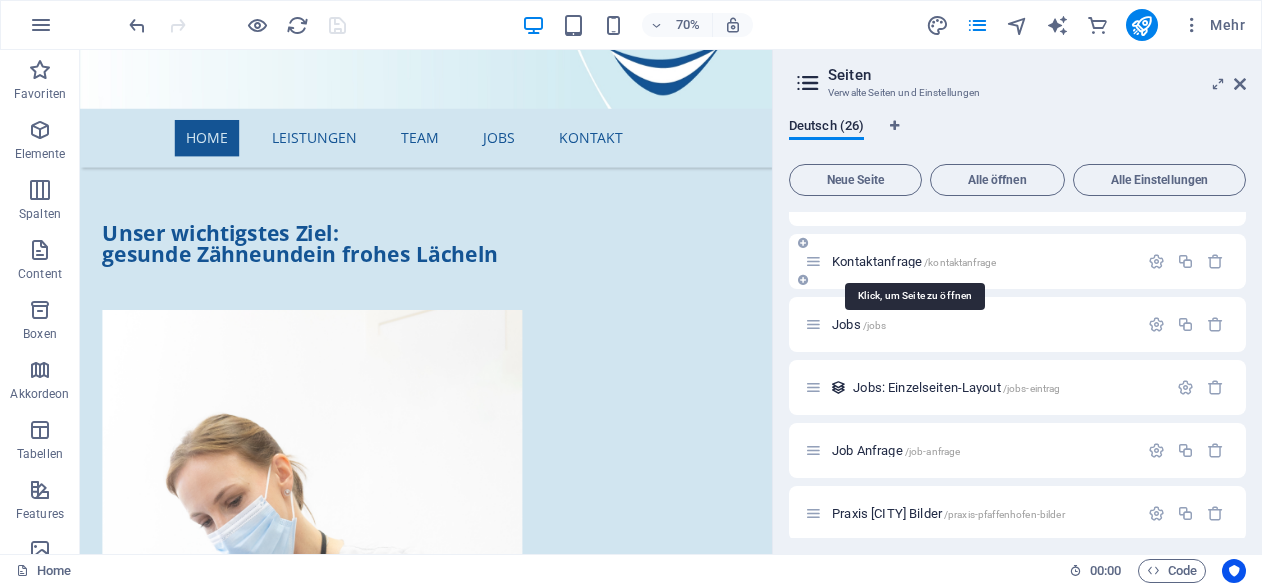 click on "Kontaktanfrage /kontaktanfrage" at bounding box center [914, 261] 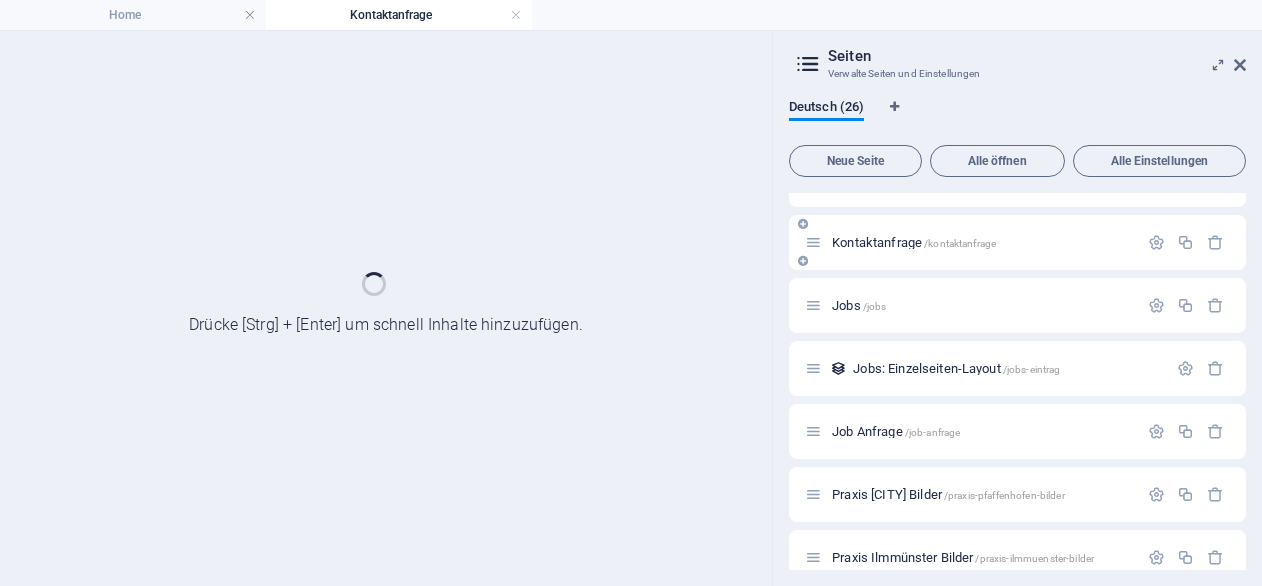 scroll, scrollTop: 0, scrollLeft: 0, axis: both 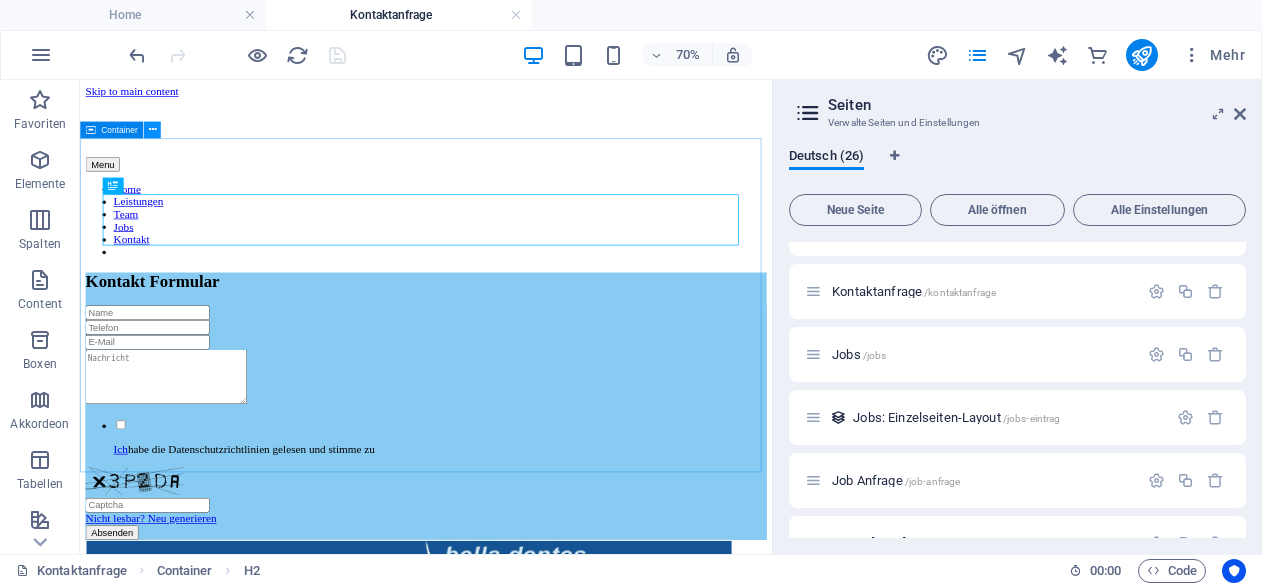 click at bounding box center (152, 130) 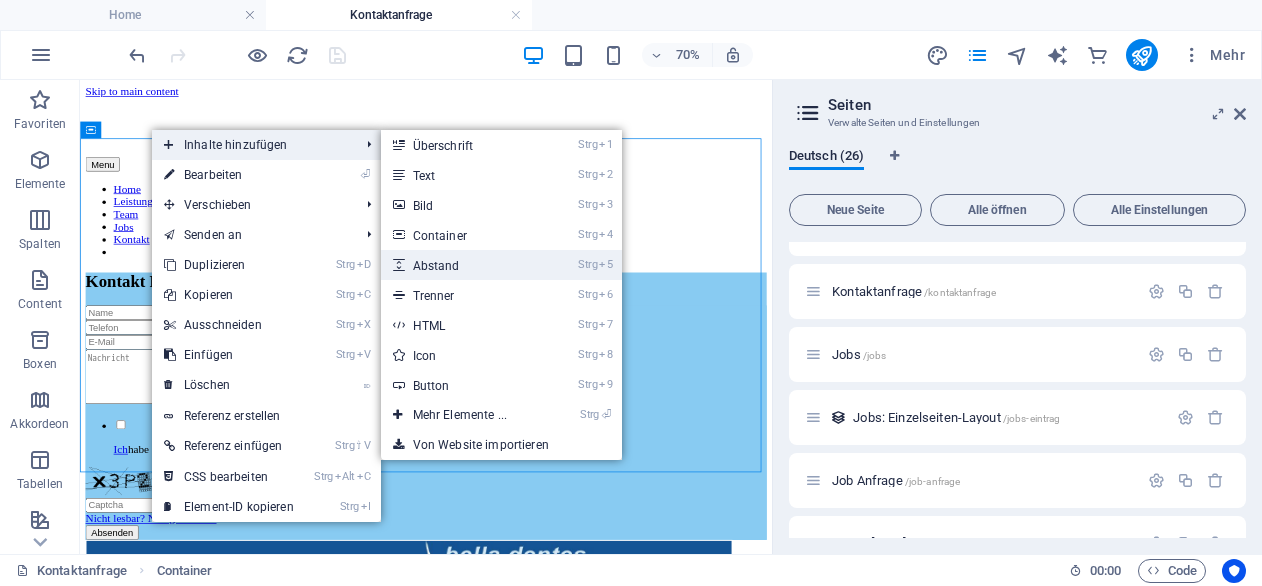 click on "Strg 5  Abstand" at bounding box center [464, 265] 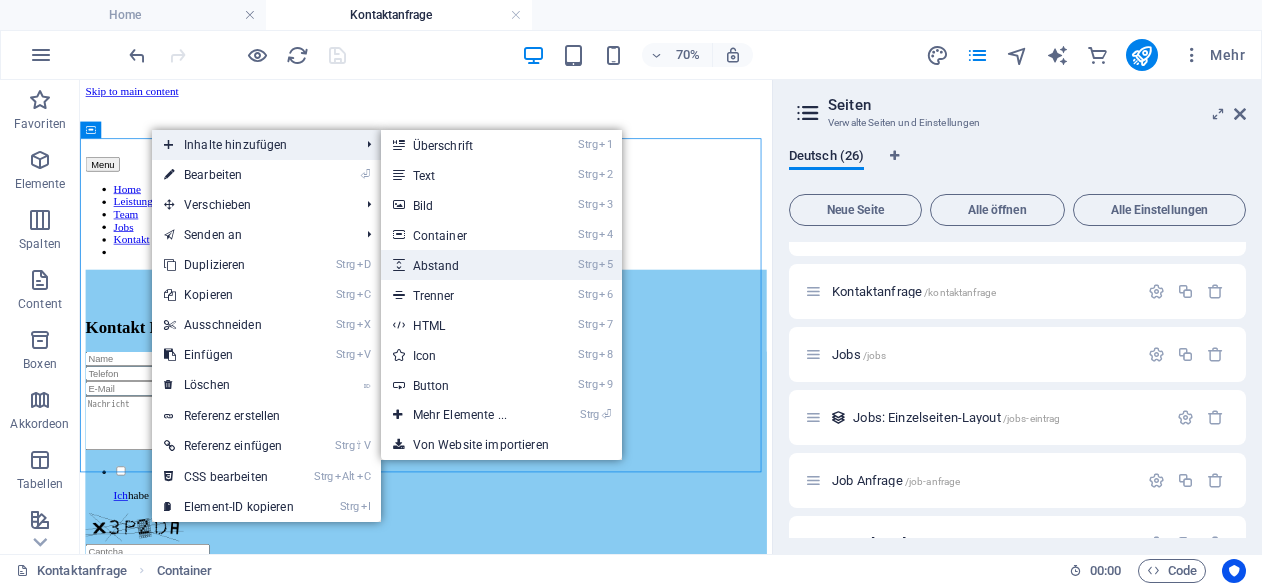 select on "px" 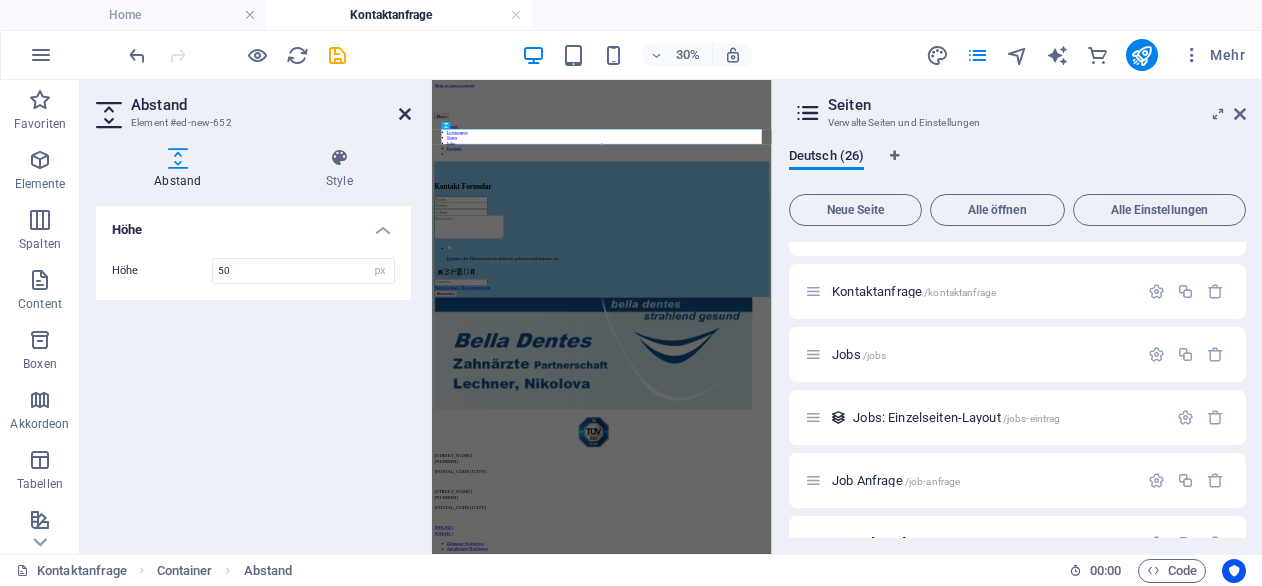 click at bounding box center [405, 114] 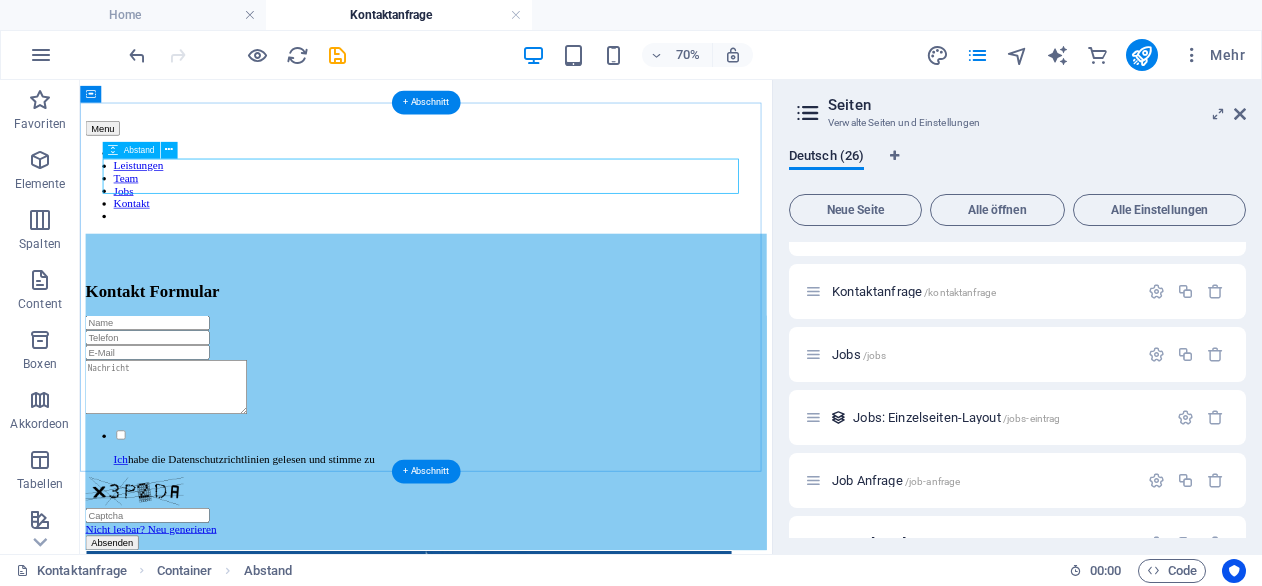 scroll, scrollTop: 52, scrollLeft: 0, axis: vertical 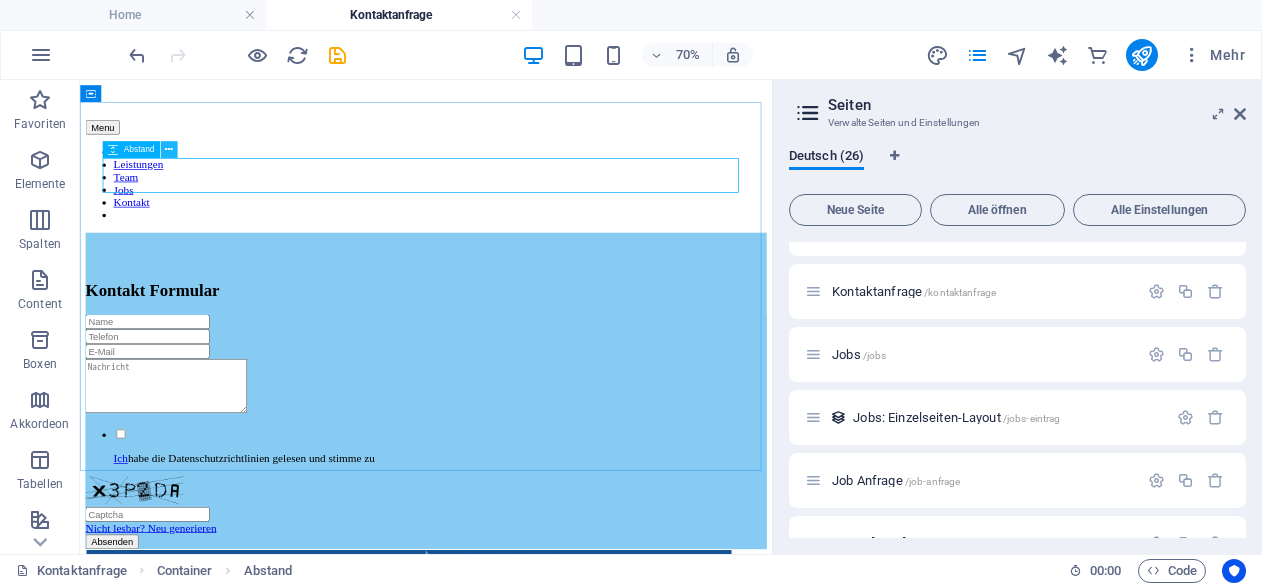 click at bounding box center [169, 150] 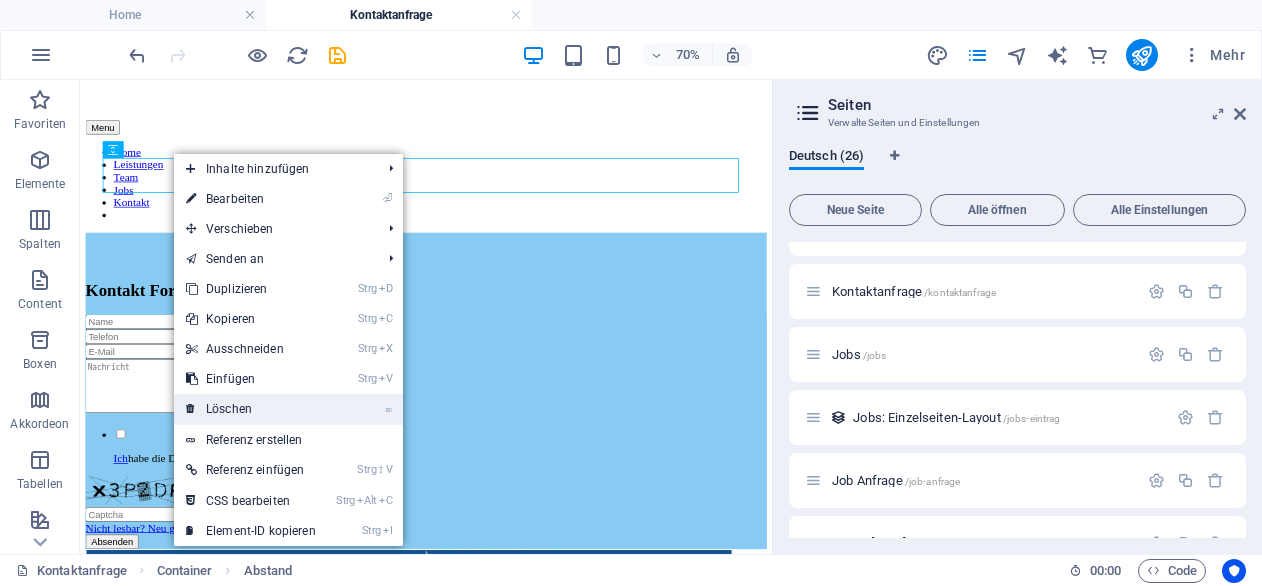 click on "⌦  Löschen" at bounding box center (251, 409) 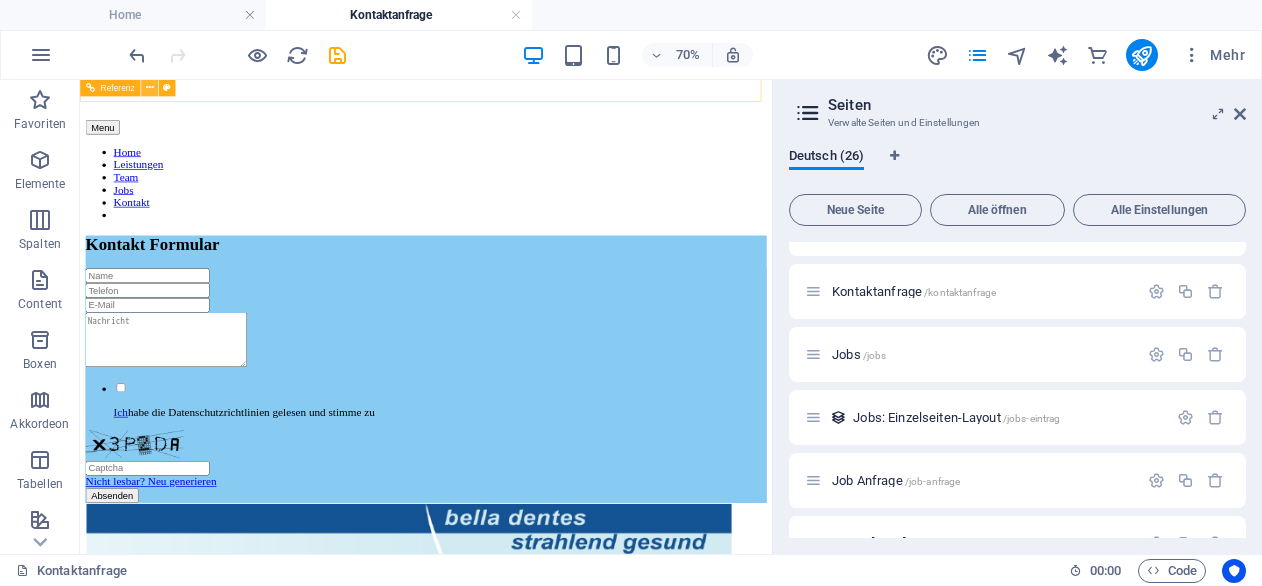 click at bounding box center (149, 88) 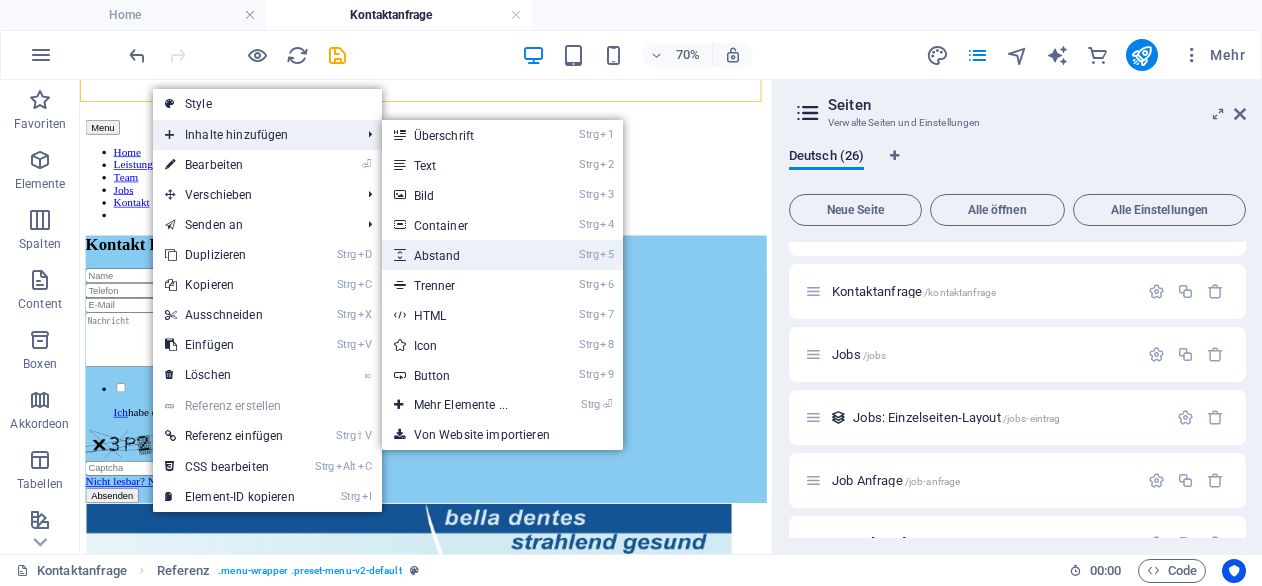 click on "Strg 5  Abstand" at bounding box center [465, 255] 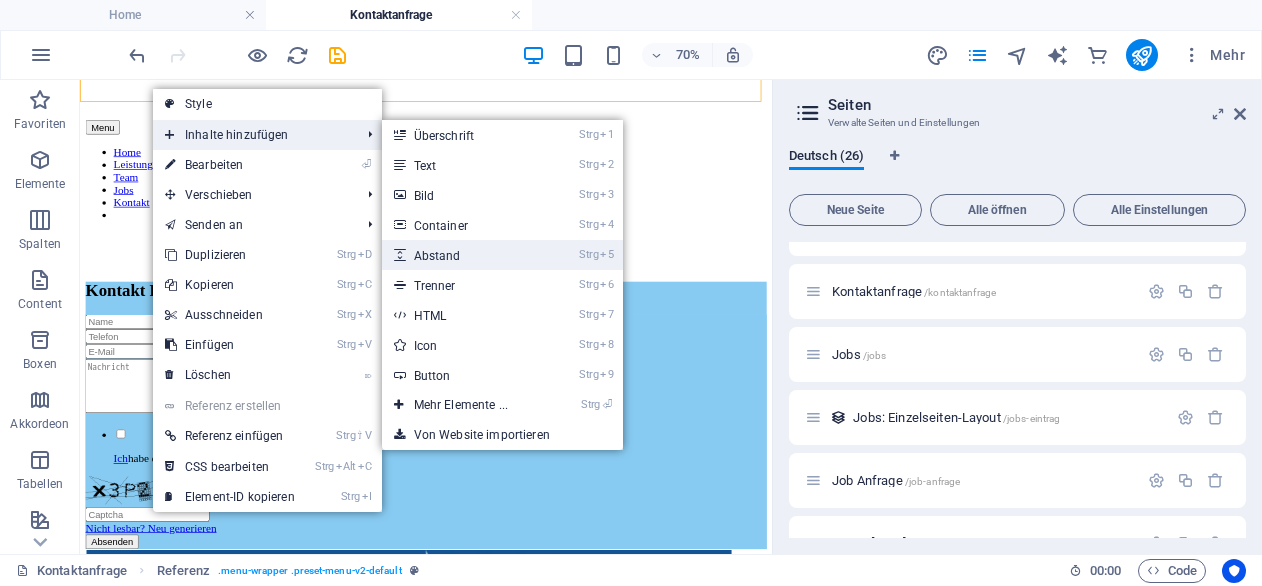select on "px" 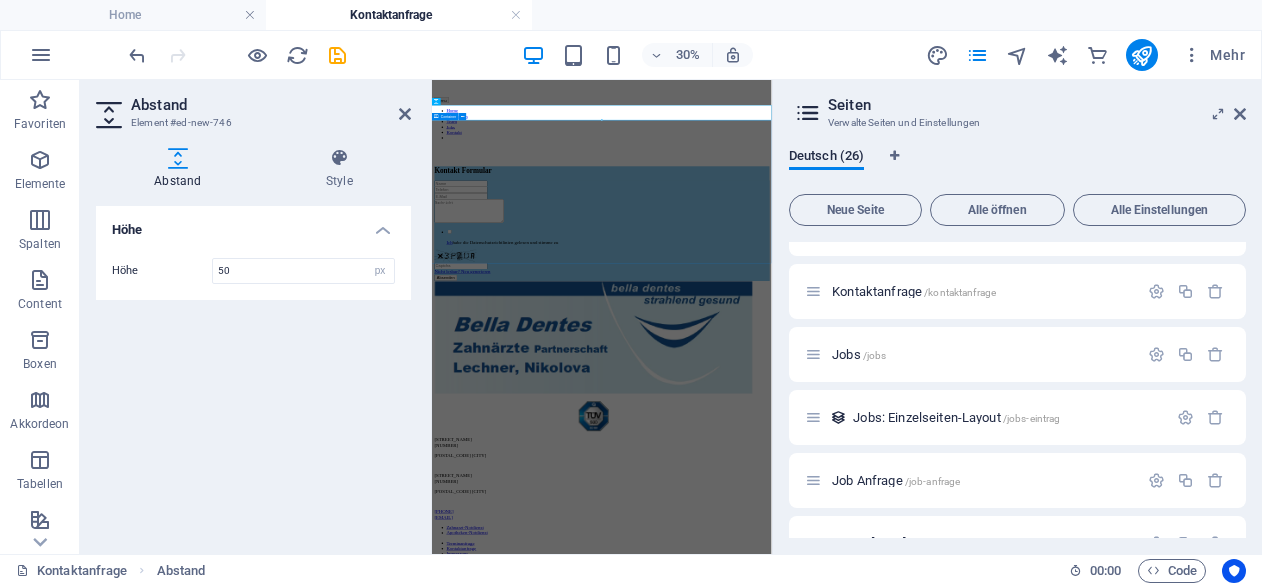 scroll, scrollTop: 0, scrollLeft: 0, axis: both 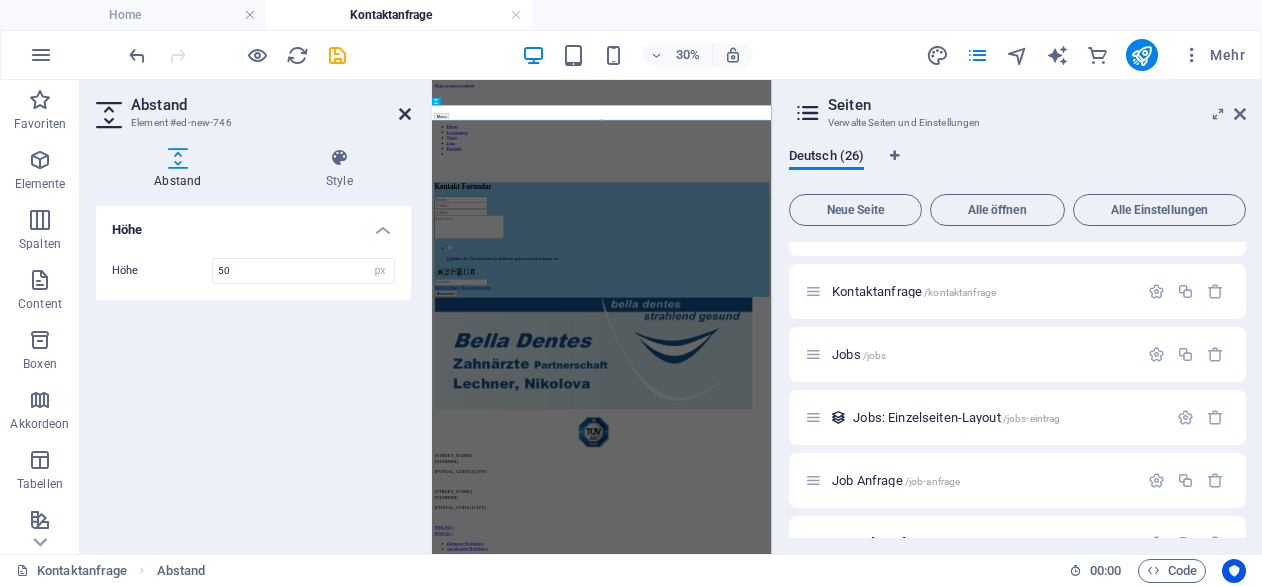 click at bounding box center [405, 114] 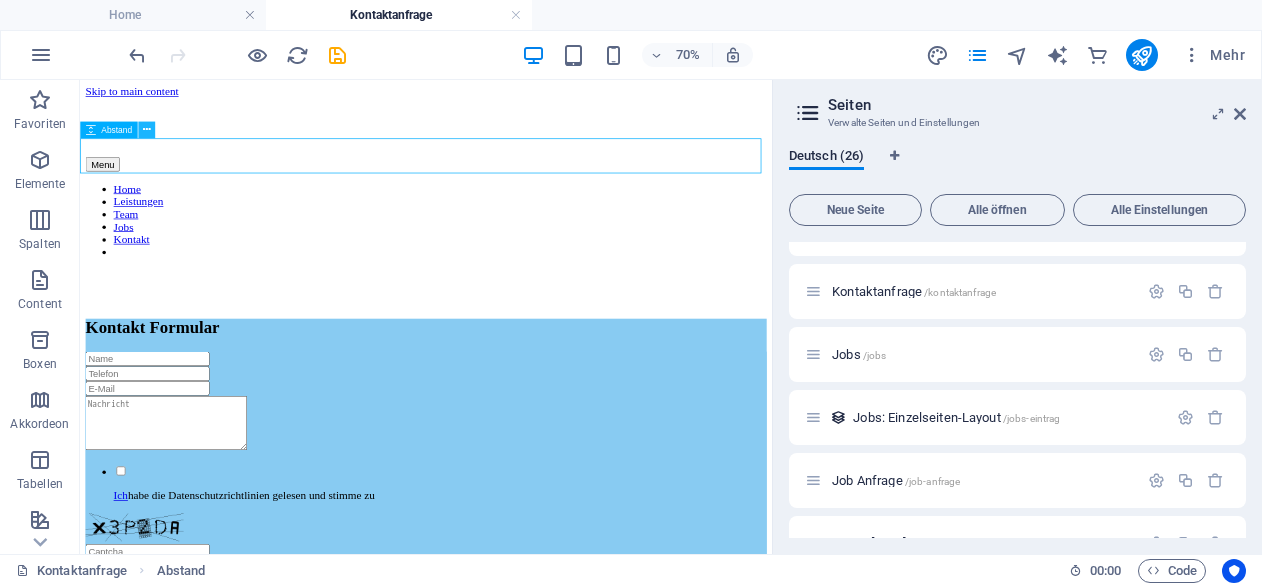 click at bounding box center [147, 130] 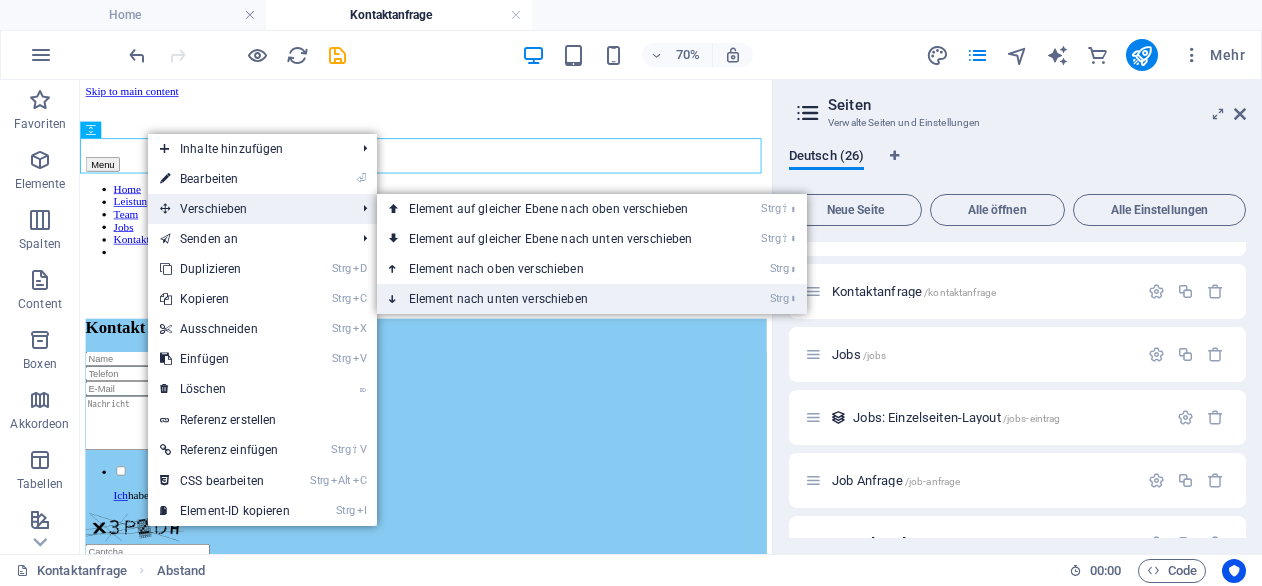 click on "Strg ⬇  Element nach unten verschieben" at bounding box center [555, 299] 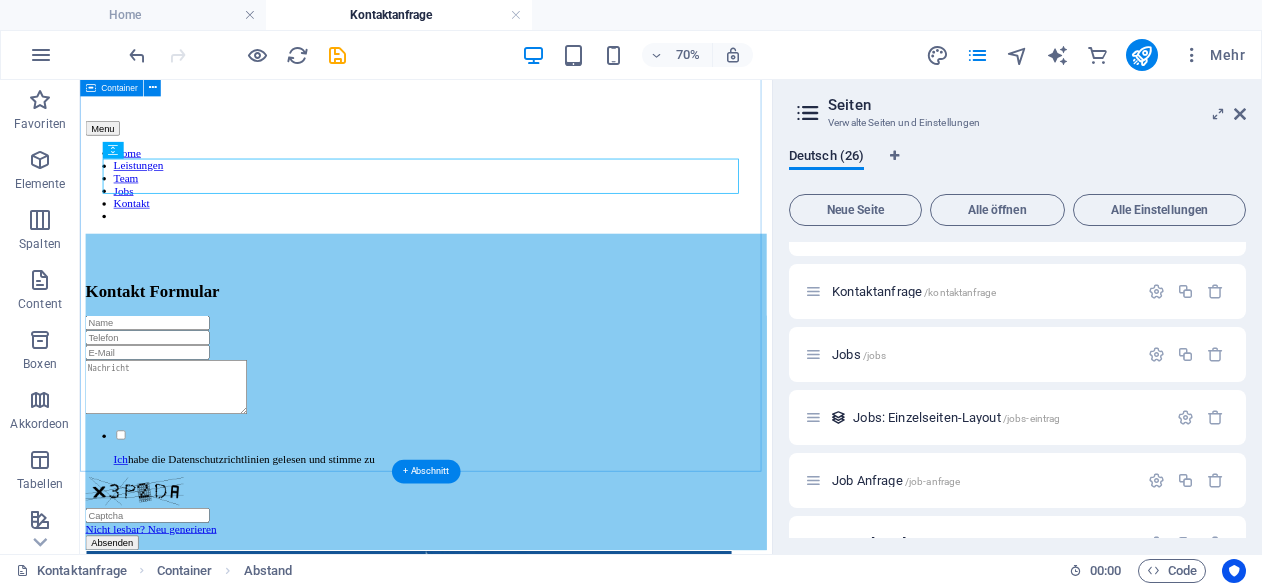 scroll, scrollTop: 0, scrollLeft: 0, axis: both 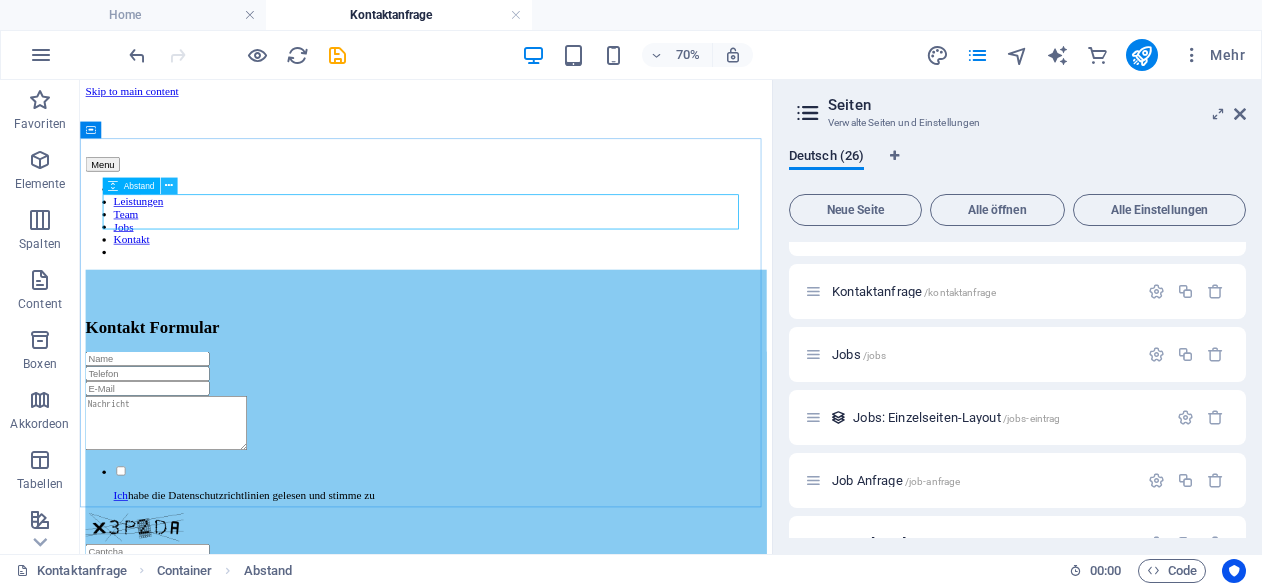 click at bounding box center [169, 186] 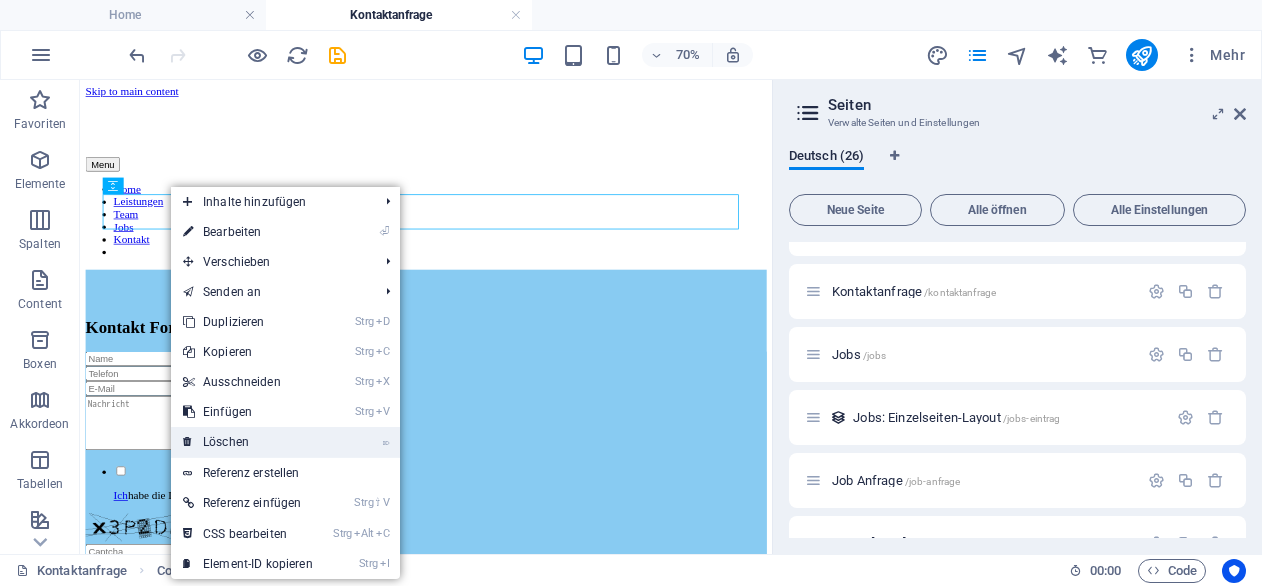 click on "⌦  Löschen" at bounding box center [248, 442] 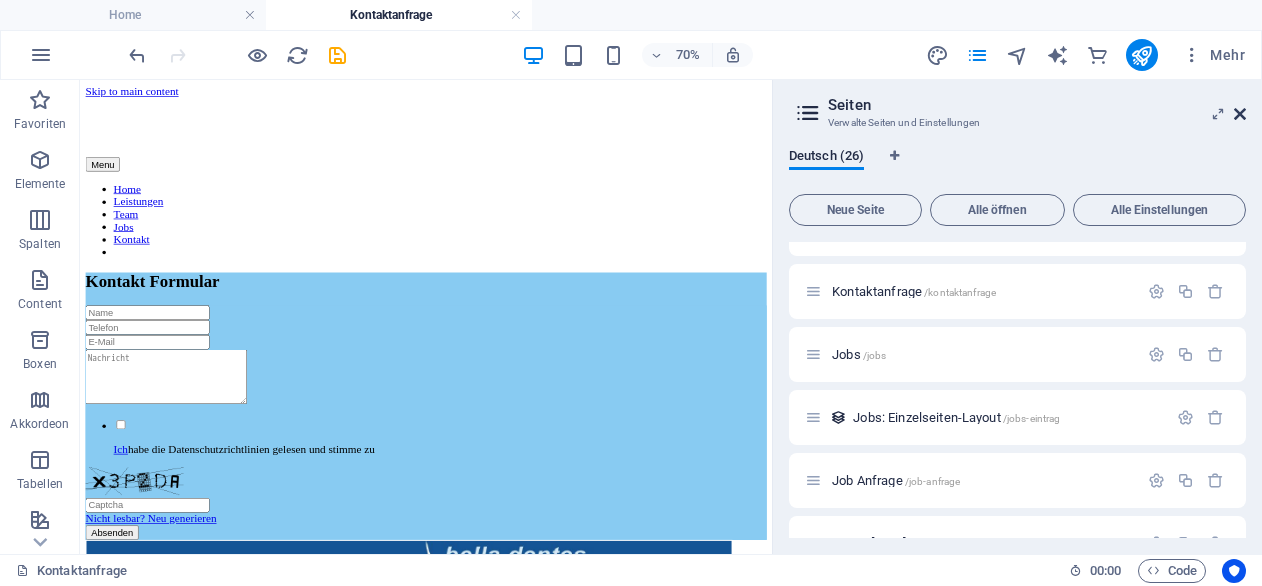 click at bounding box center [1240, 114] 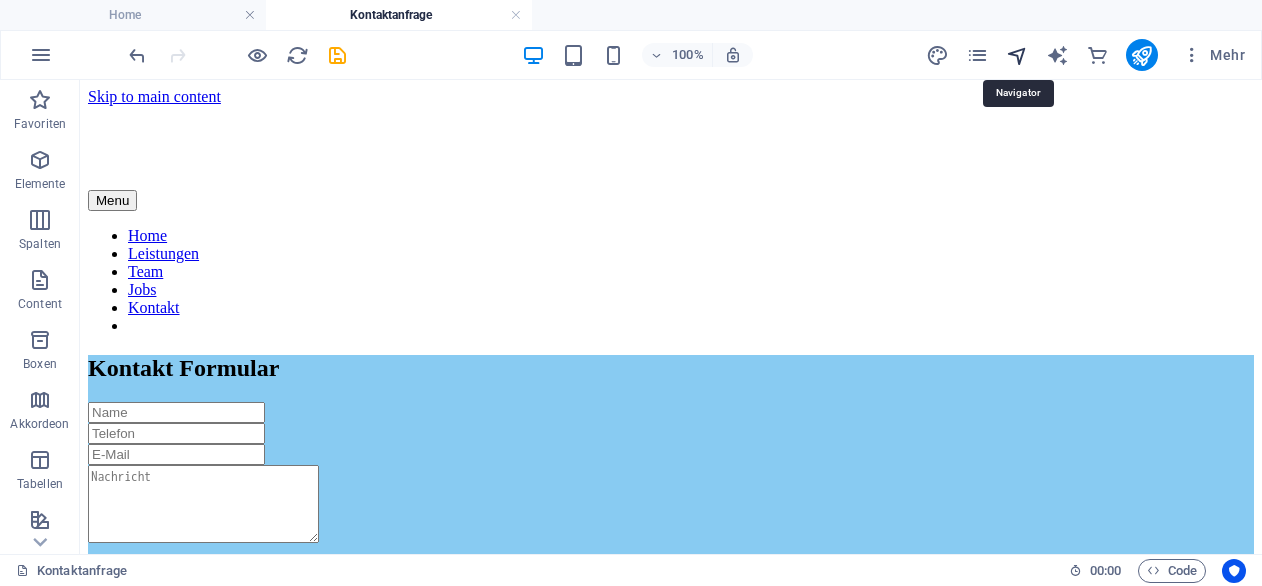 click at bounding box center [1017, 55] 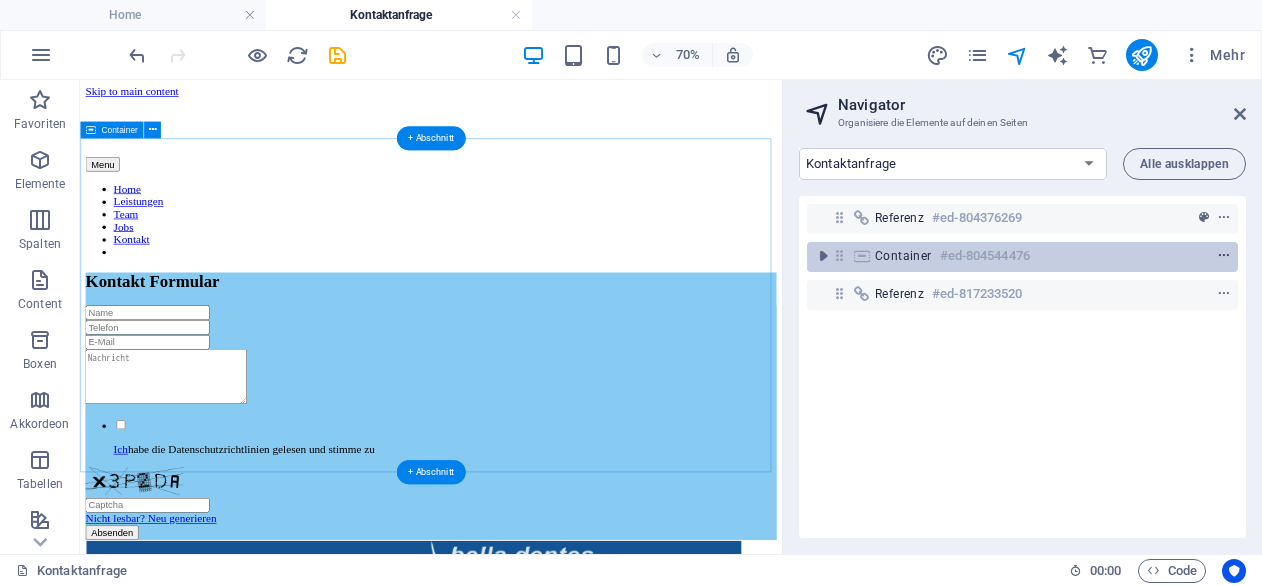 click at bounding box center [1224, 256] 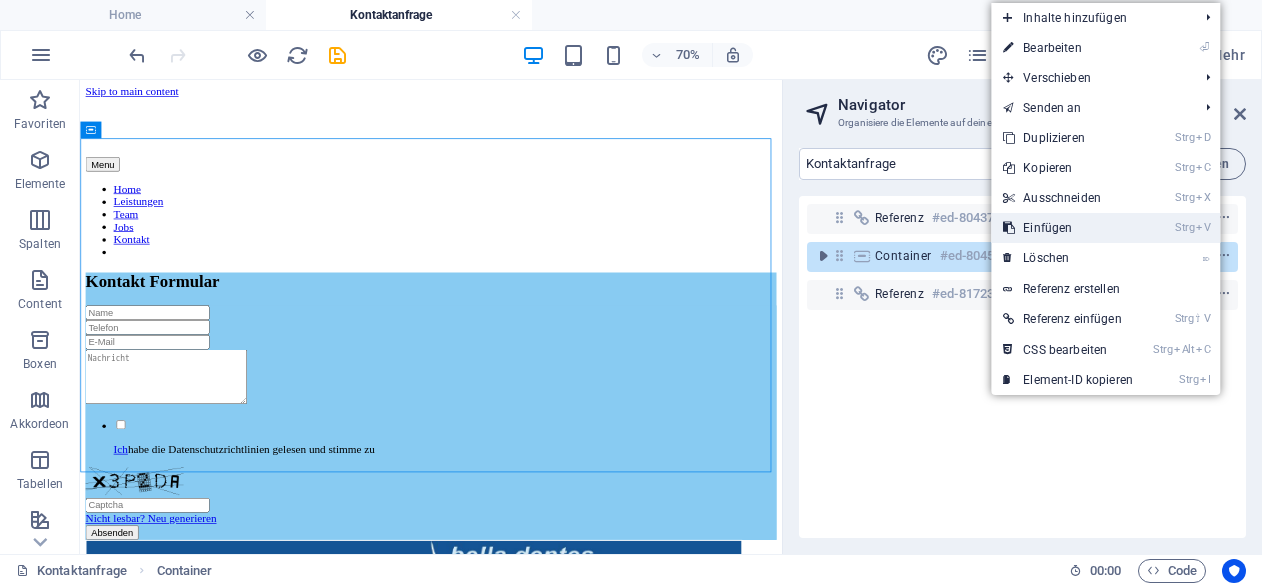 click on "Strg V  Einfügen" at bounding box center (1068, 228) 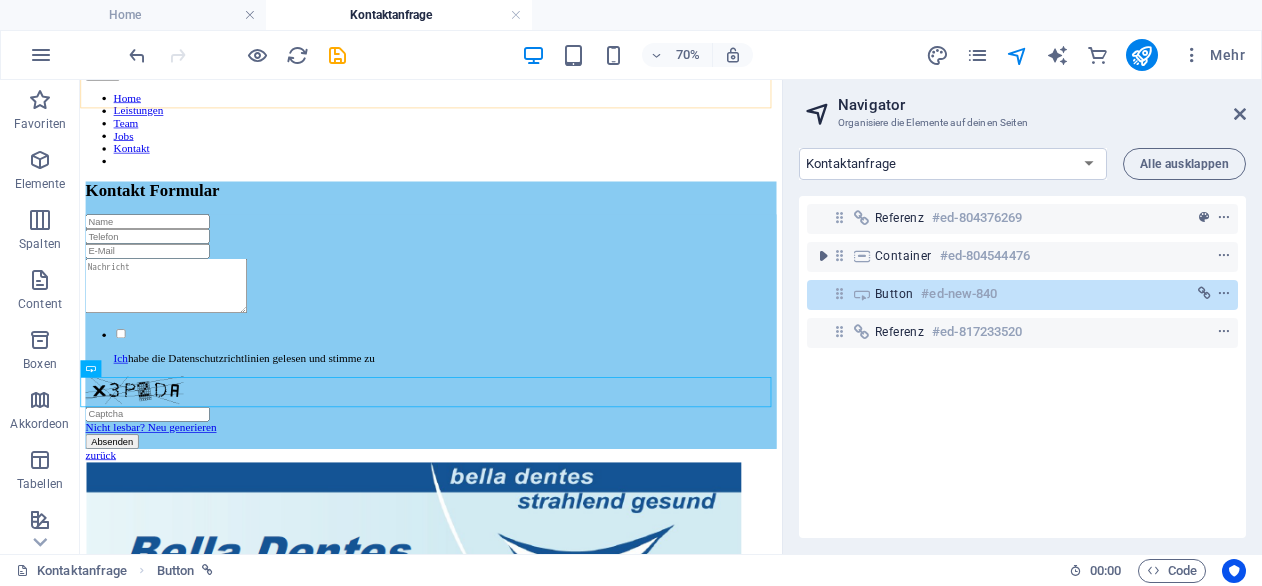scroll, scrollTop: 137, scrollLeft: 0, axis: vertical 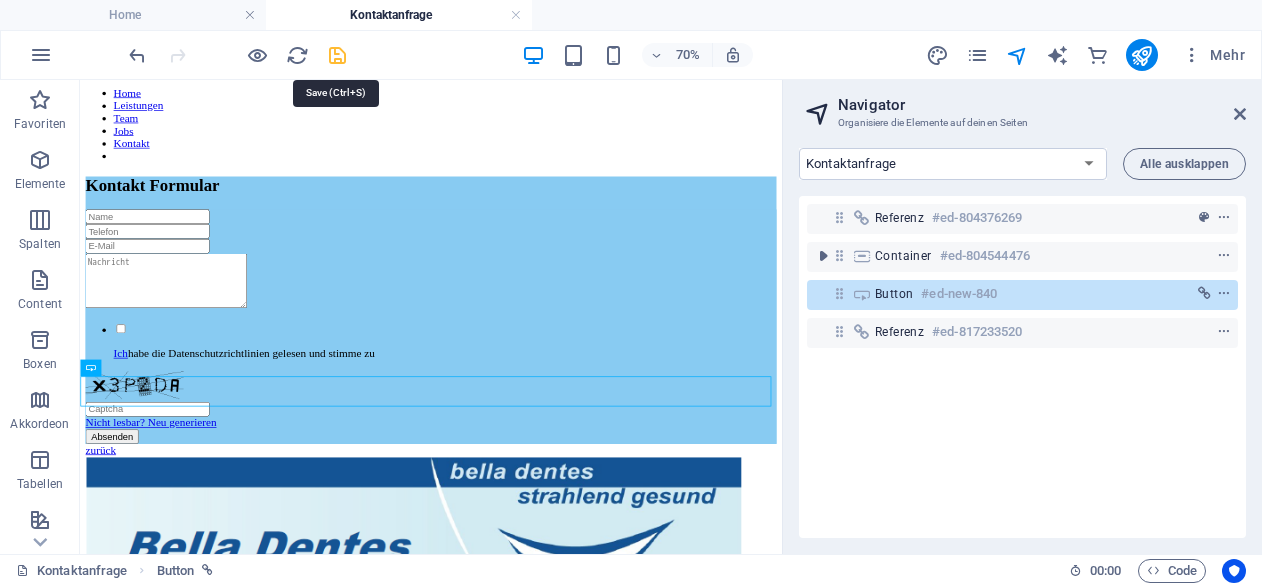 click at bounding box center [337, 55] 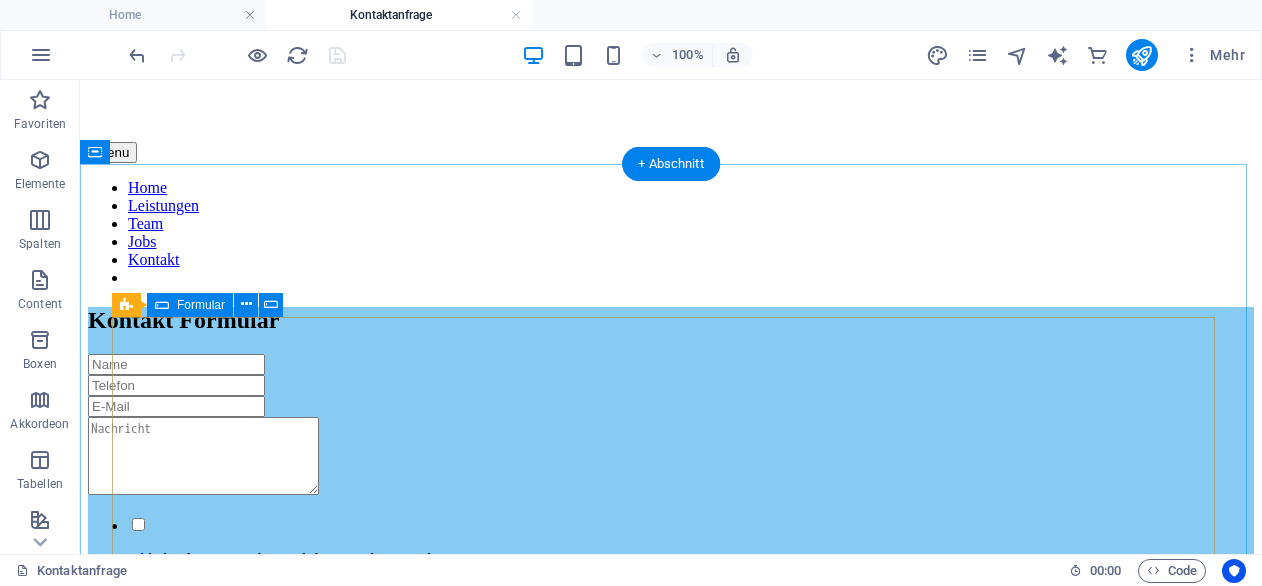 scroll, scrollTop: 0, scrollLeft: 0, axis: both 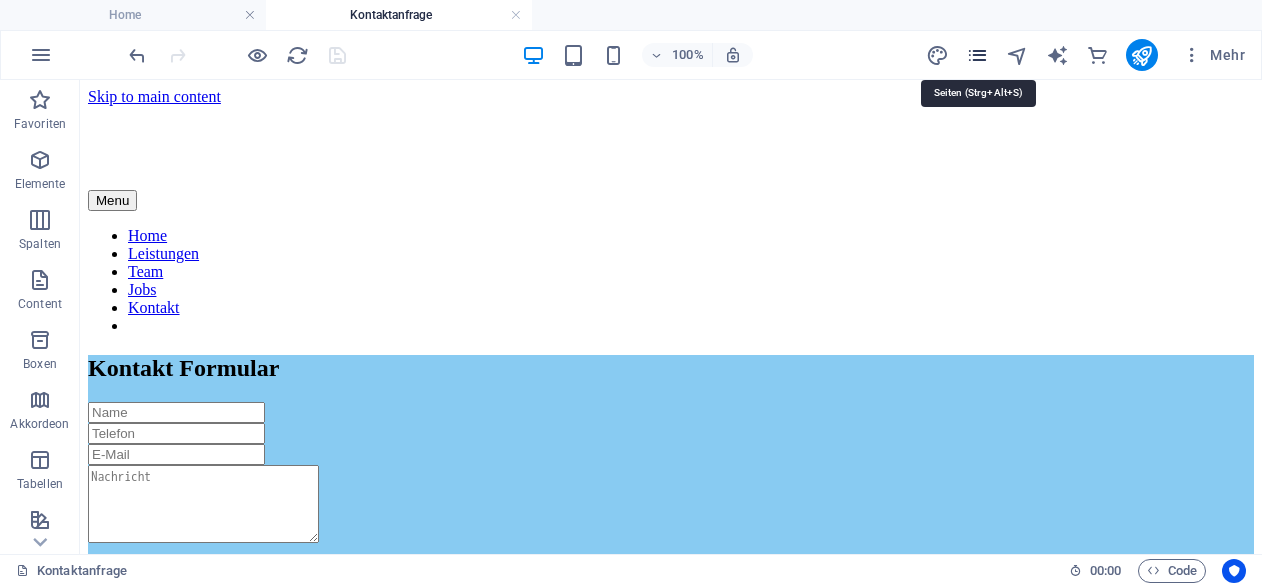 click at bounding box center [977, 55] 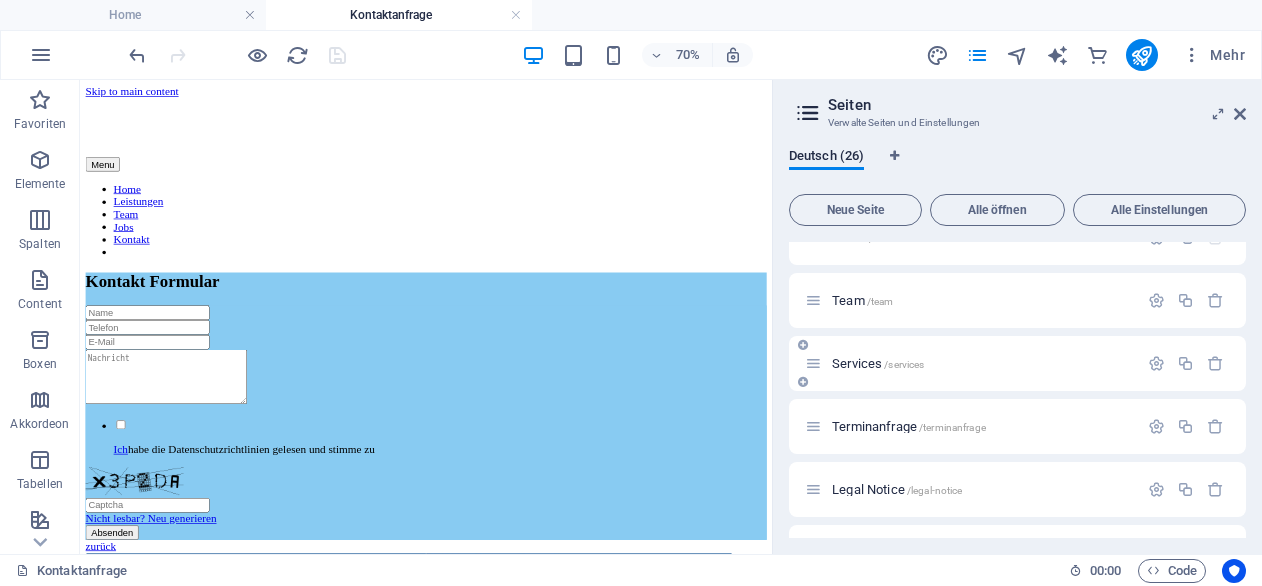 scroll, scrollTop: 40, scrollLeft: 0, axis: vertical 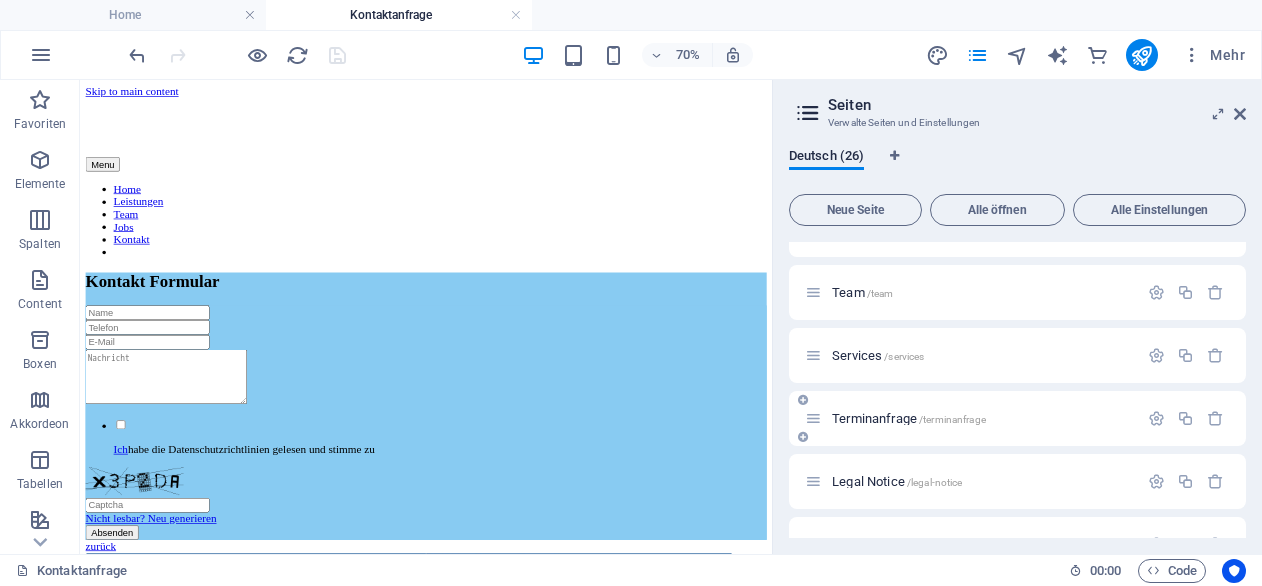 click on "Terminanfrage /terminanfrage" at bounding box center [909, 418] 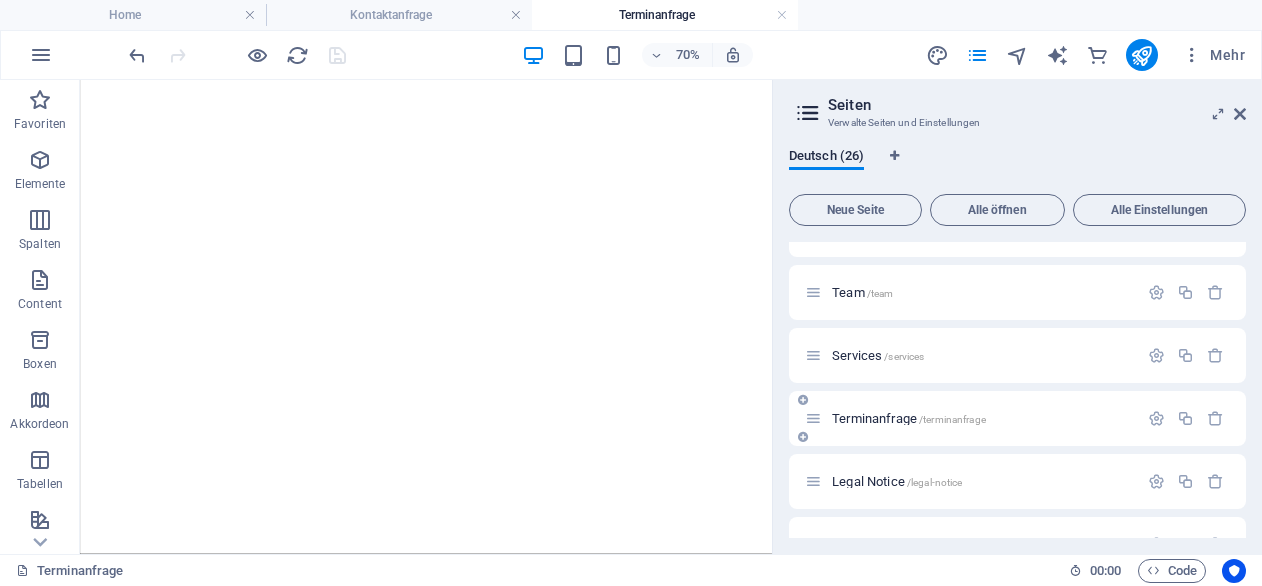 select 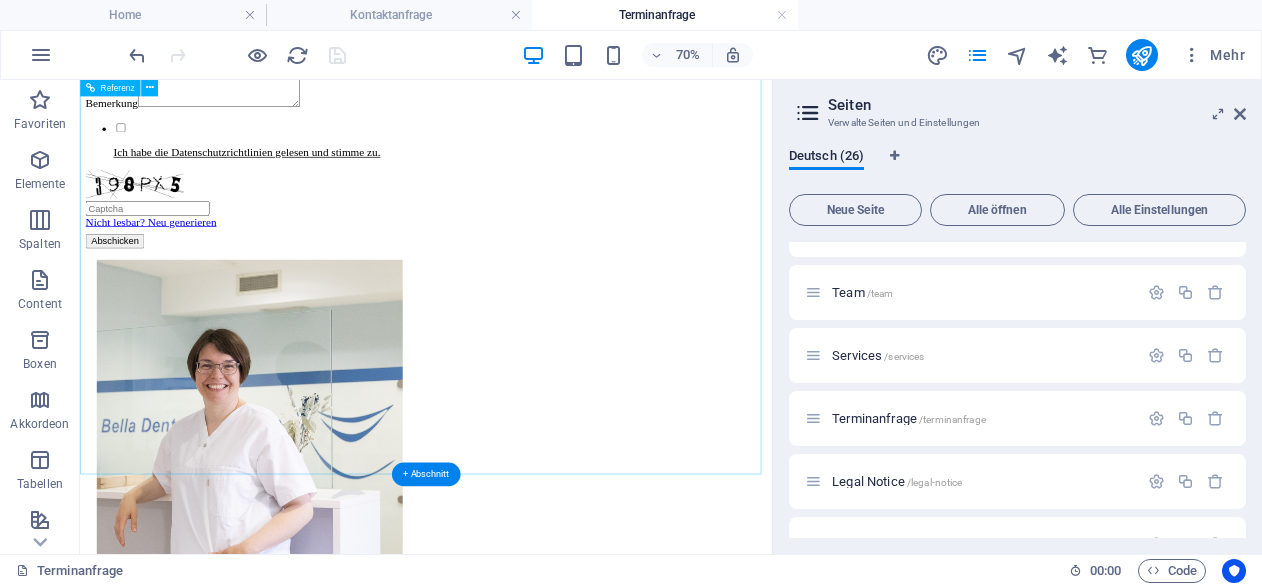scroll, scrollTop: 562, scrollLeft: 0, axis: vertical 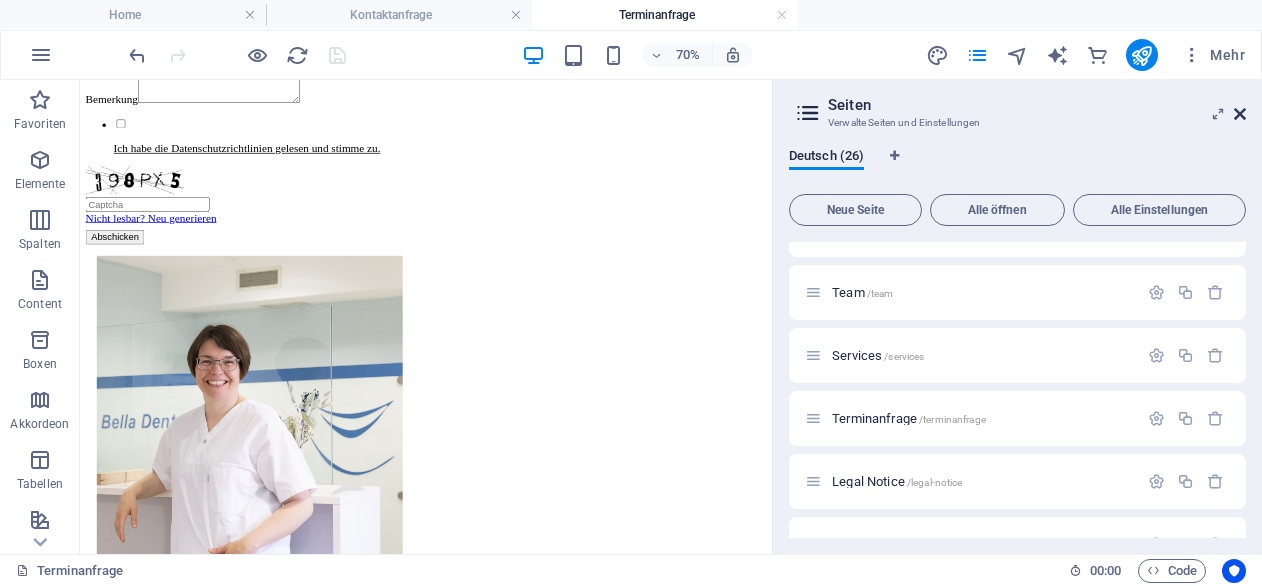 click at bounding box center [1240, 114] 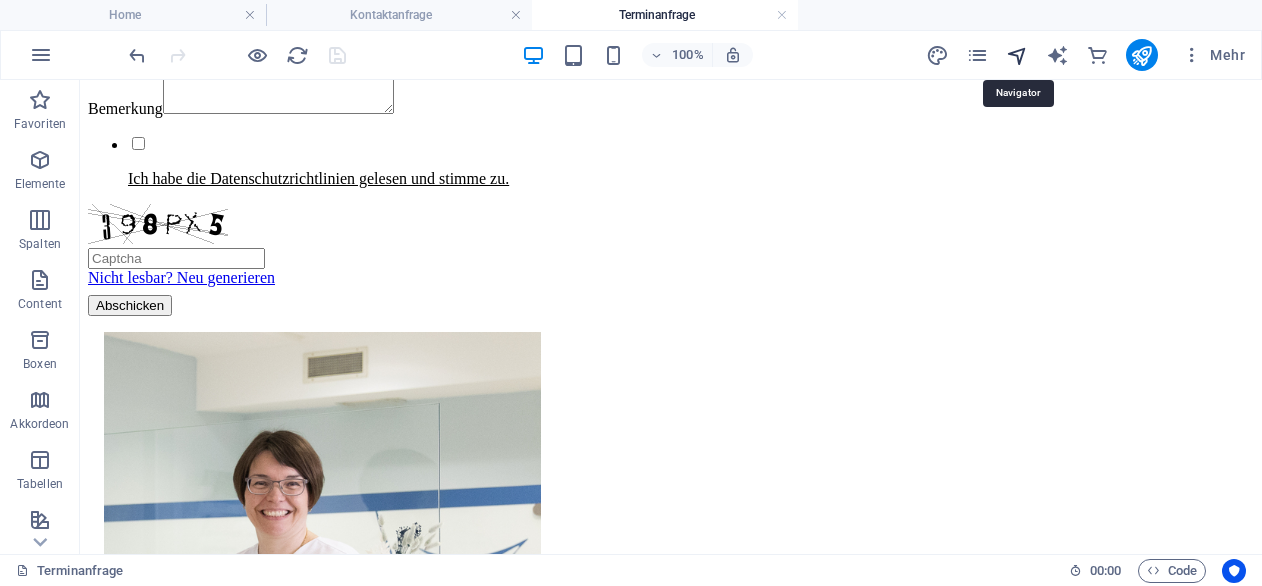 click at bounding box center (1017, 55) 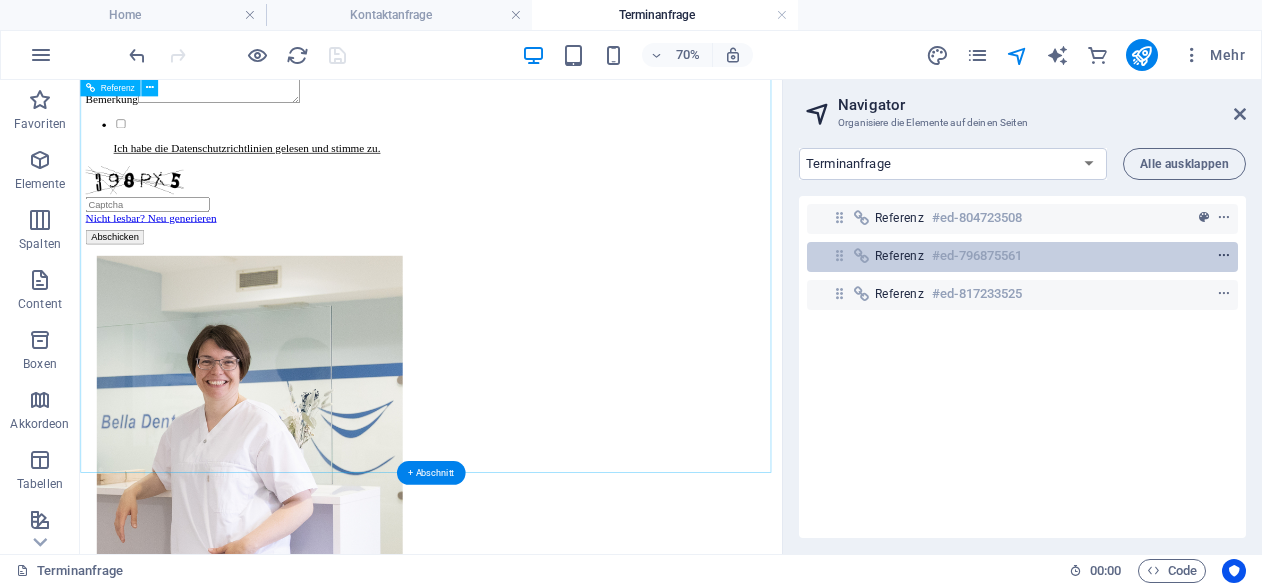 click at bounding box center (1224, 256) 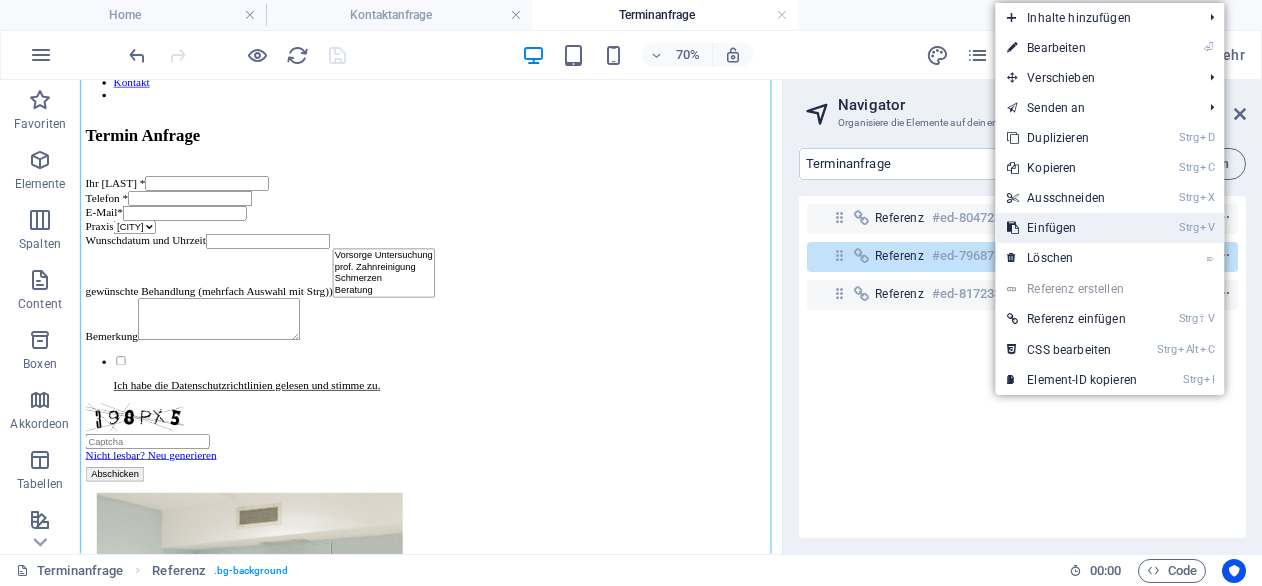 click on "Strg V  Einfügen" at bounding box center (1072, 228) 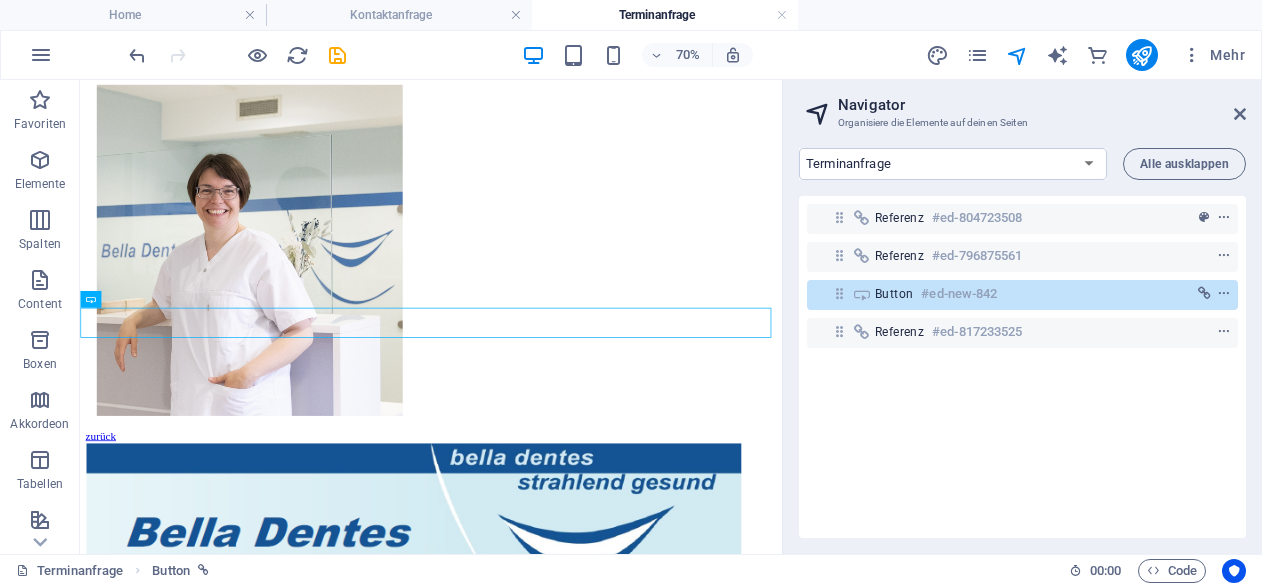 scroll, scrollTop: 807, scrollLeft: 0, axis: vertical 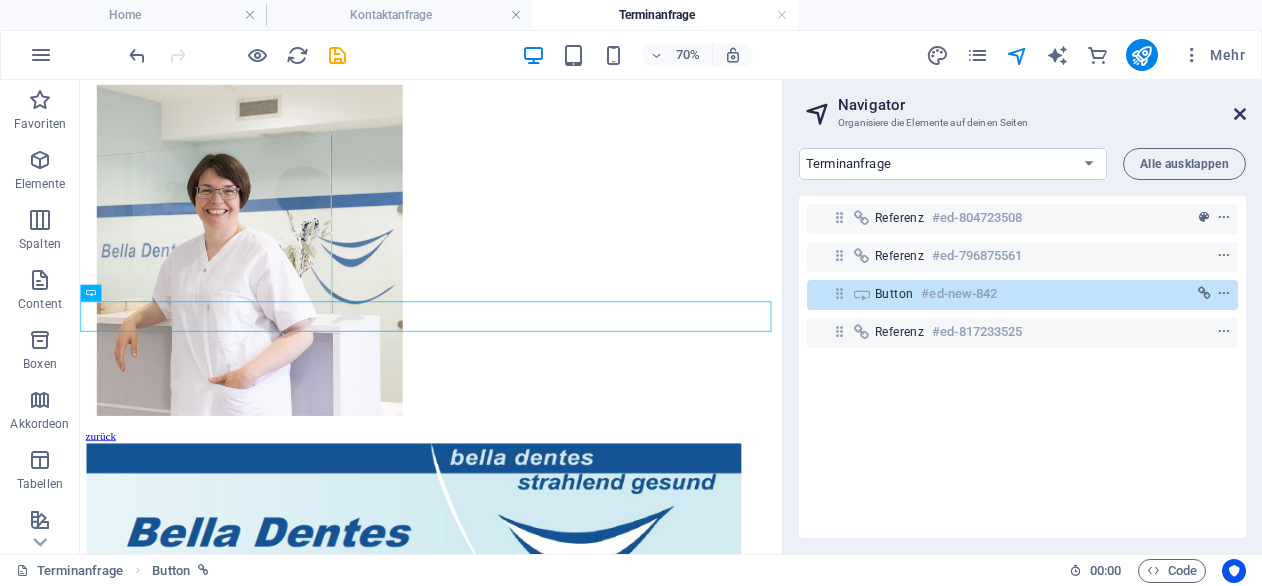 click at bounding box center [1240, 114] 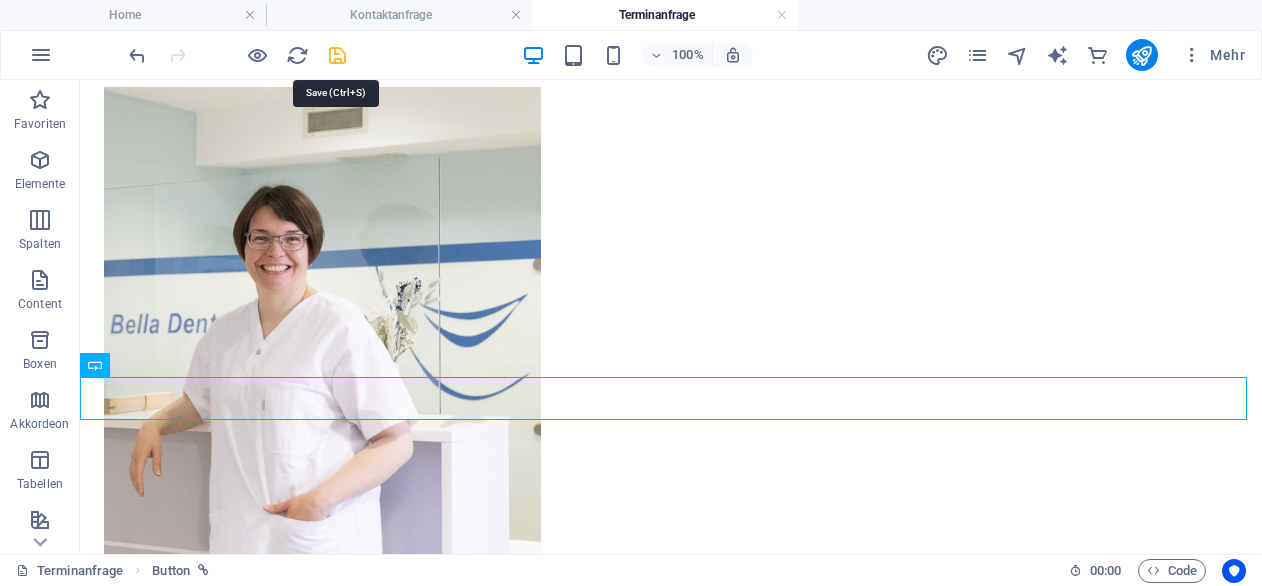 click at bounding box center (337, 55) 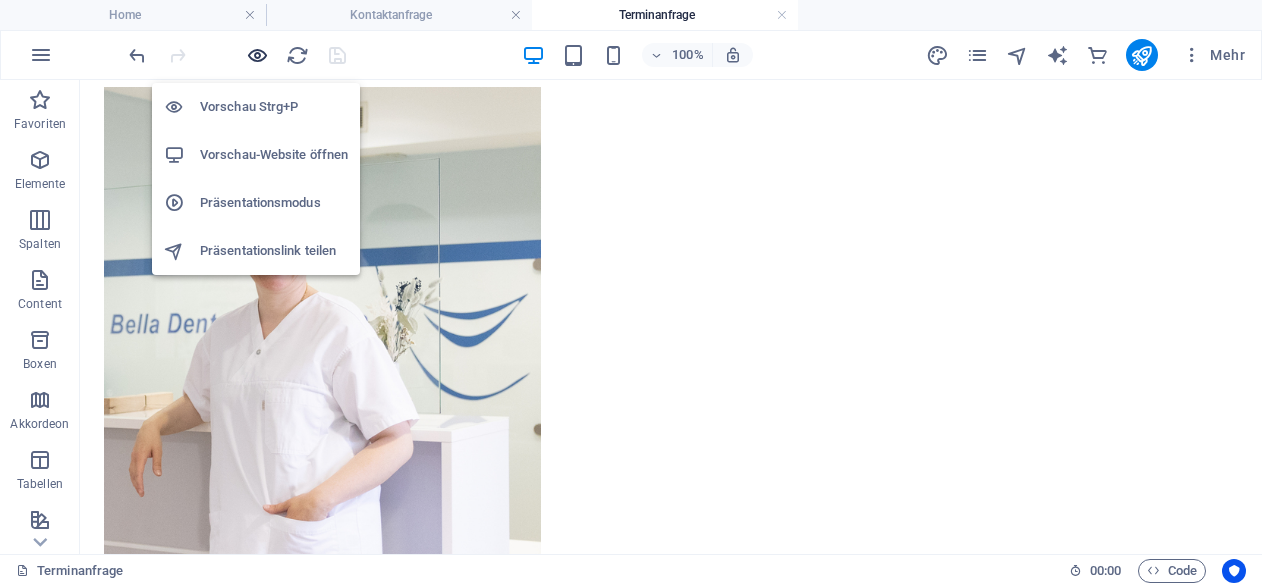 click at bounding box center [257, 55] 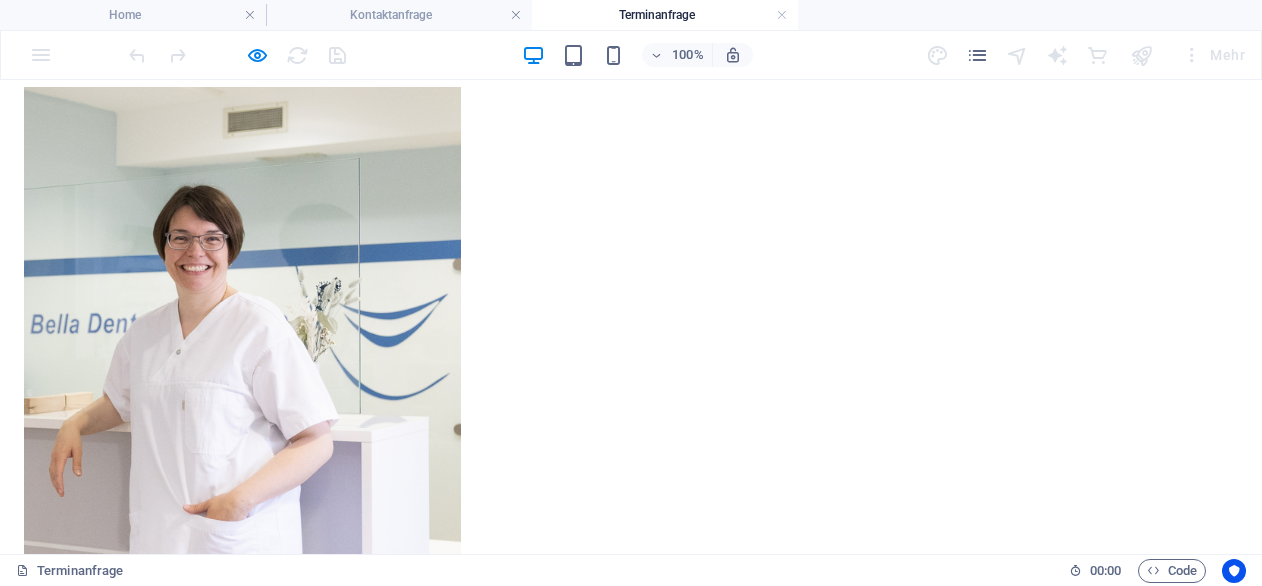 click on "Home" at bounding box center [67, -572] 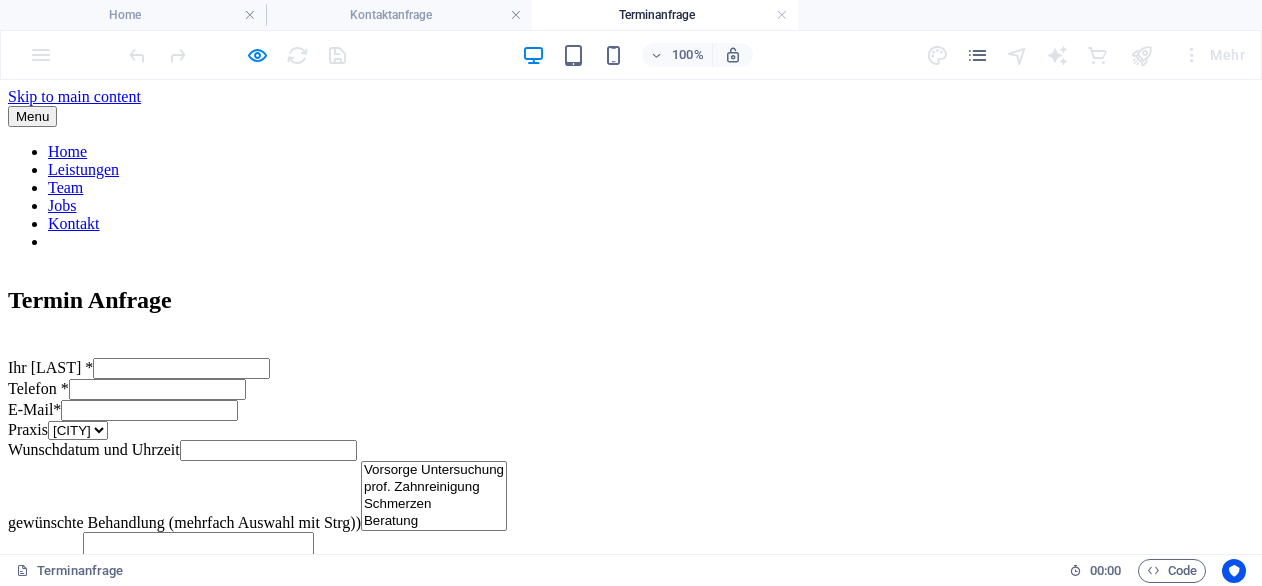 scroll, scrollTop: 1888, scrollLeft: 0, axis: vertical 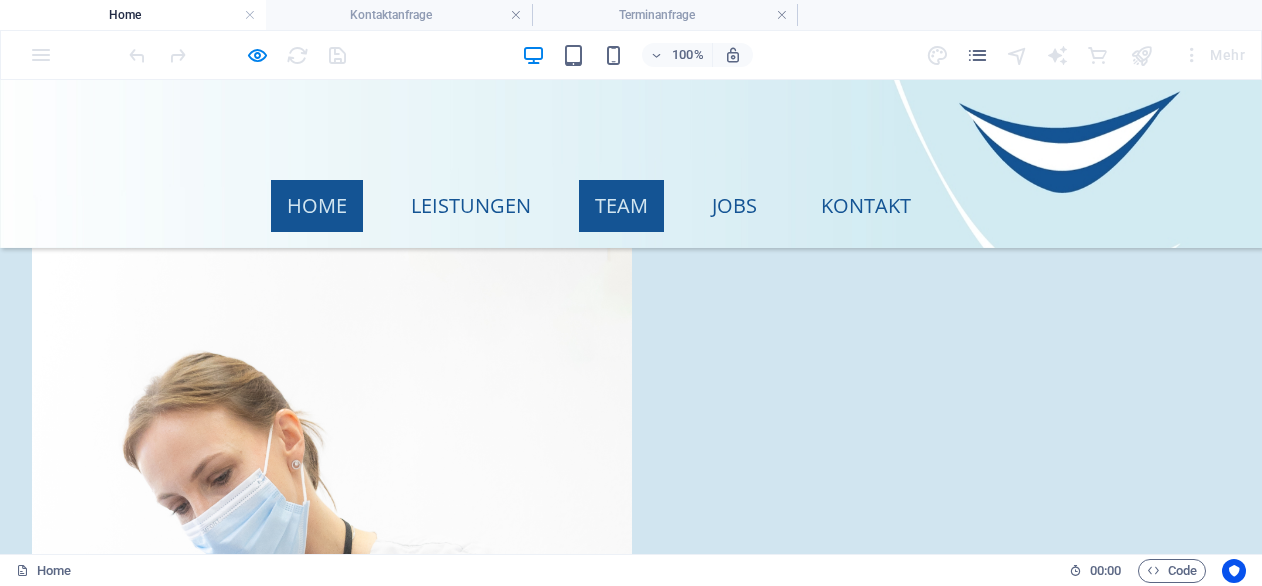 click on "Team" at bounding box center (621, 206) 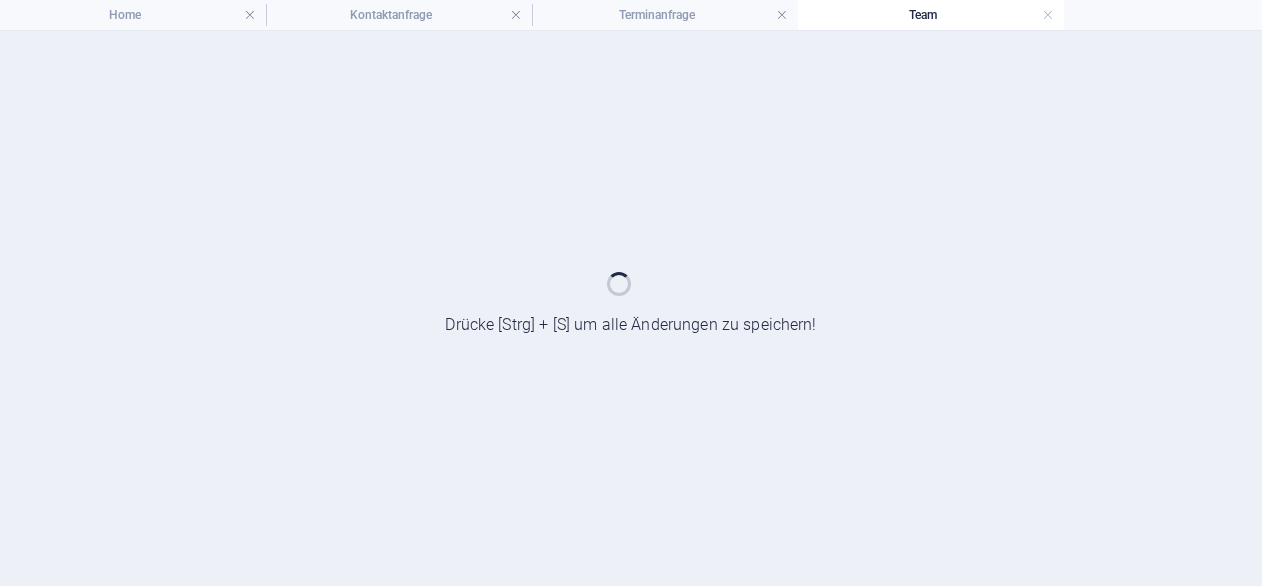 scroll, scrollTop: 0, scrollLeft: 0, axis: both 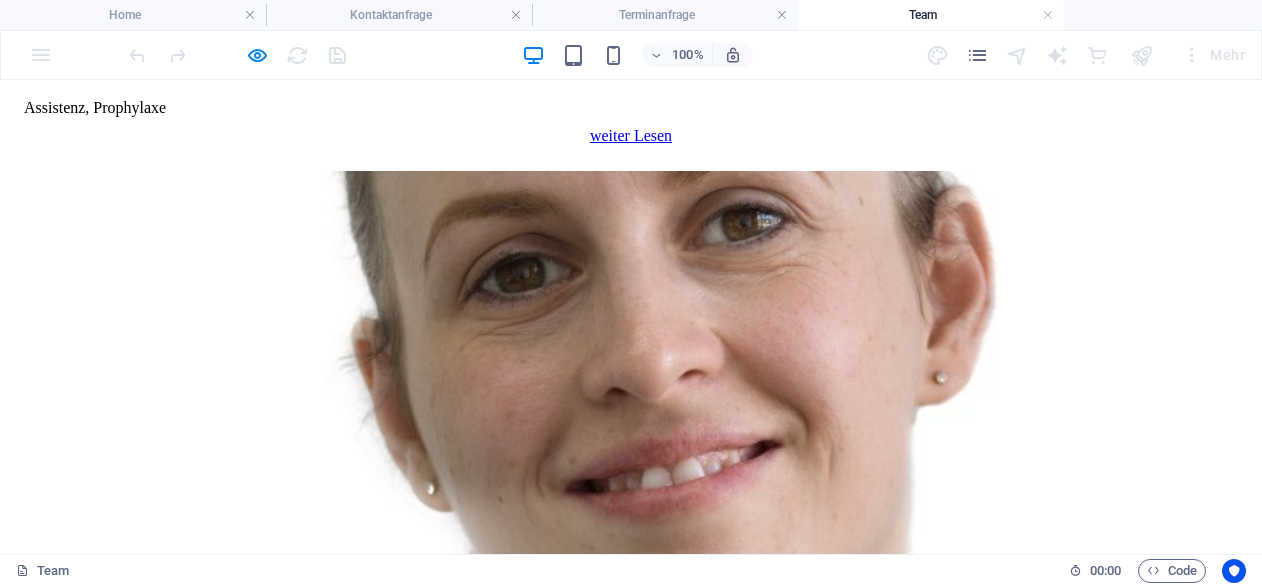 click on "Home Leistungen Team Jobs Kontakt" at bounding box center [631, -2727] 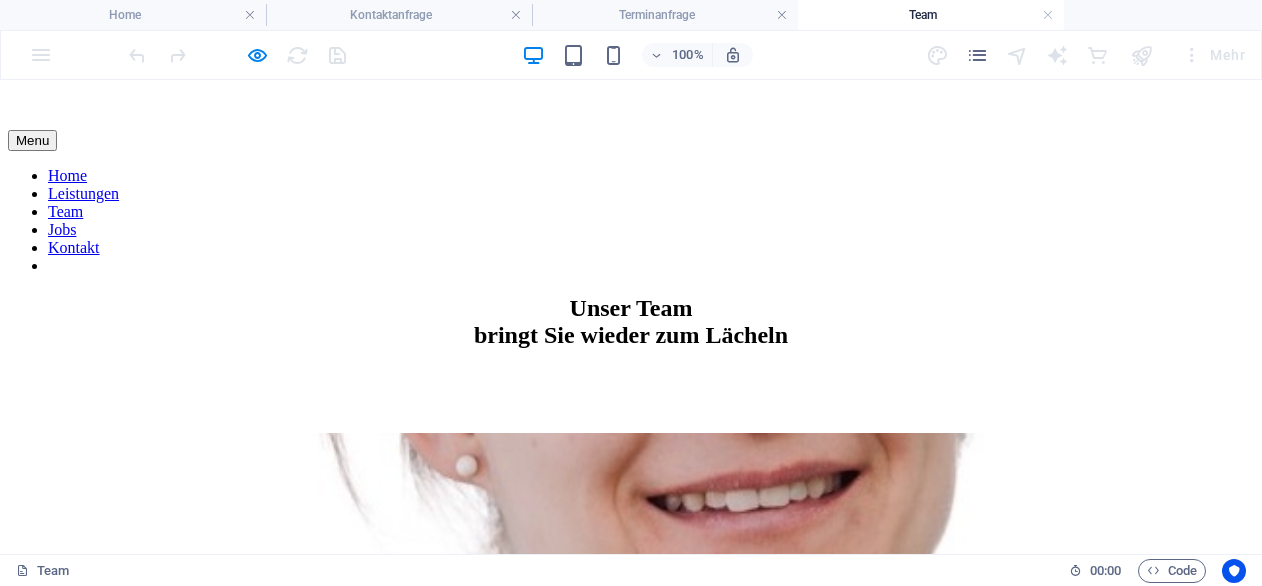 scroll, scrollTop: 0, scrollLeft: 0, axis: both 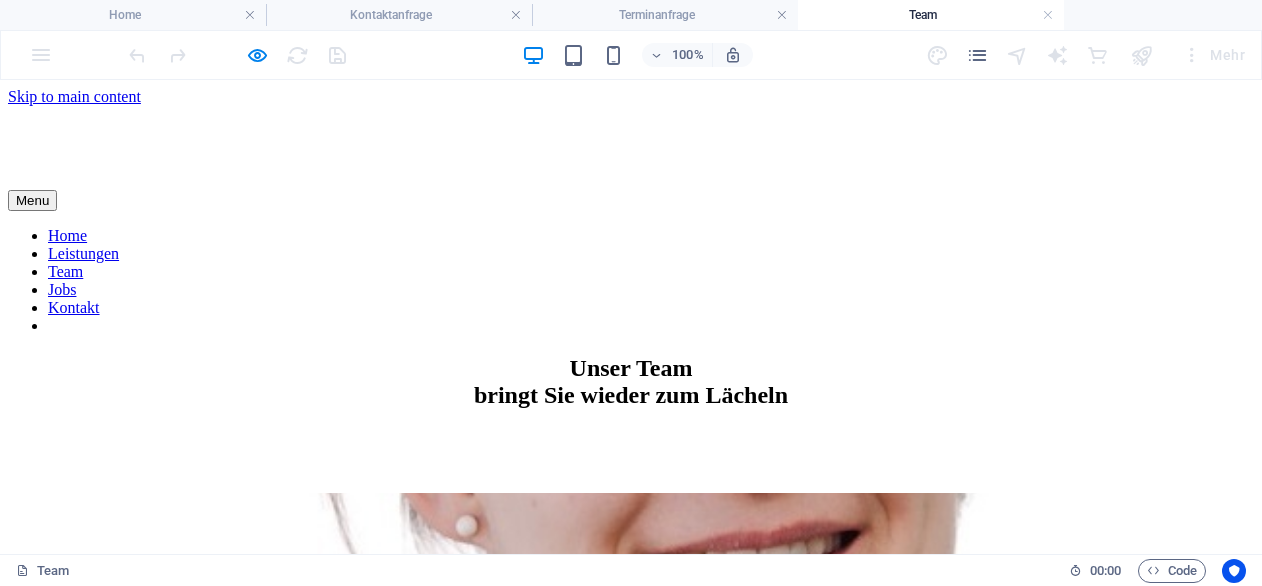 click on "Home Leistungen Team Jobs Kontakt" at bounding box center (631, 281) 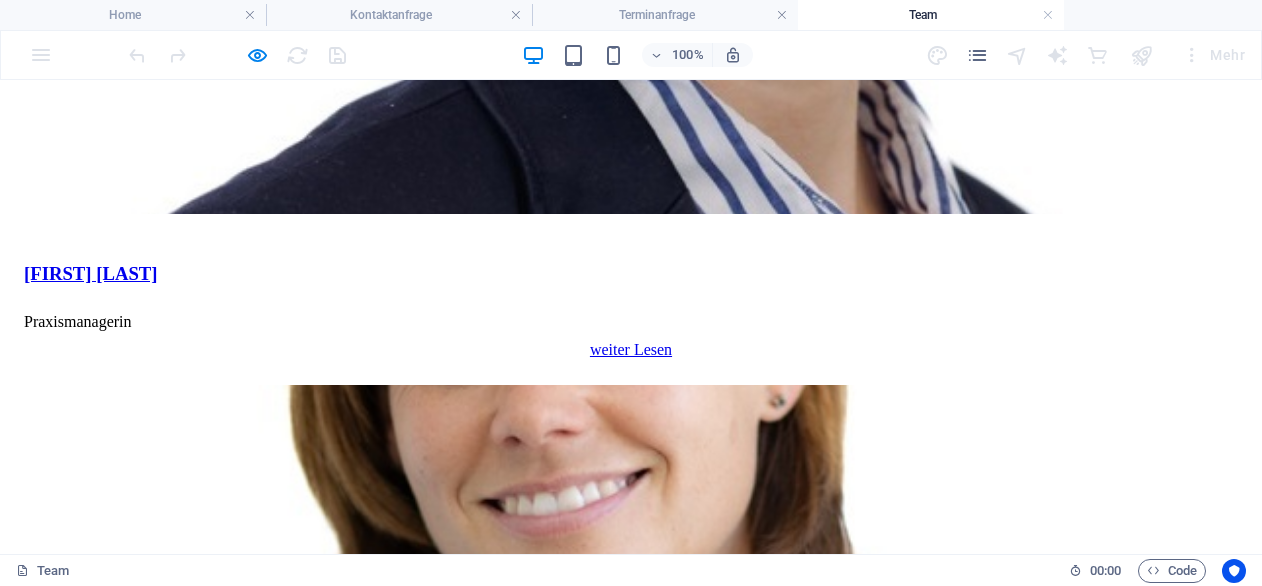 scroll, scrollTop: 780, scrollLeft: 0, axis: vertical 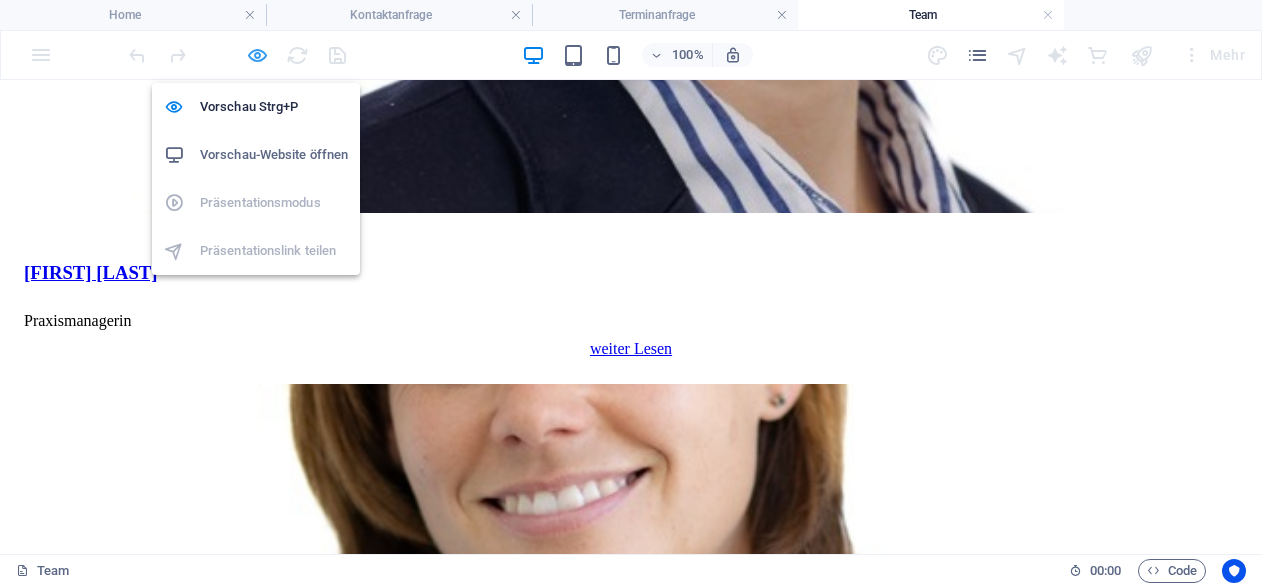 click at bounding box center (257, 55) 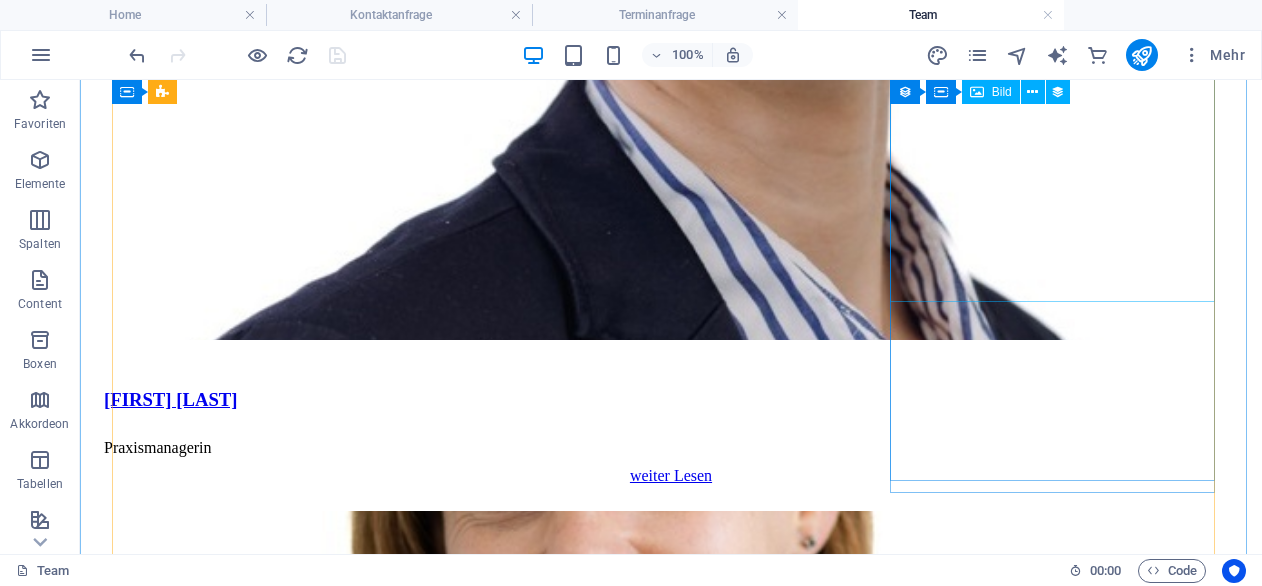 scroll, scrollTop: 654, scrollLeft: 0, axis: vertical 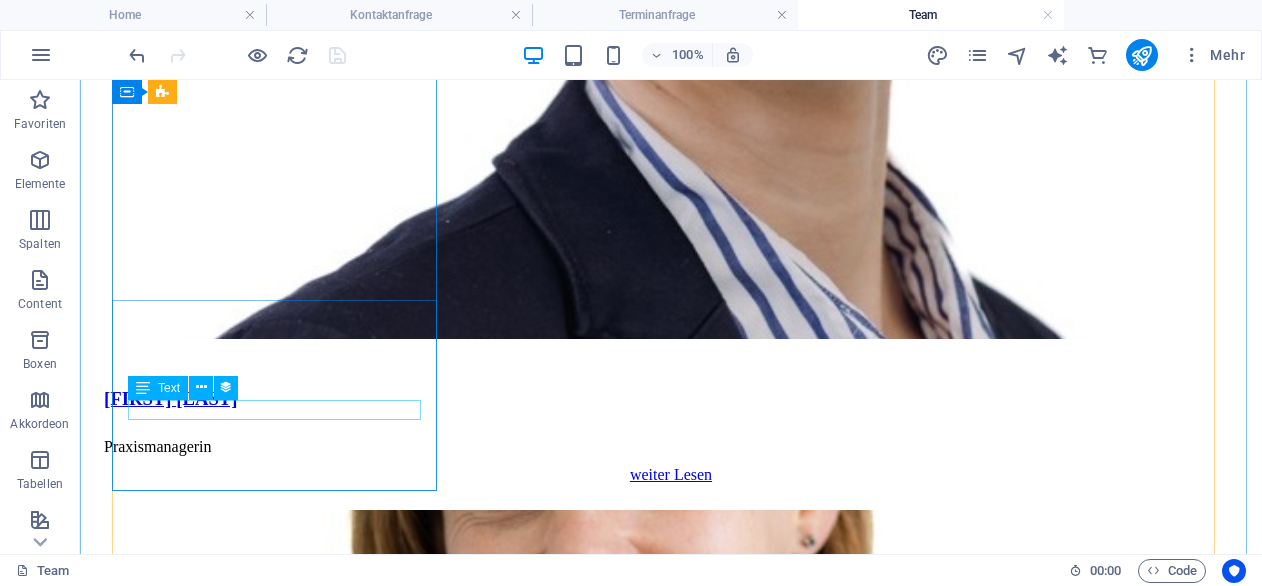 click on "Praxismanagerin" at bounding box center (671, 447) 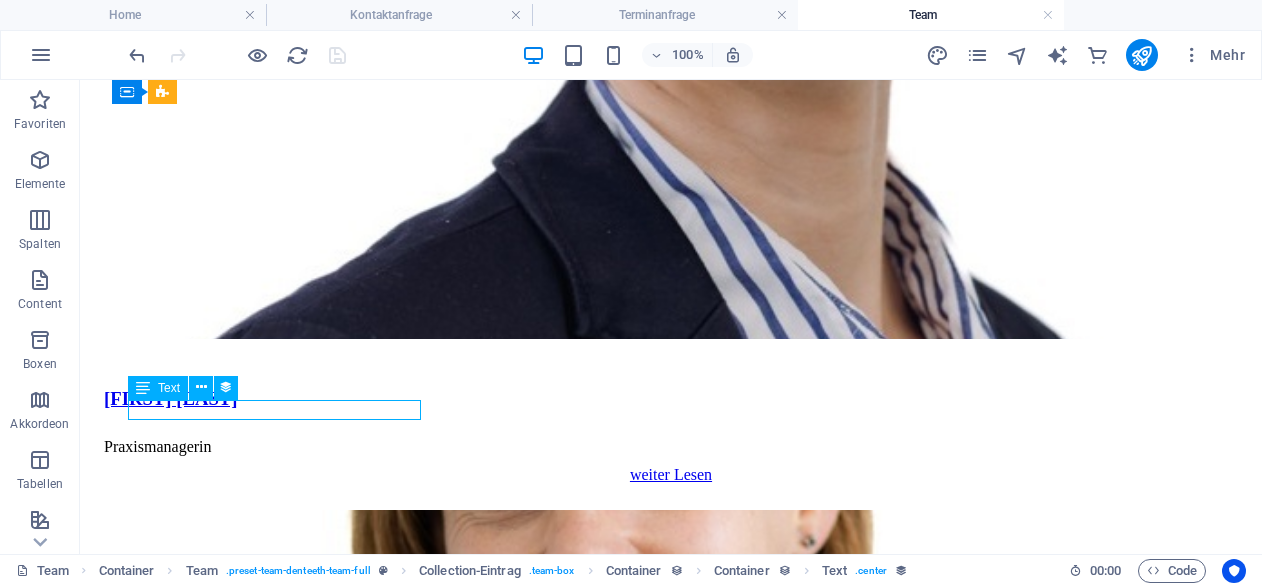 click on "Praxismanagerin" at bounding box center [671, 447] 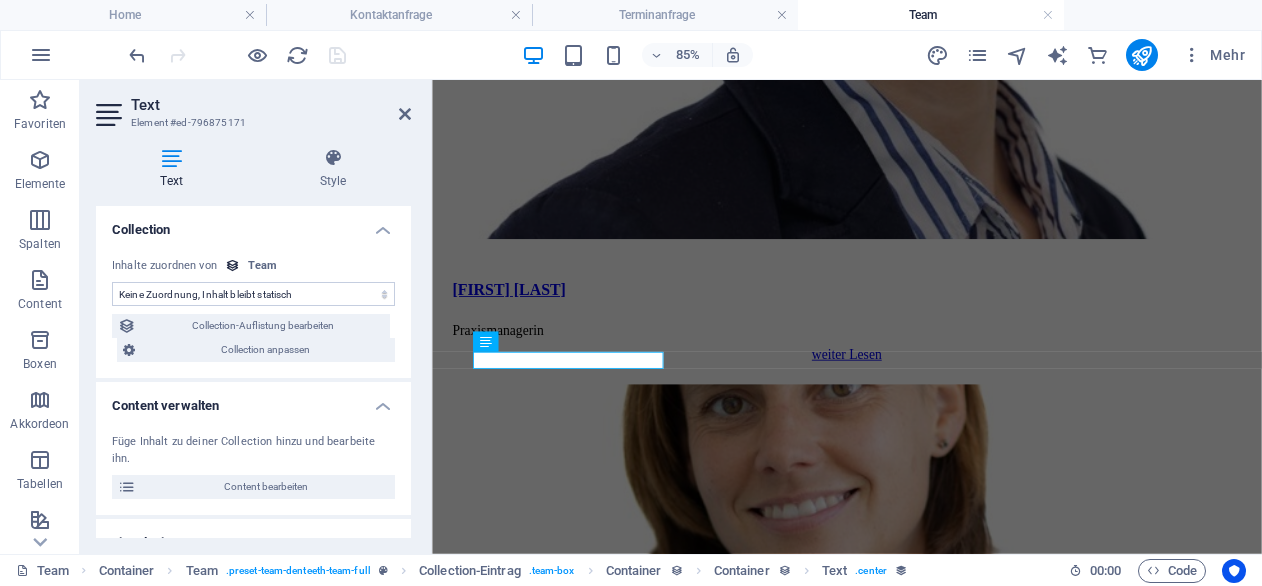 select on "job_title" 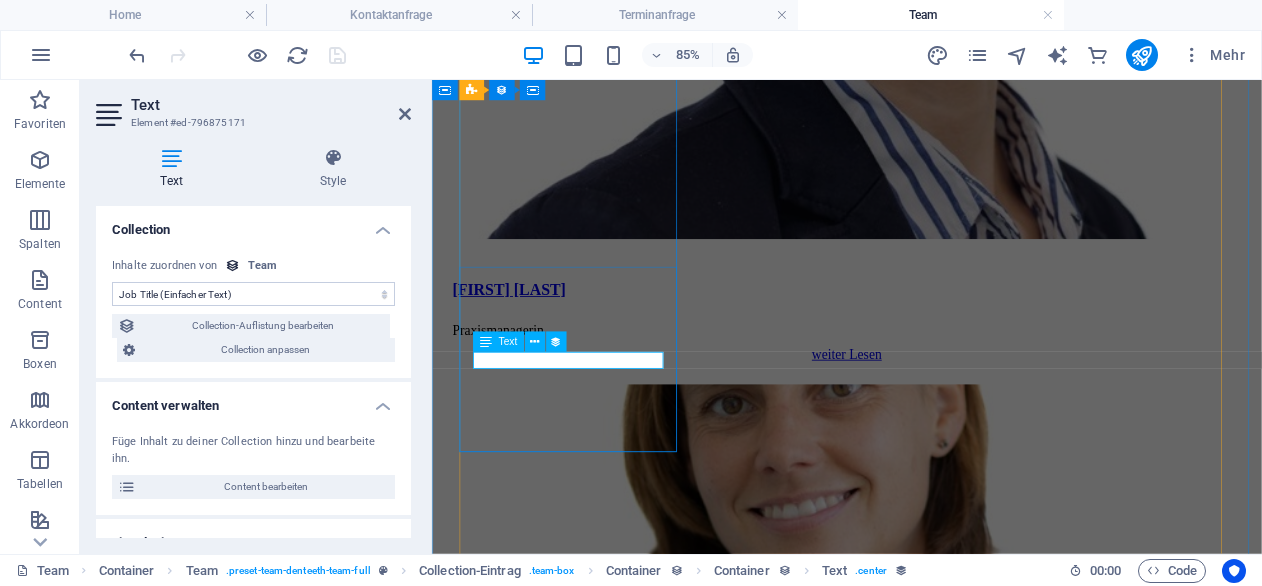 click on "Praxismanagerin" at bounding box center (920, 375) 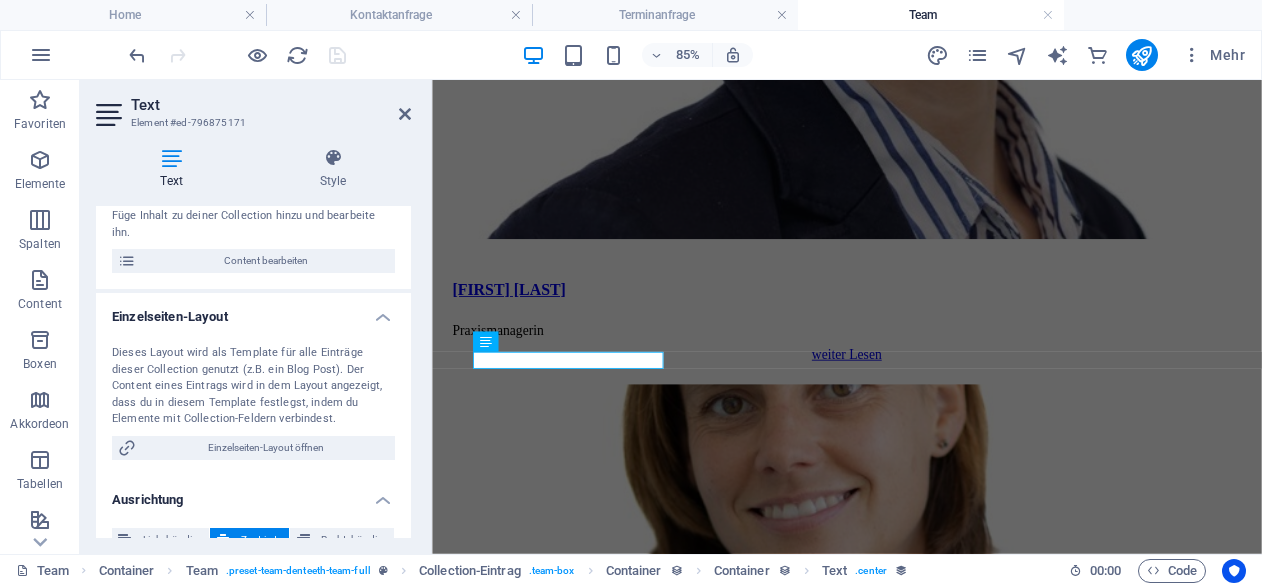 scroll, scrollTop: 256, scrollLeft: 0, axis: vertical 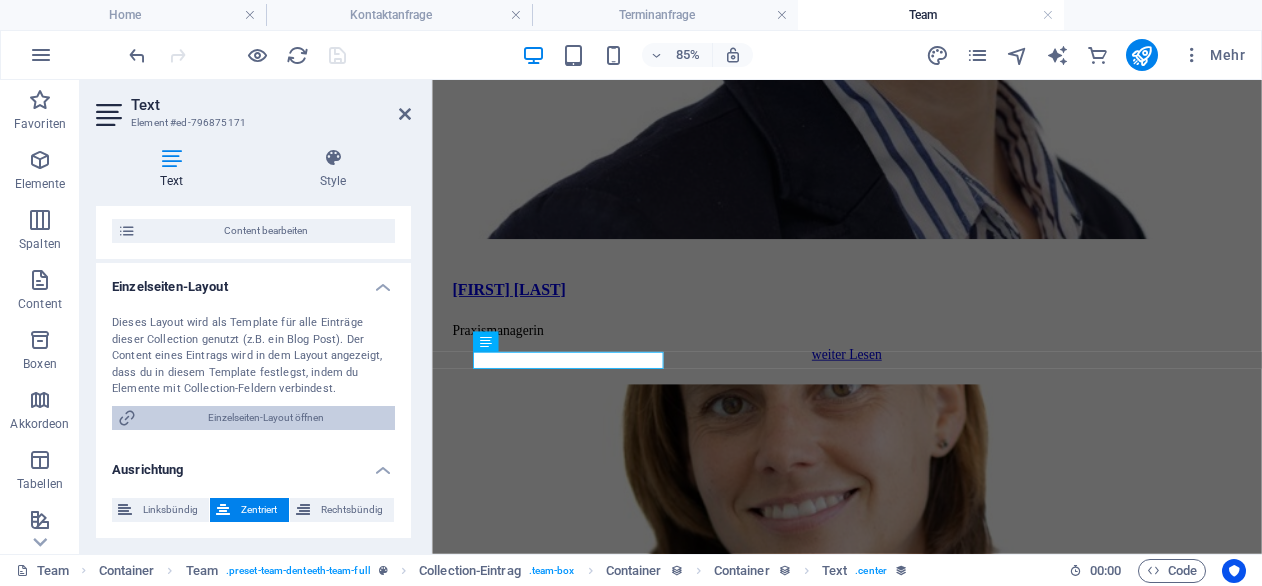 click on "Einzelseiten-Layout öffnen" at bounding box center [265, 418] 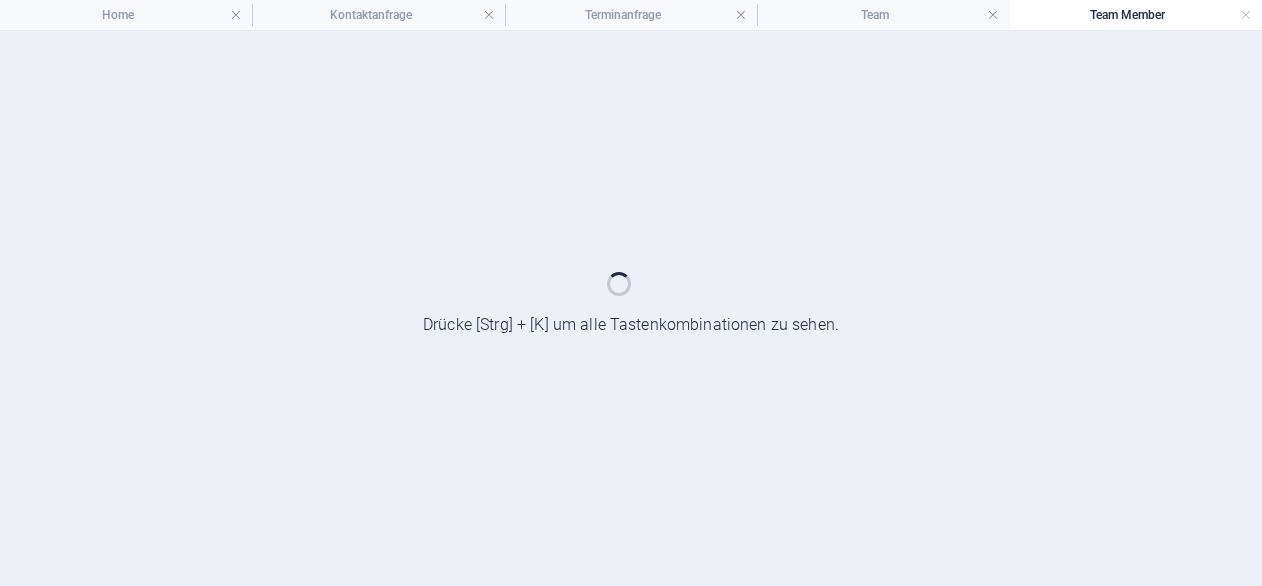 scroll, scrollTop: 0, scrollLeft: 0, axis: both 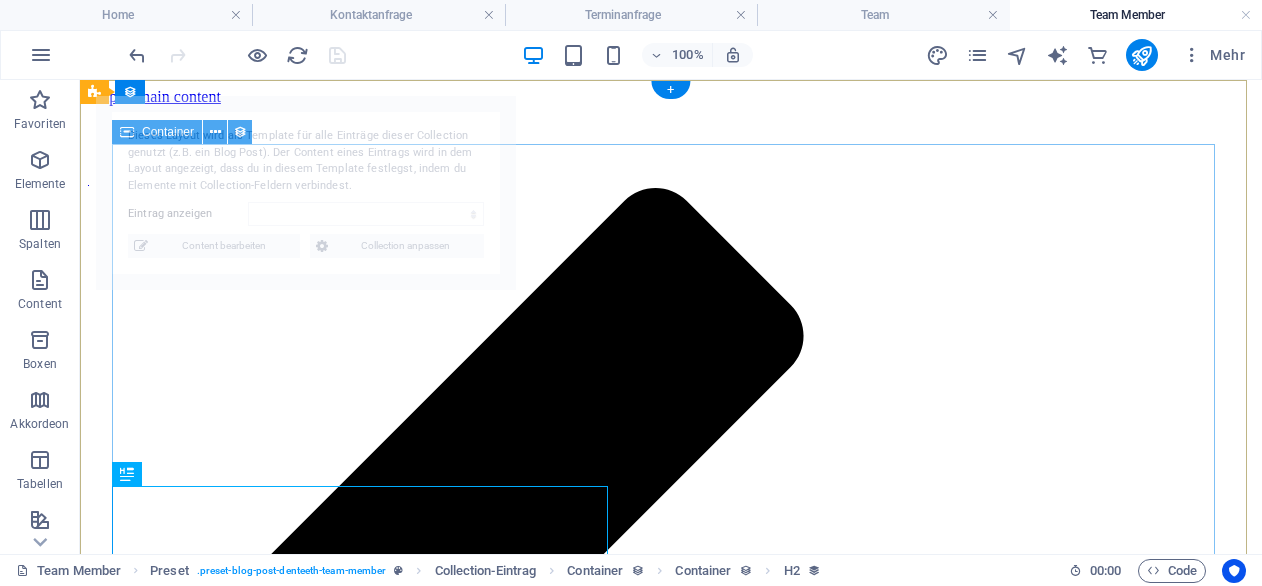 select on "688a1955dffb516779021adb" 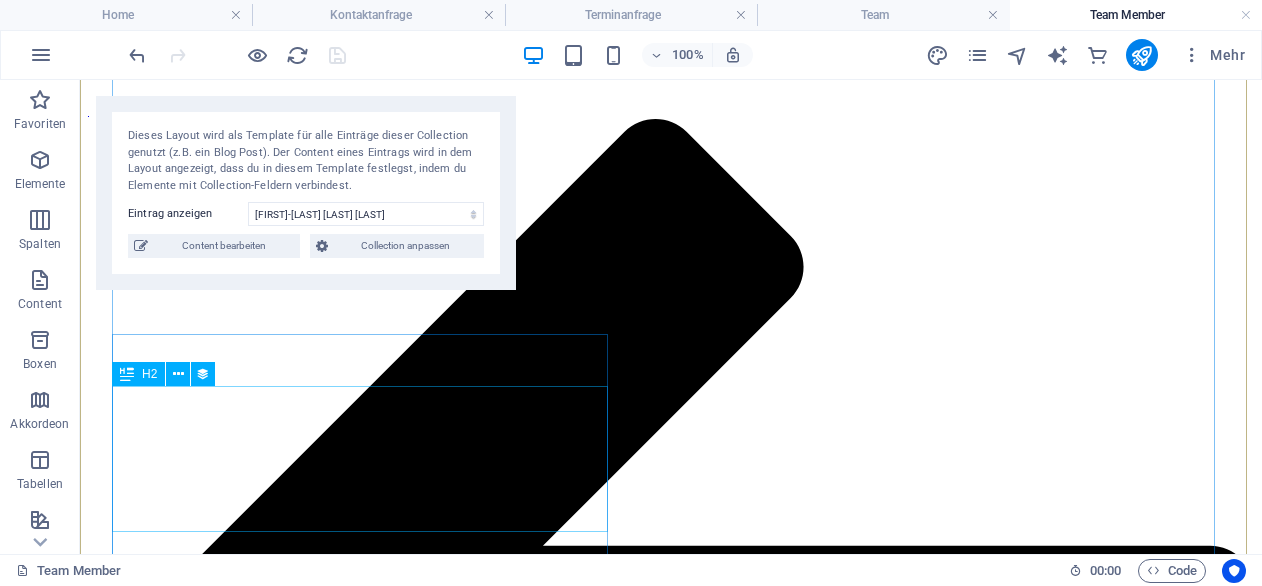 scroll, scrollTop: 100, scrollLeft: 0, axis: vertical 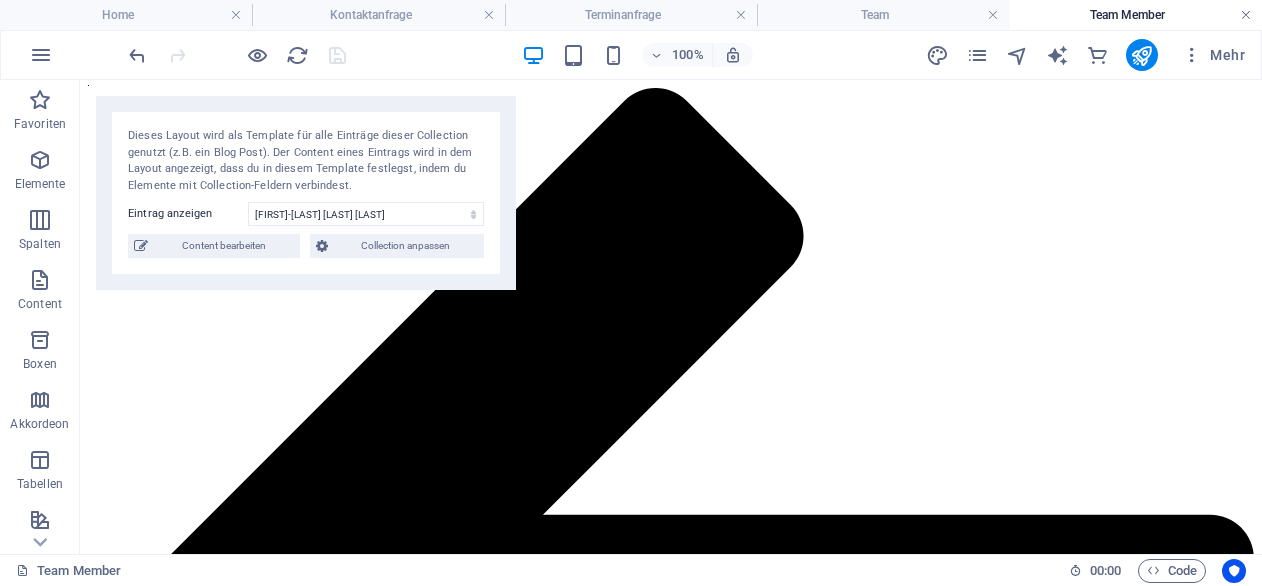 click at bounding box center [1246, 15] 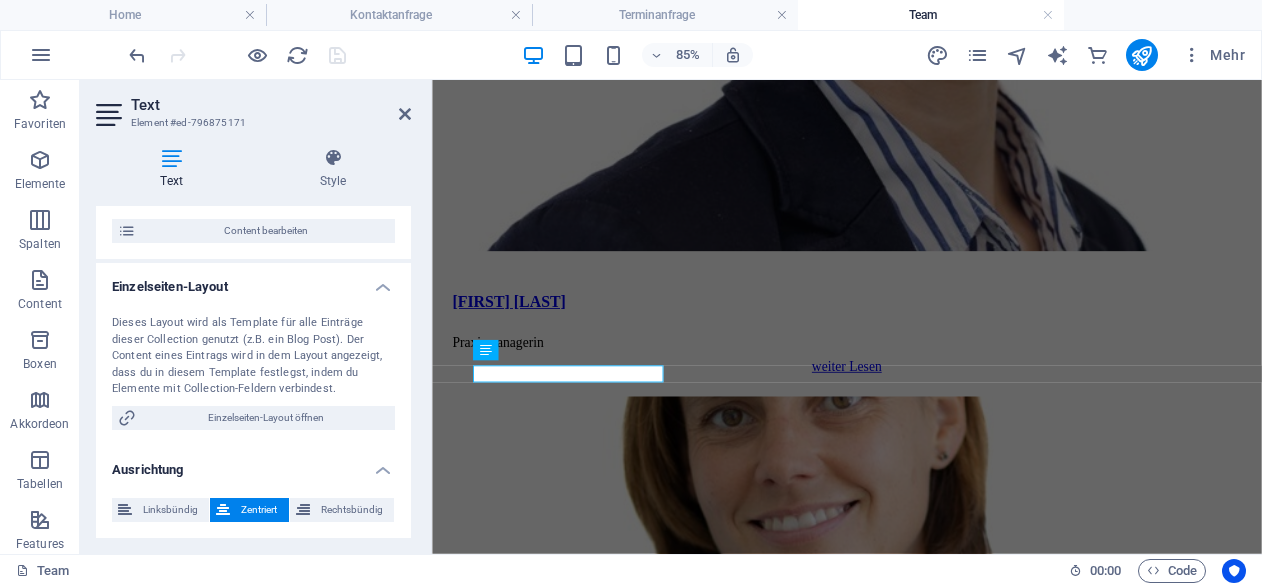 scroll, scrollTop: 717, scrollLeft: 0, axis: vertical 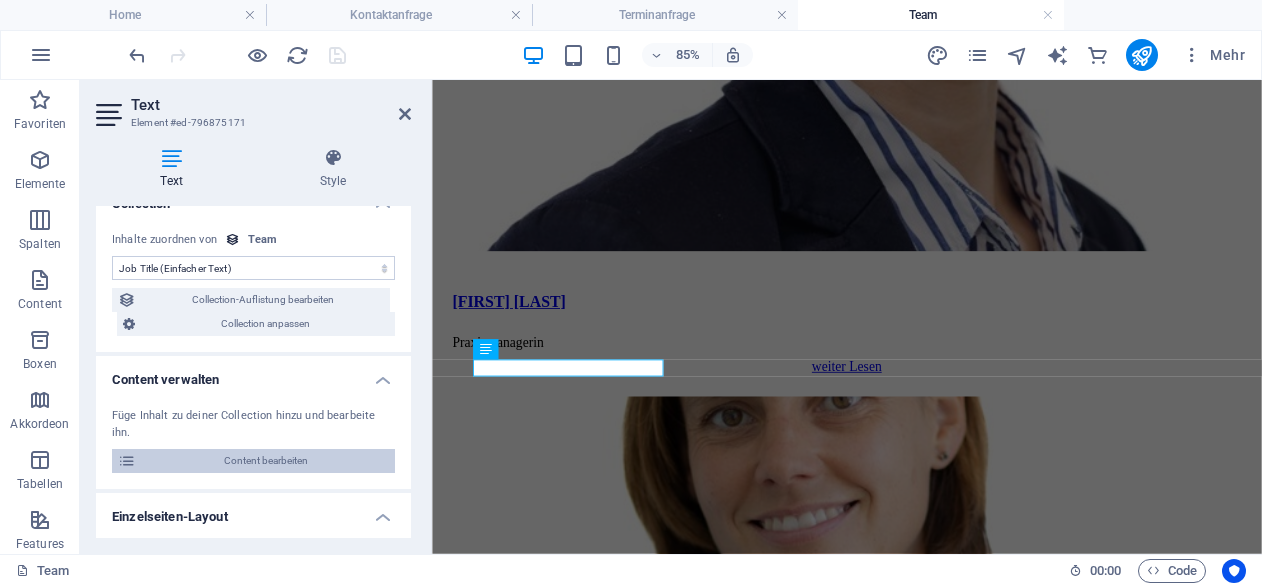 click on "Content bearbeiten" at bounding box center [265, 461] 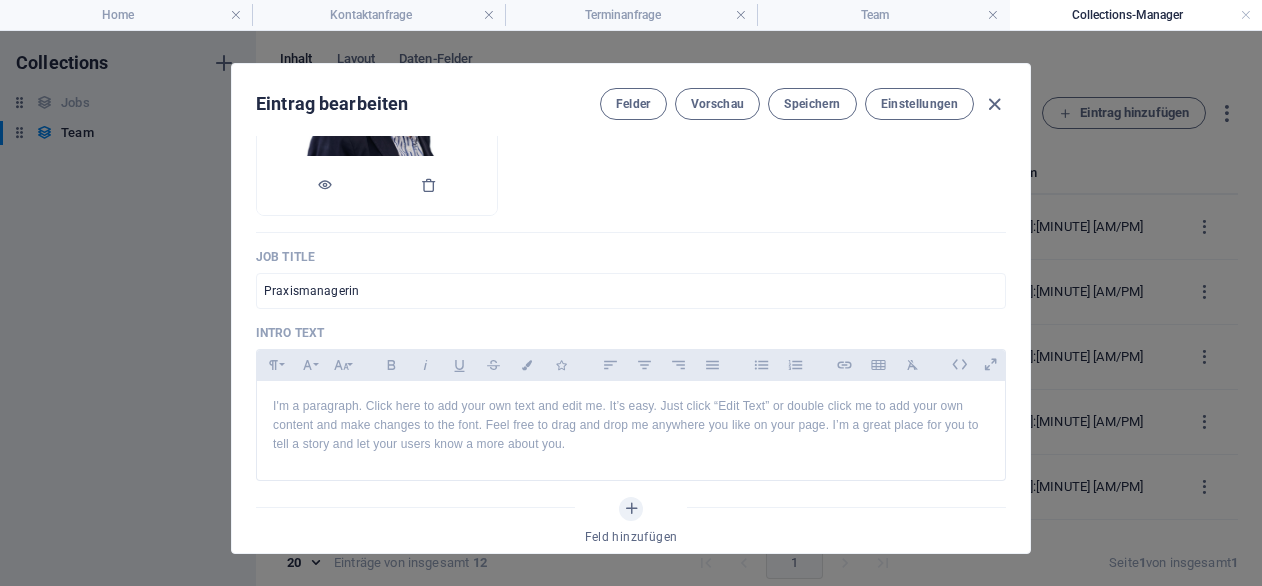scroll, scrollTop: 361, scrollLeft: 0, axis: vertical 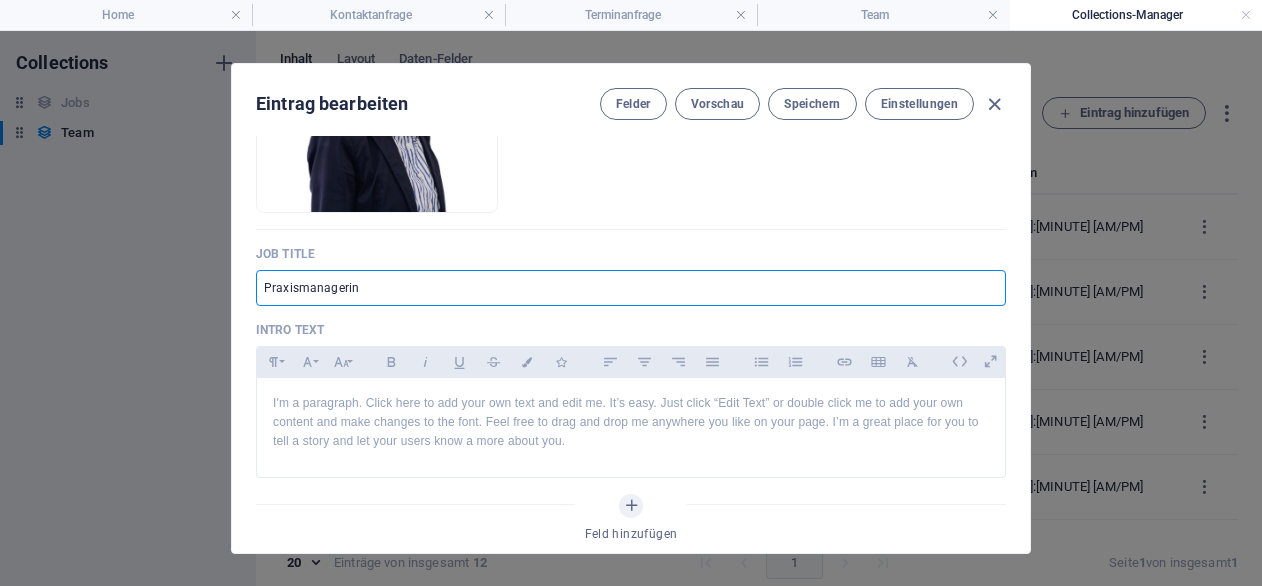 click on "Praxismanagerin" at bounding box center [631, 288] 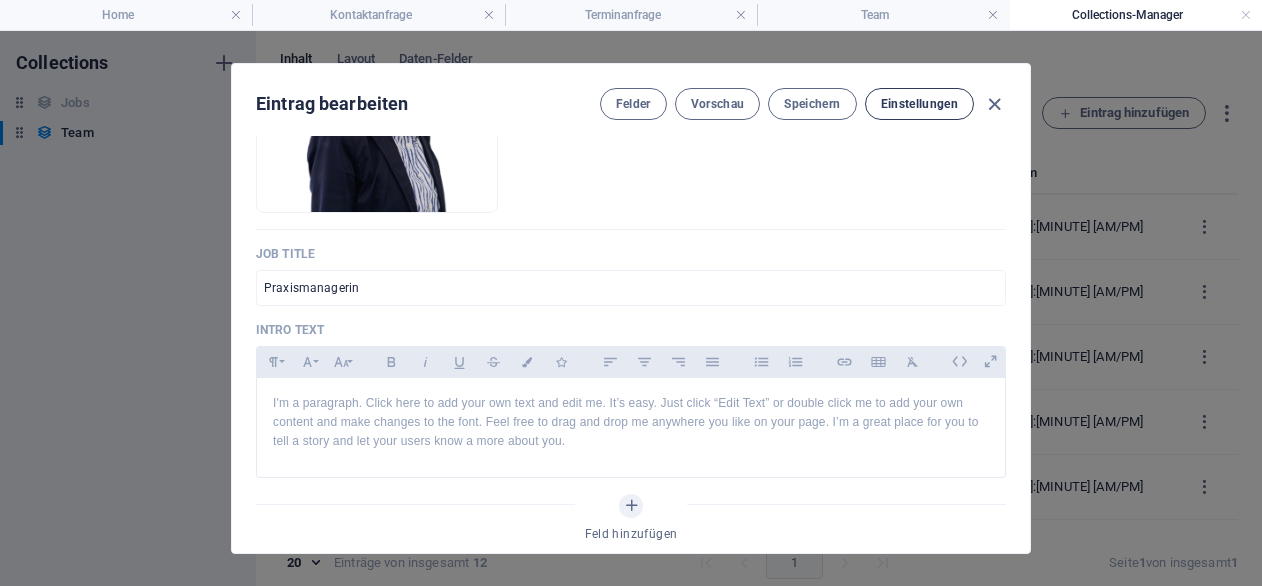 click on "Einstellungen" at bounding box center (919, 104) 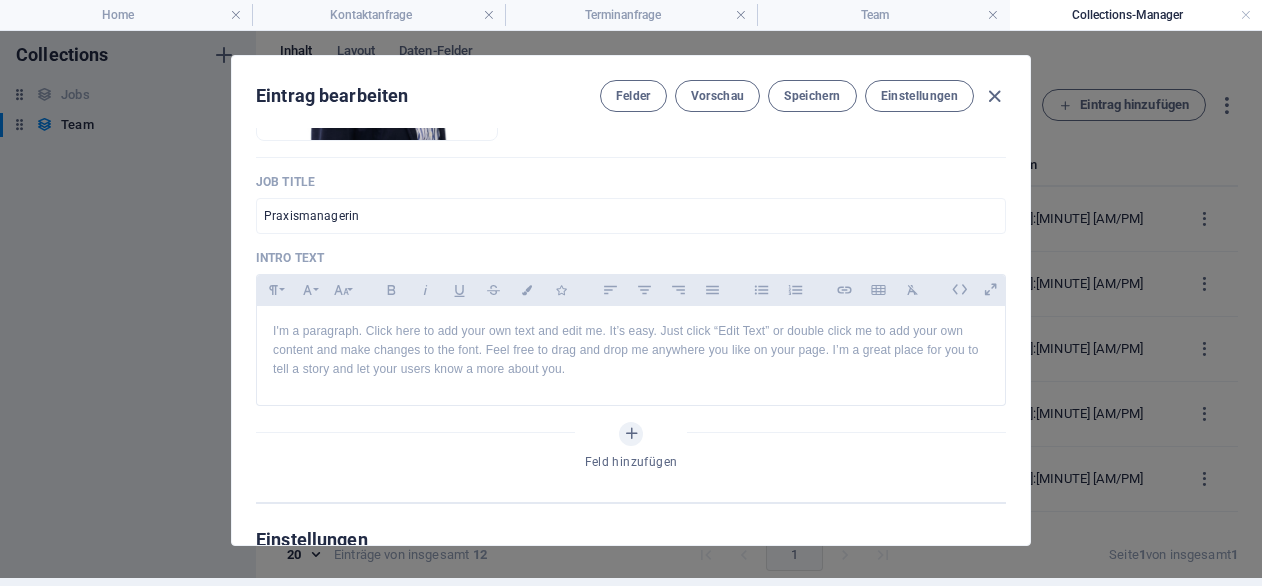 scroll, scrollTop: 360, scrollLeft: 0, axis: vertical 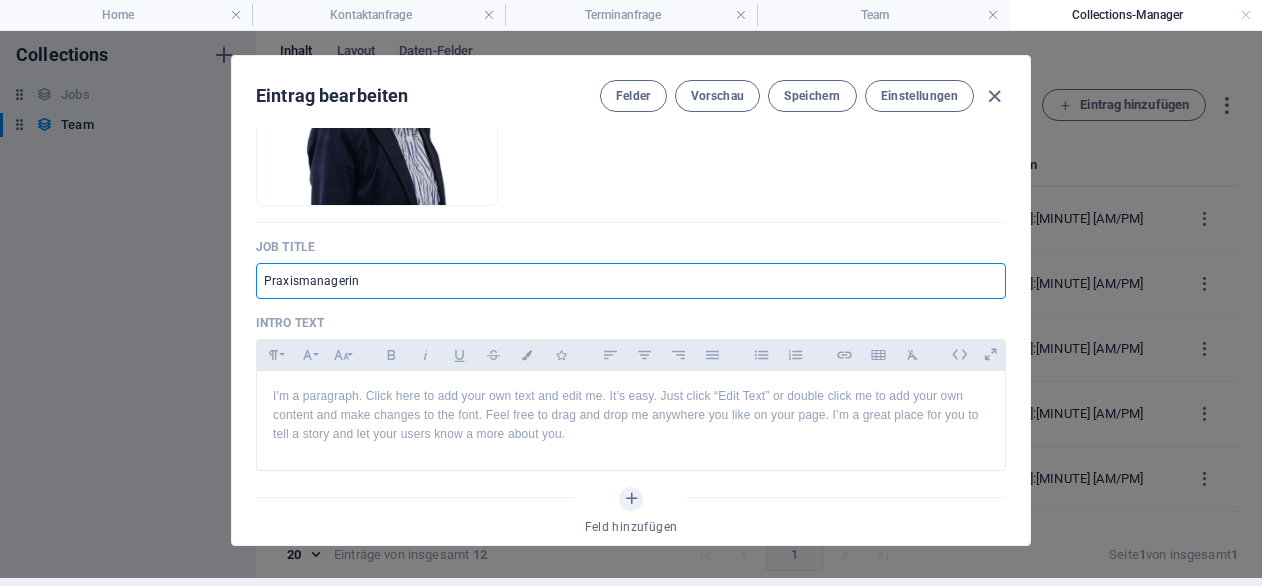 click on "Praxismanagerin" at bounding box center (631, 281) 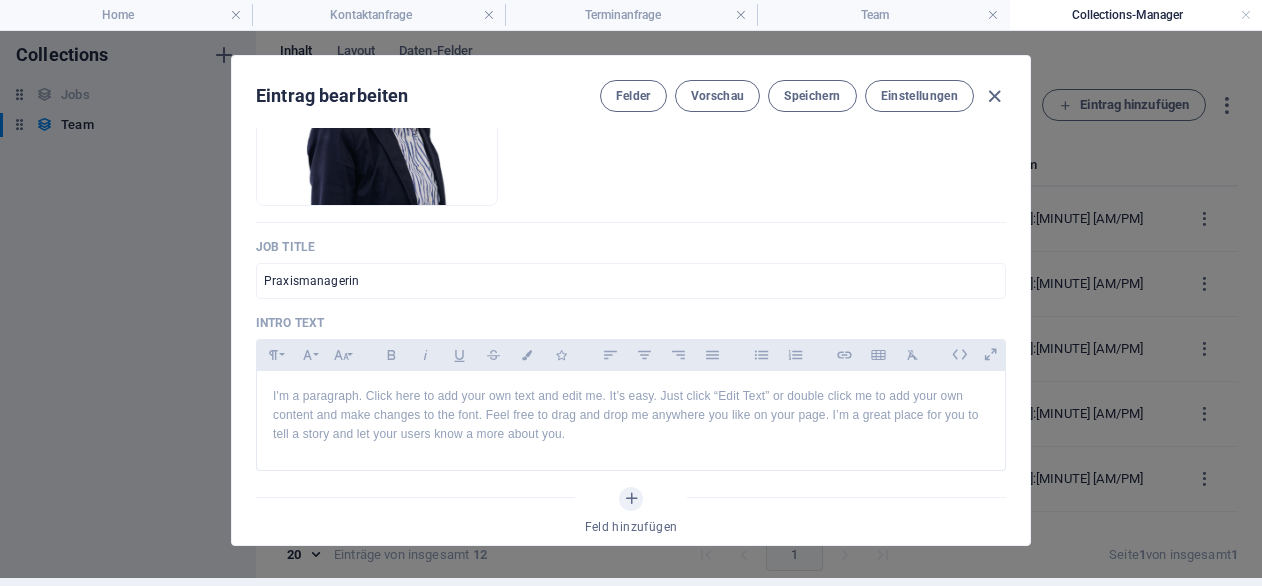 click on "Job Title" at bounding box center [631, 247] 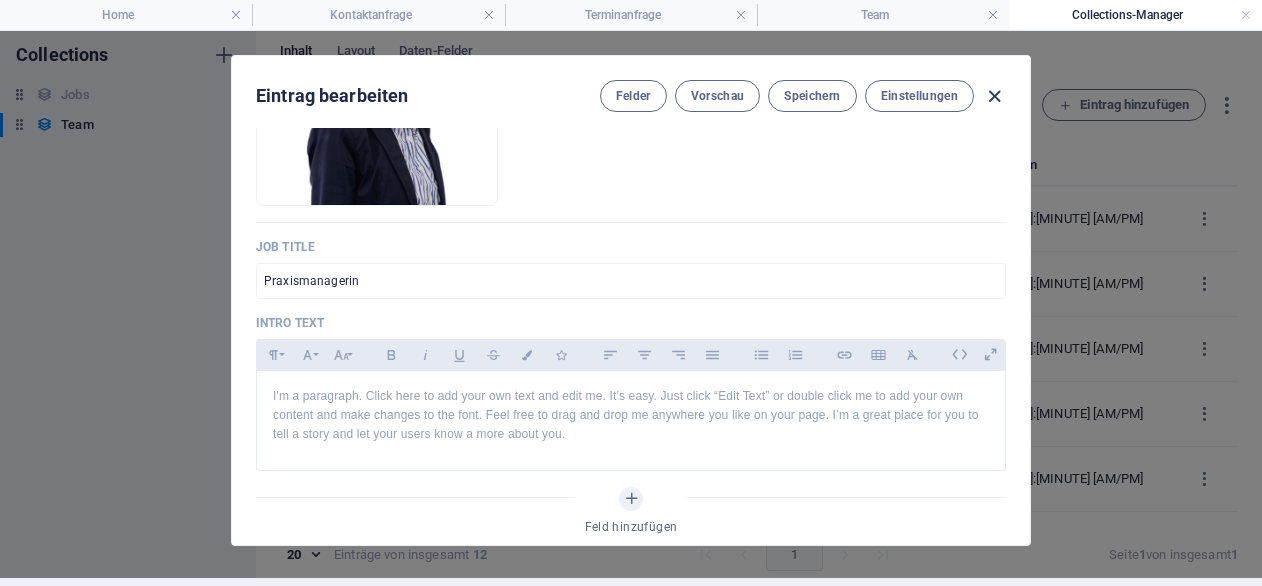 click at bounding box center (994, 96) 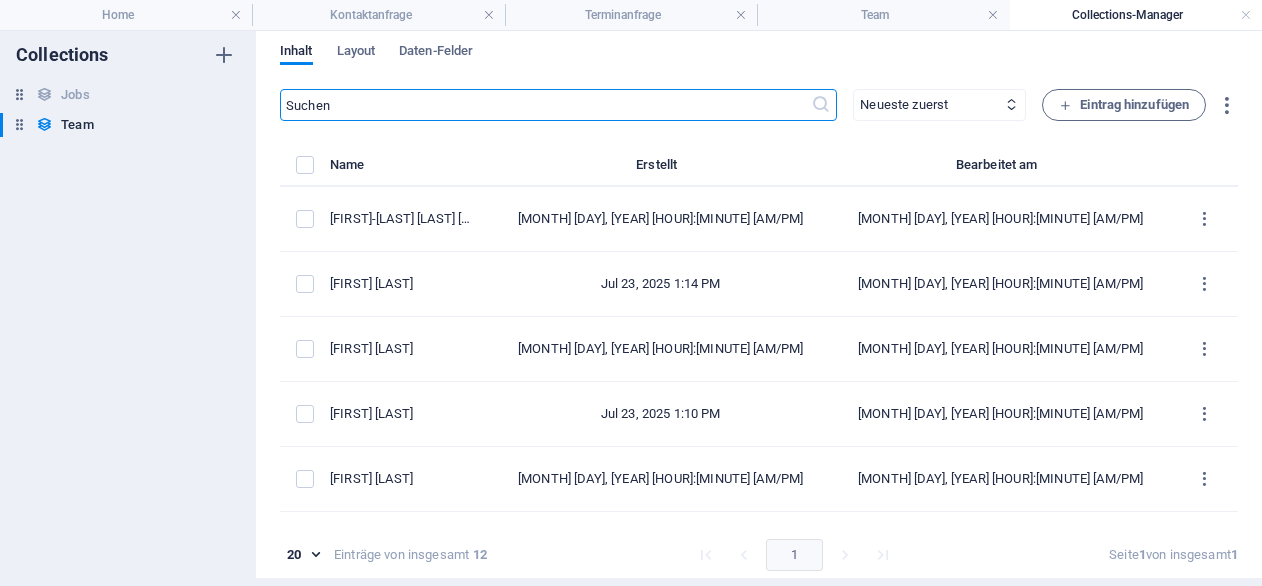 scroll, scrollTop: 0, scrollLeft: 0, axis: both 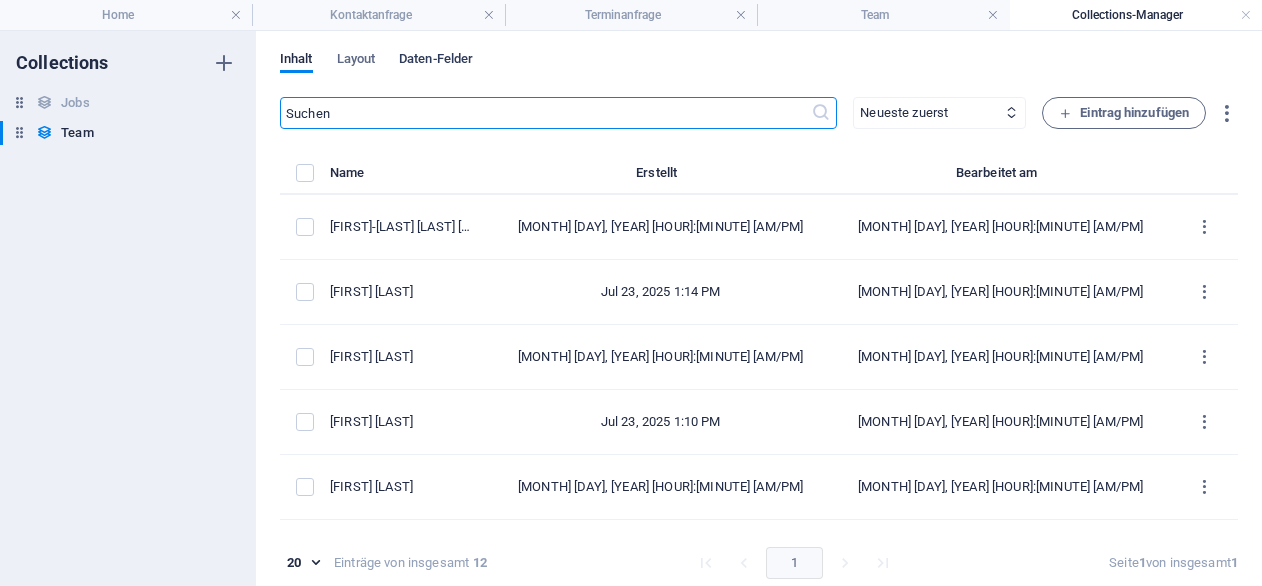 click on "Daten-Felder" at bounding box center [436, 61] 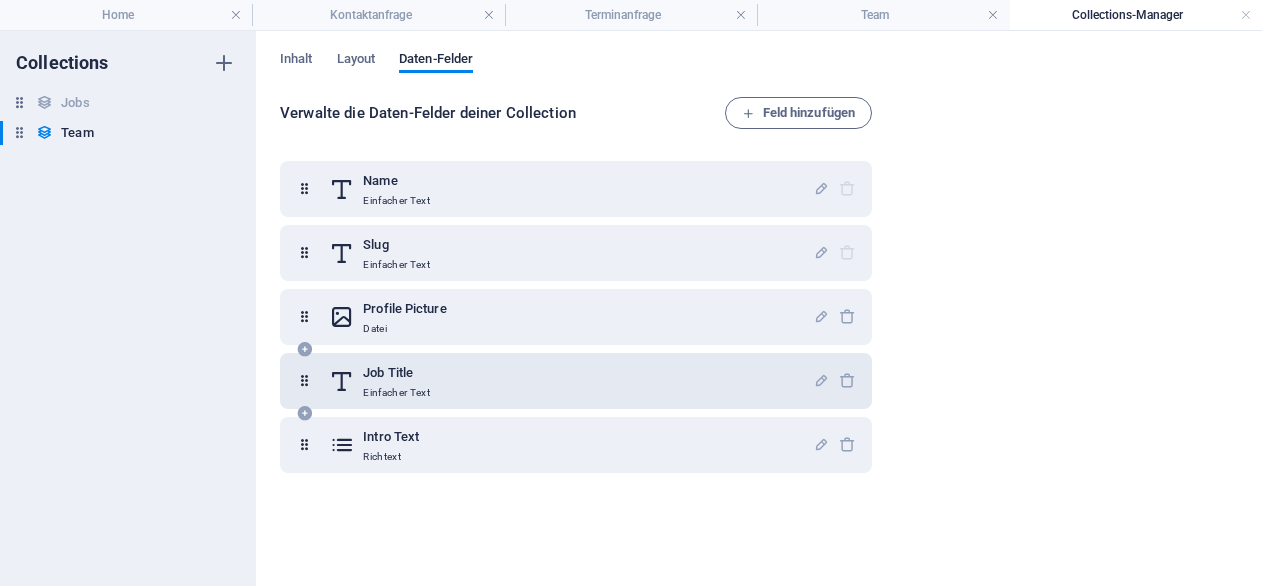 click on "Job Title" at bounding box center [396, 373] 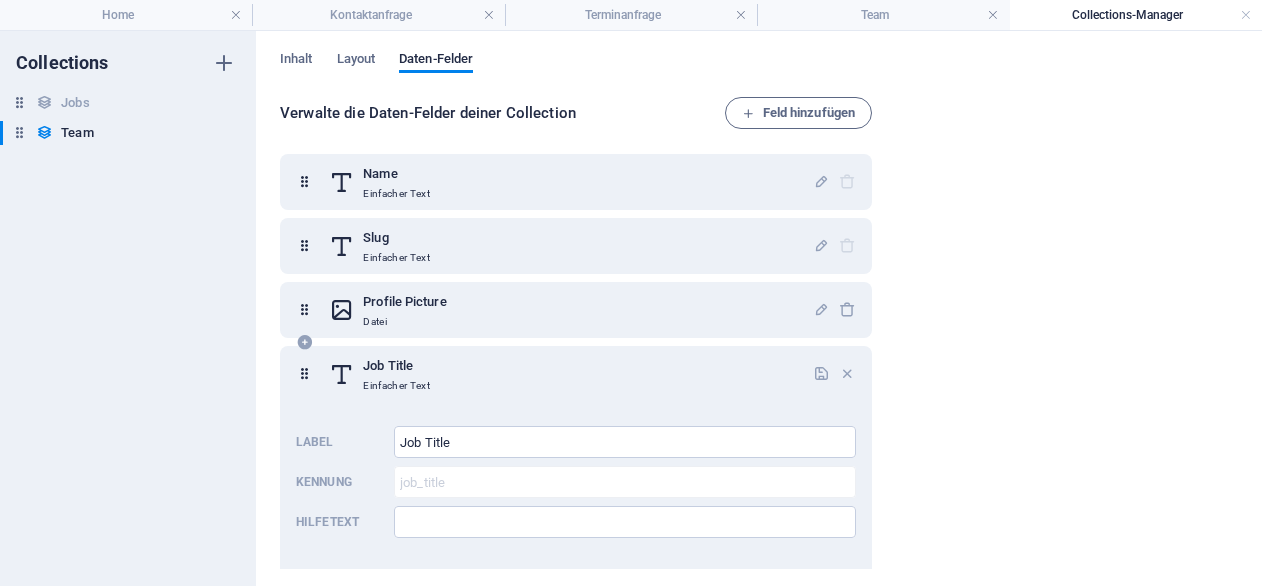 scroll, scrollTop: 0, scrollLeft: 0, axis: both 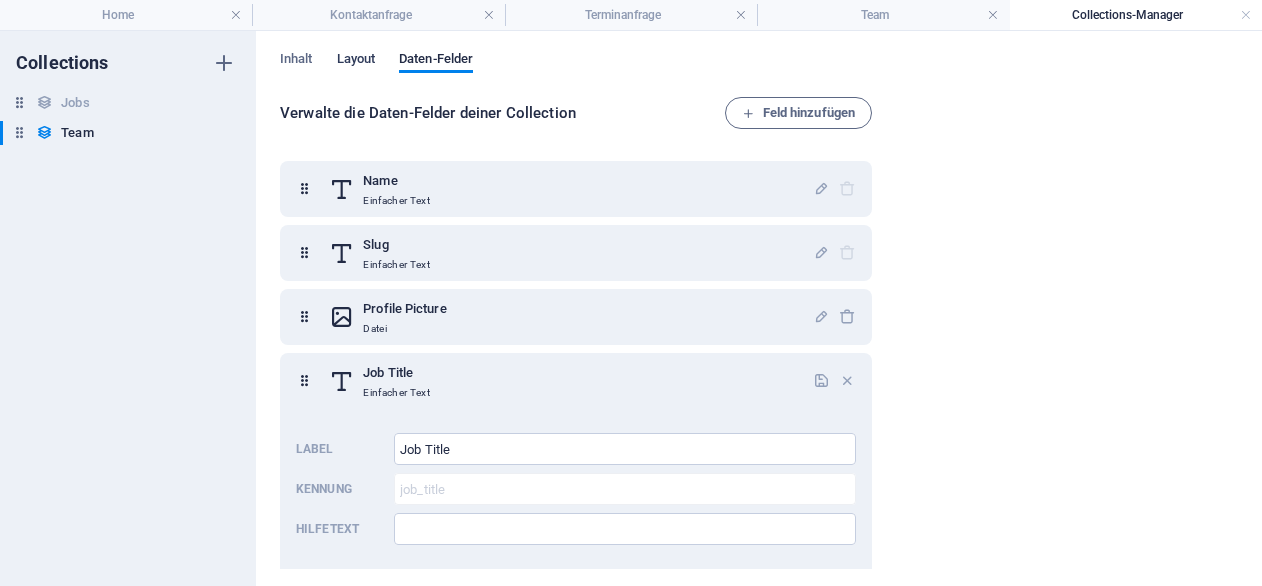 click on "Layout" at bounding box center (356, 61) 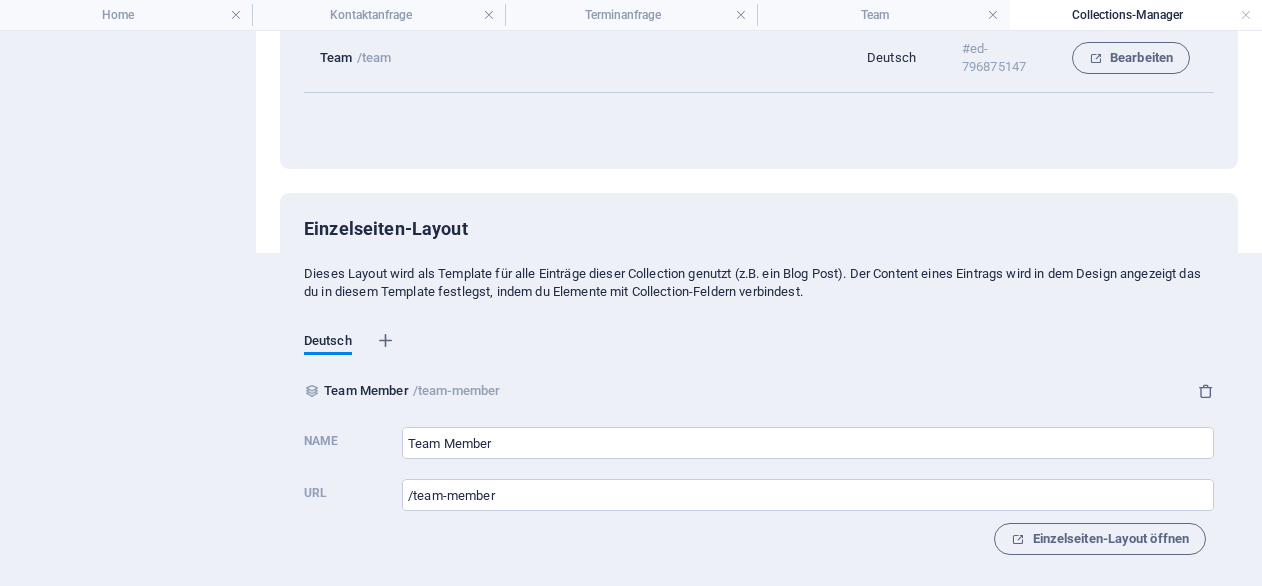 scroll, scrollTop: 341, scrollLeft: 0, axis: vertical 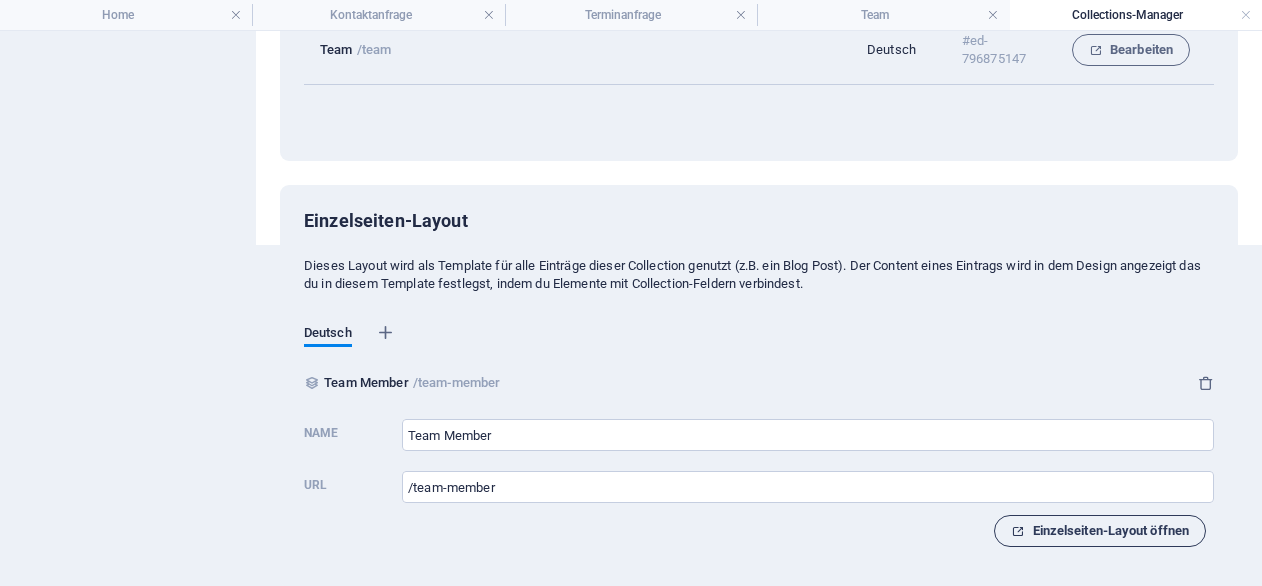 click on "Einzelseiten-Layout öffnen" at bounding box center [1100, 531] 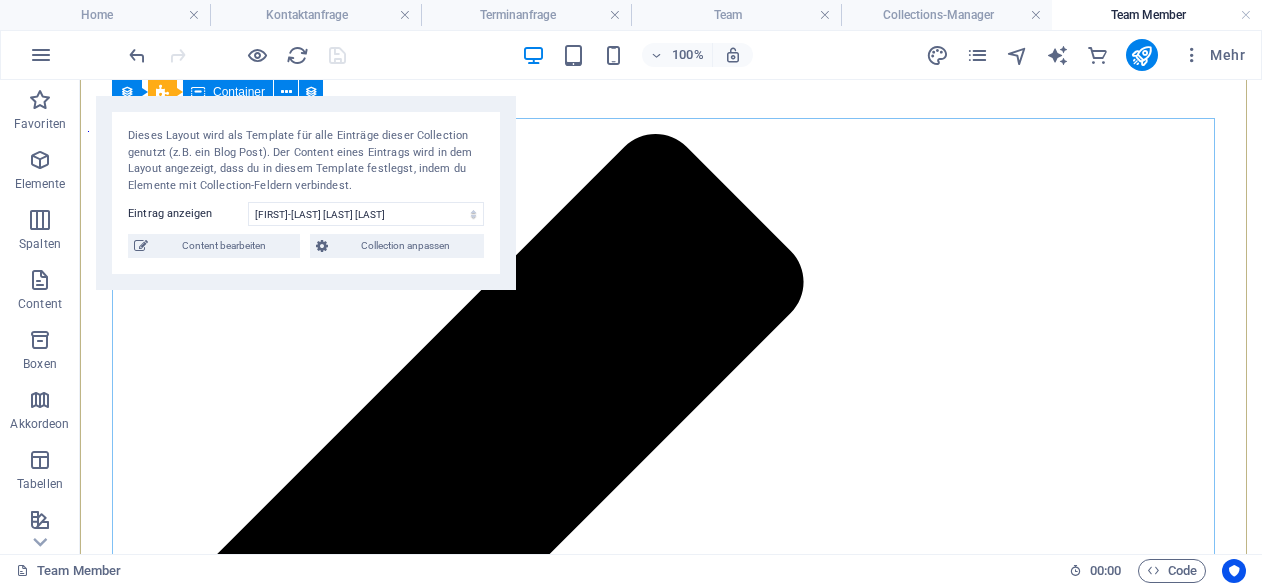 scroll, scrollTop: 0, scrollLeft: 0, axis: both 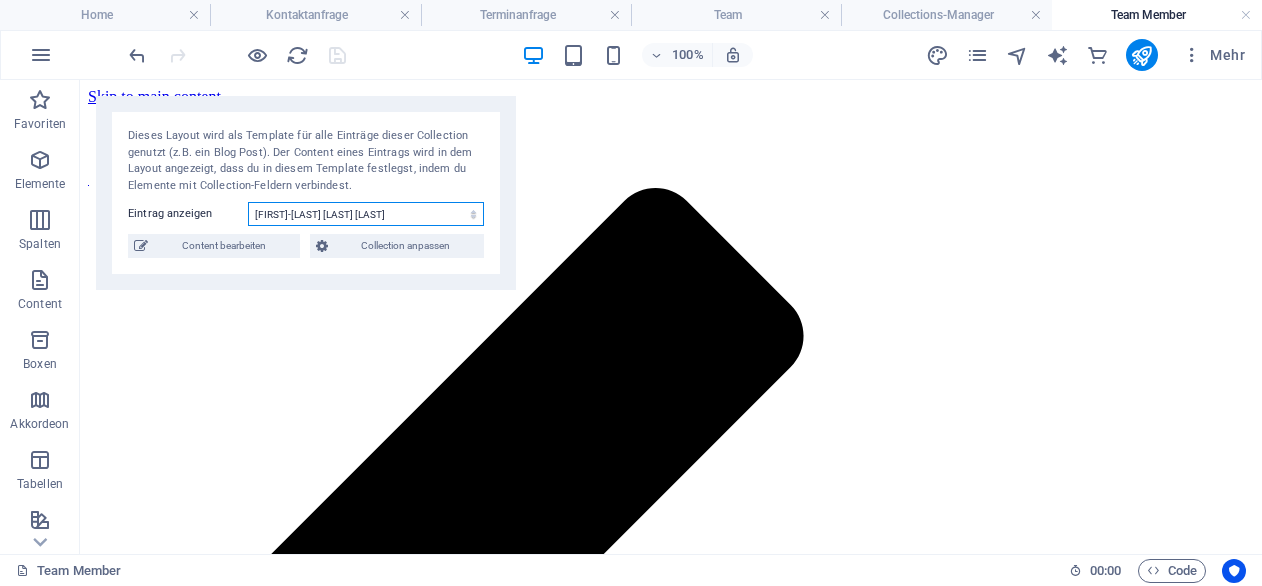 click on "[FIRST]-[LAST] [LAST] [FIRST] [LAST] [FIRST] [LAST] [FIRST] [LAST] [FIRST] [LAST] [FIRST] [LAST] [FIRST] [LAST] [FIRST] [LAST] [FIRST] [LAST] [FIRST] [LAST] [FIRST] [LAST] [FIRST] [LAST]" at bounding box center [366, 214] 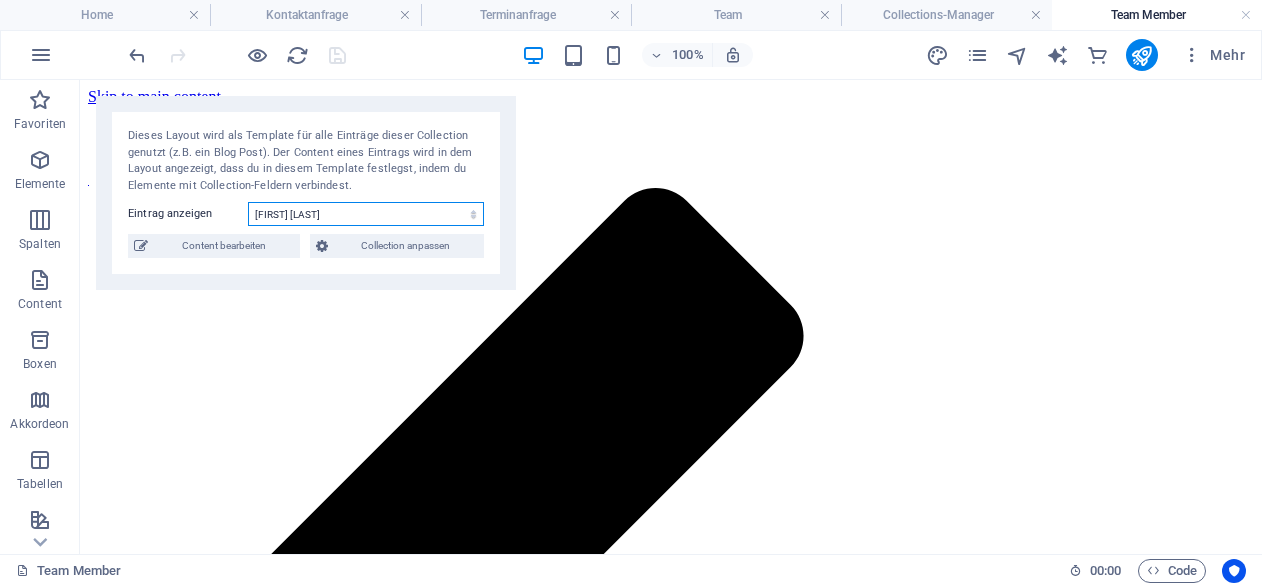 click on "[FIRST]-[LAST] [LAST] [FIRST] [LAST] [FIRST] [LAST] [FIRST] [LAST] [FIRST] [LAST] [FIRST] [LAST] [FIRST] [LAST] [FIRST] [LAST] [FIRST] [LAST] [FIRST] [LAST] [FIRST] [LAST] [FIRST] [LAST]" at bounding box center [366, 214] 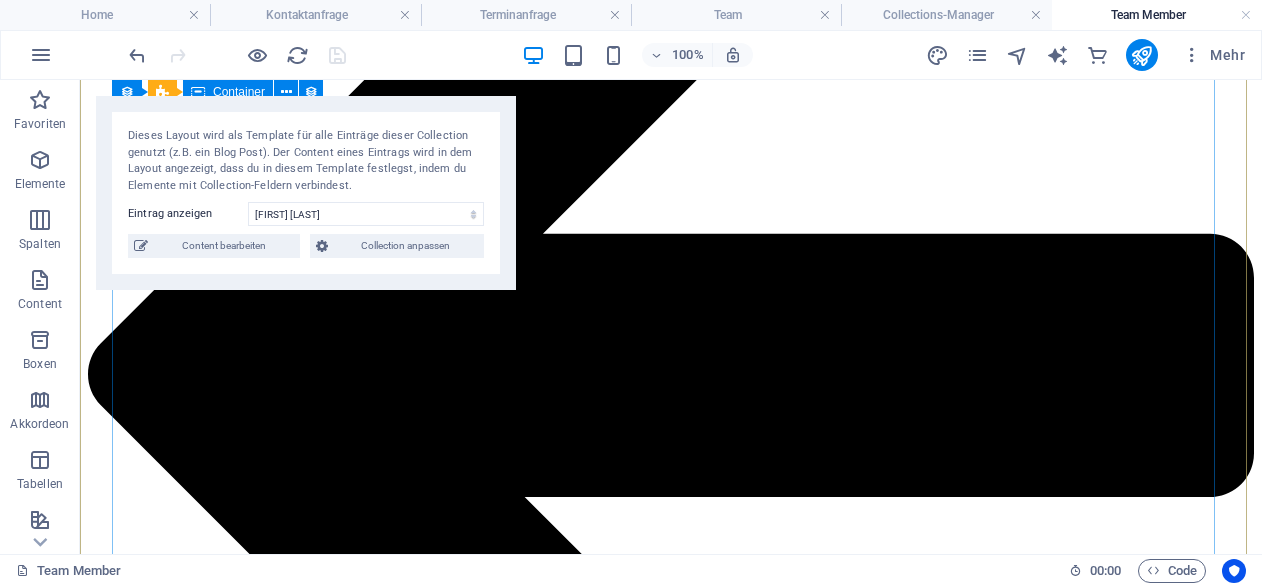 scroll, scrollTop: 310, scrollLeft: 0, axis: vertical 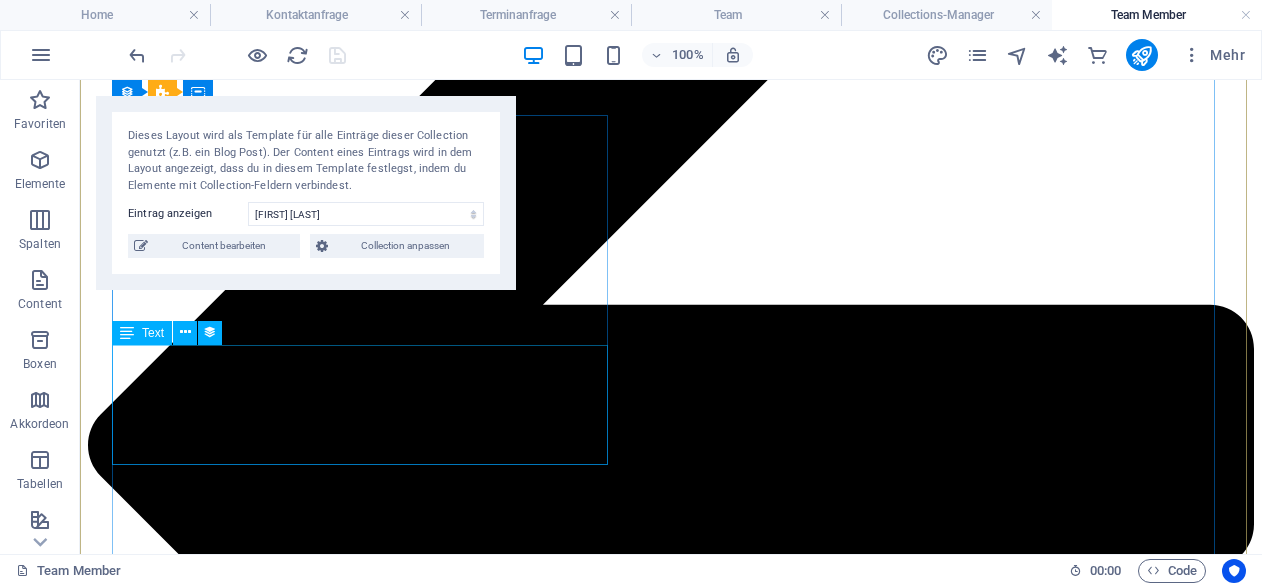 click on "I'm a paragraph. Click here to add your own text and edit me. It’s easy. Just click “Edit Text” or double click me to add your own content and make changes to the font. Feel free to drag and drop me anywhere you like on your page. I’m a great place for you to tell a story and let your users know a more about you." at bounding box center (671, 1202) 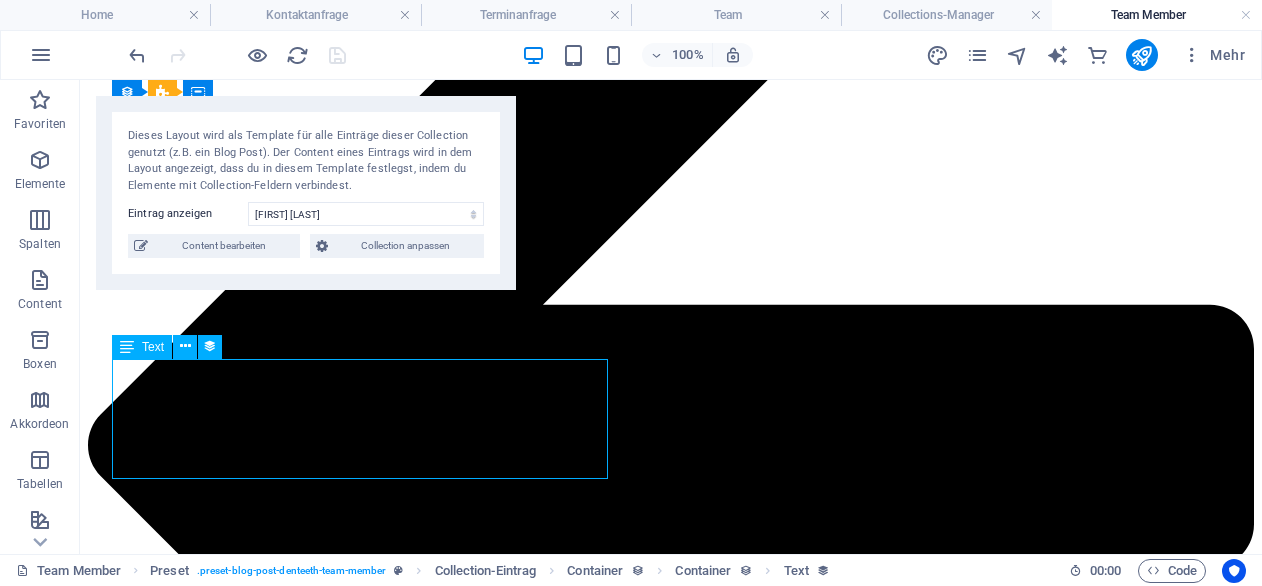 scroll, scrollTop: 291, scrollLeft: 0, axis: vertical 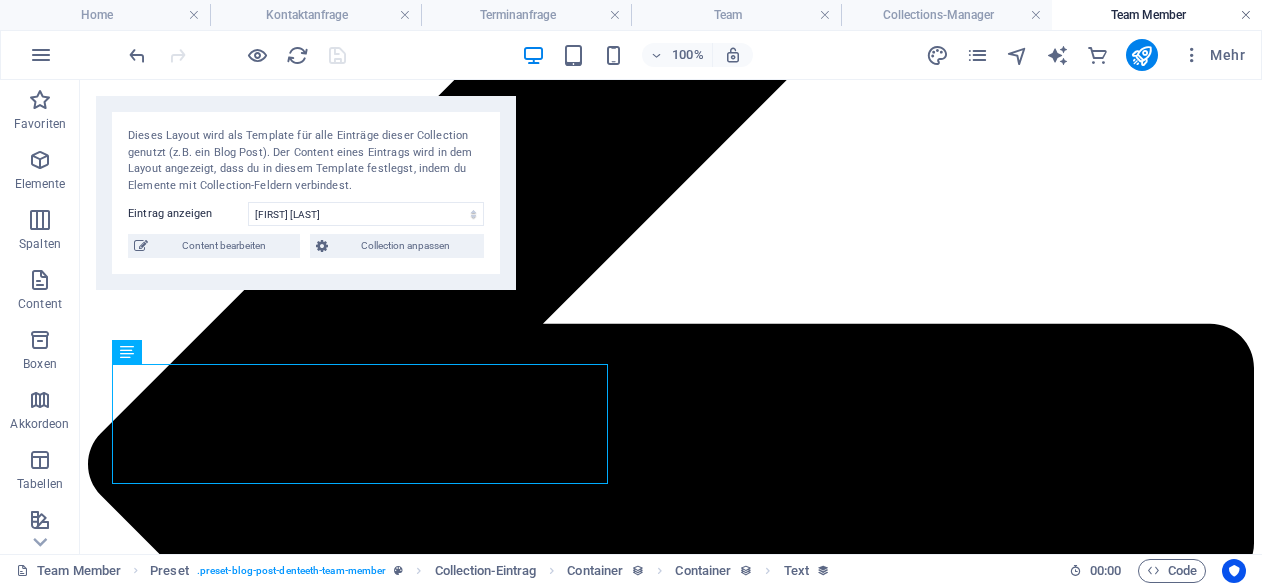 click at bounding box center (1246, 15) 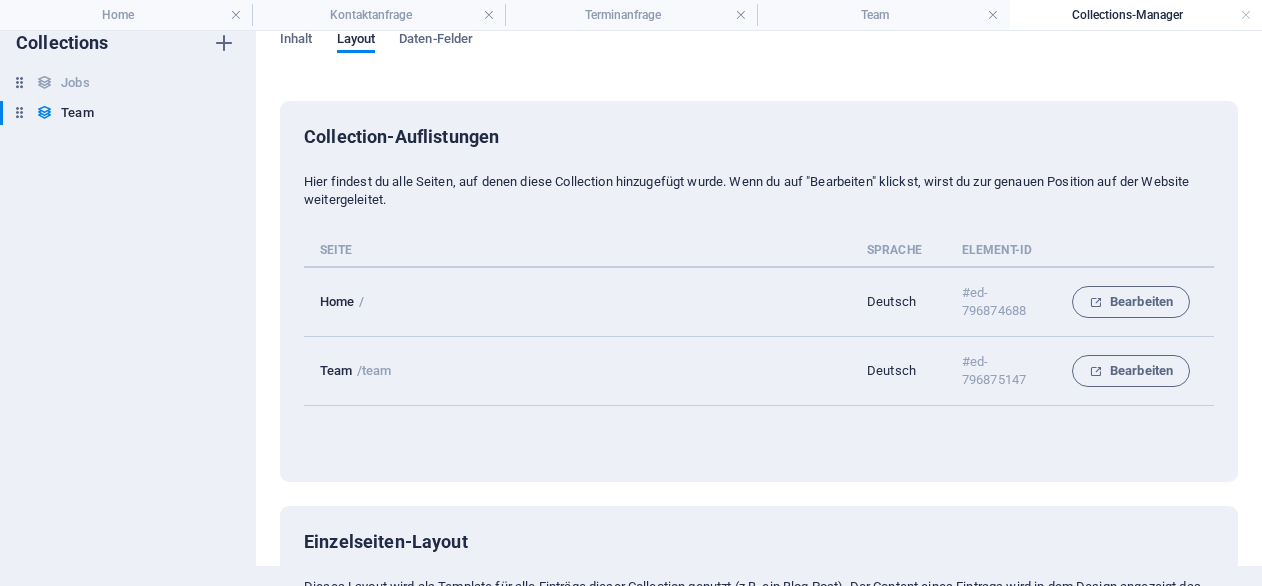 scroll, scrollTop: 0, scrollLeft: 0, axis: both 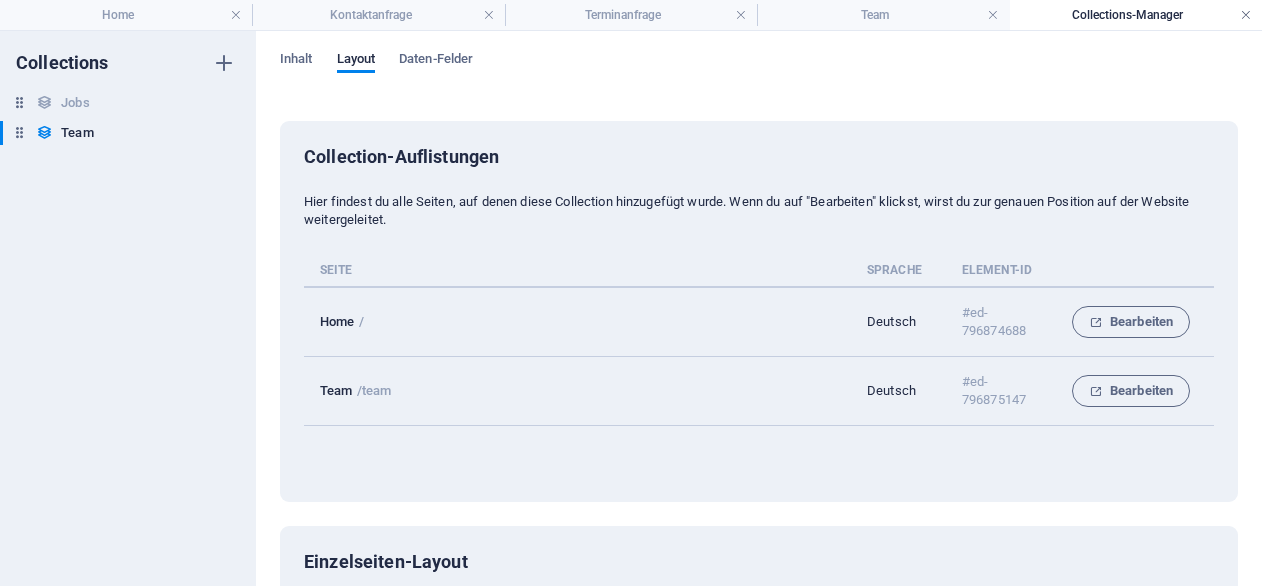 click at bounding box center (1246, 15) 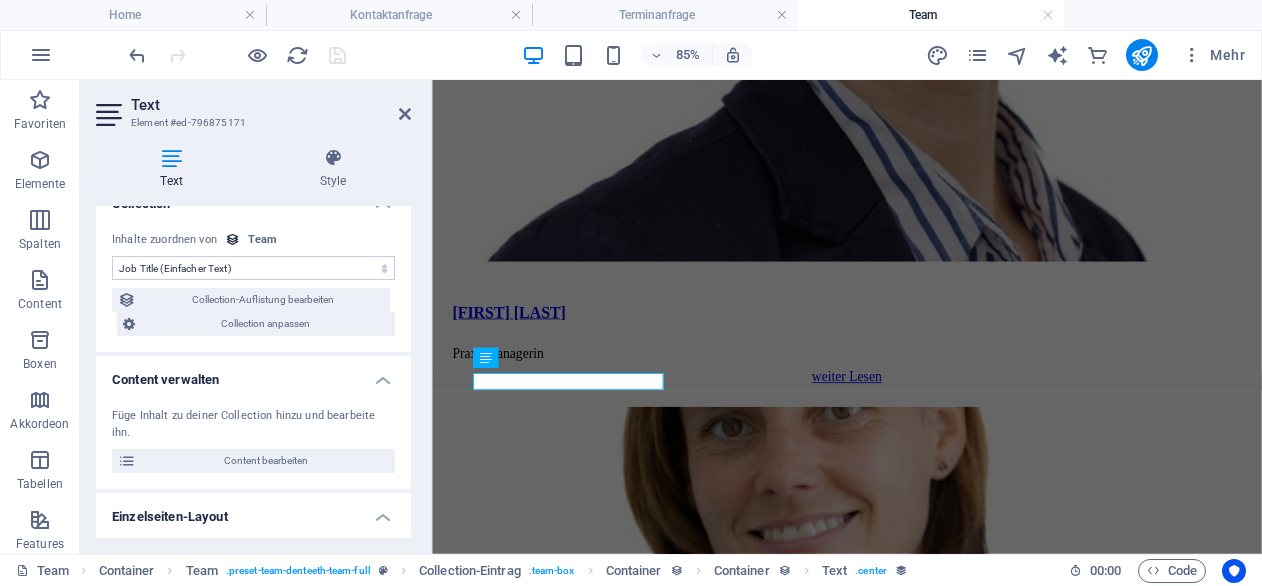 scroll, scrollTop: 707, scrollLeft: 0, axis: vertical 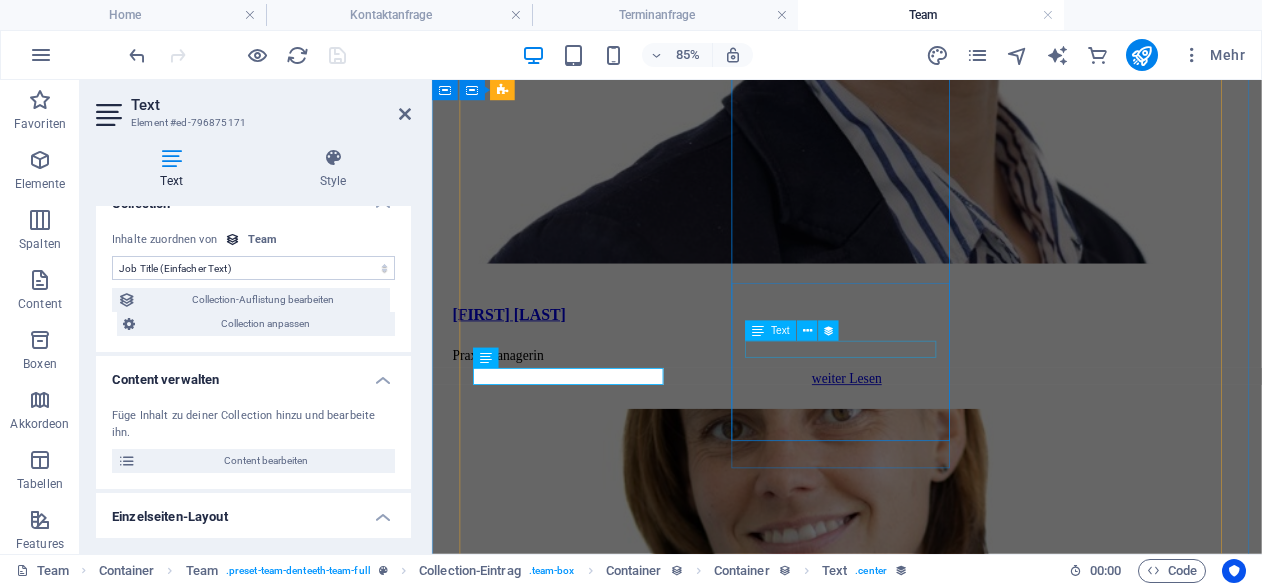 click on "Rezeption, Abrechnung" at bounding box center [920, 1076] 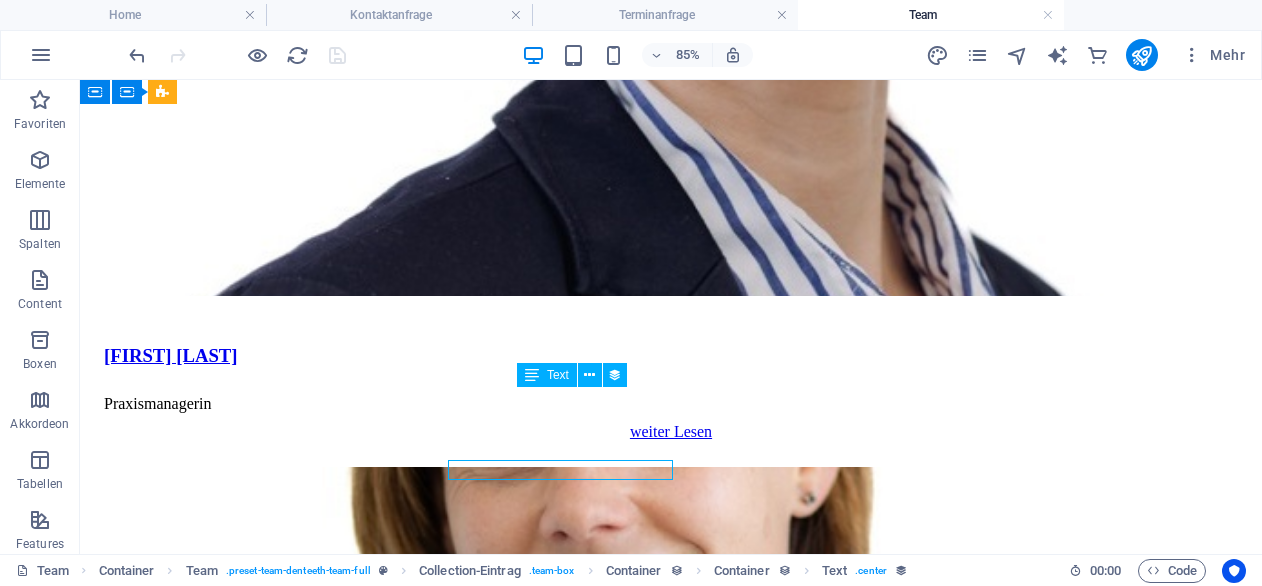 scroll, scrollTop: 634, scrollLeft: 0, axis: vertical 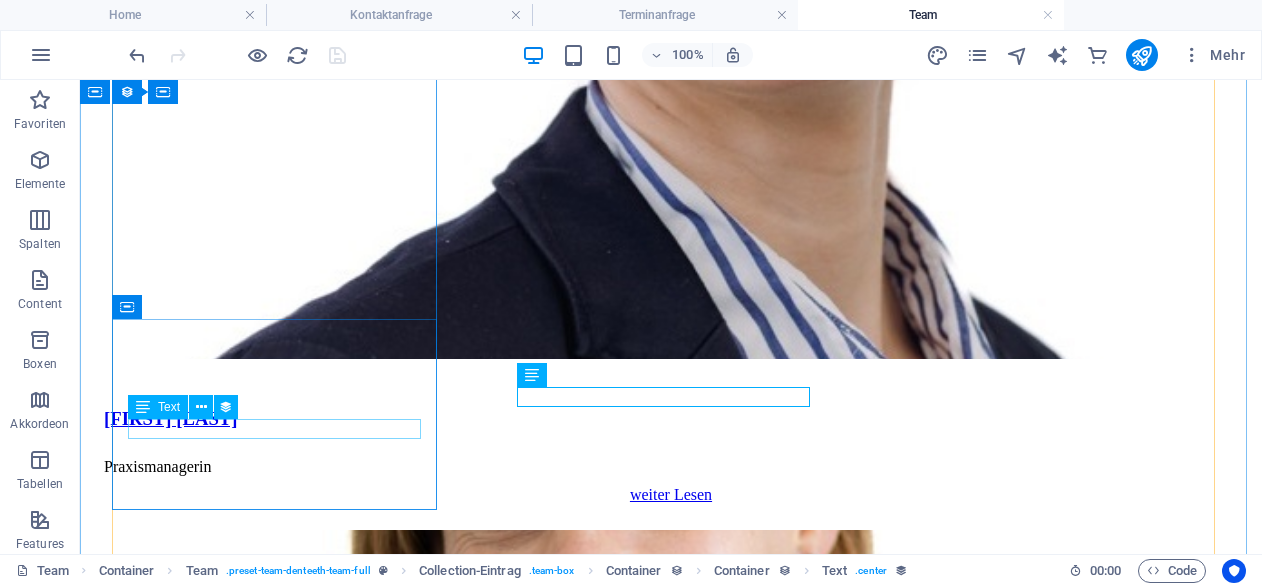 click on "Praxismanagerin" at bounding box center (671, 467) 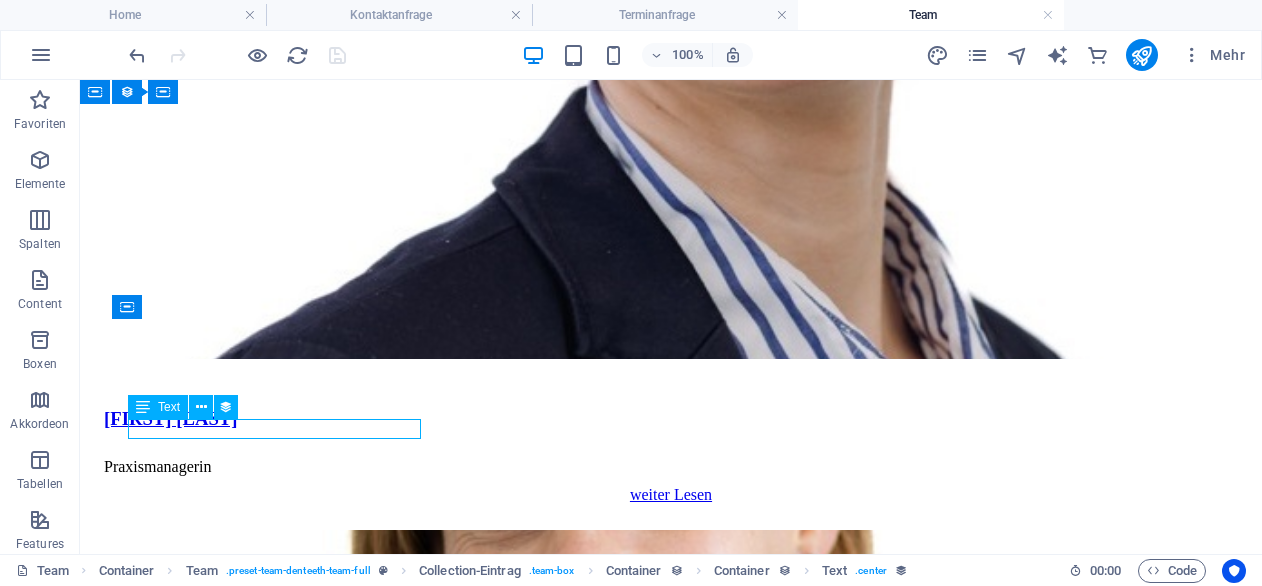 click on "Praxismanagerin" at bounding box center [671, 467] 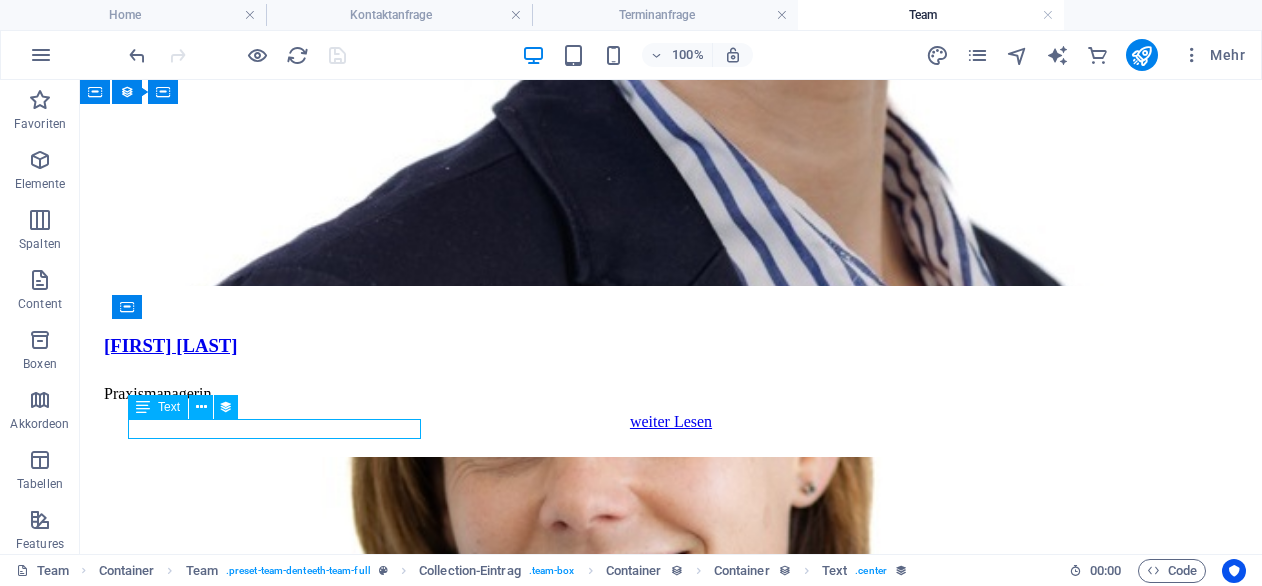 select on "job_title" 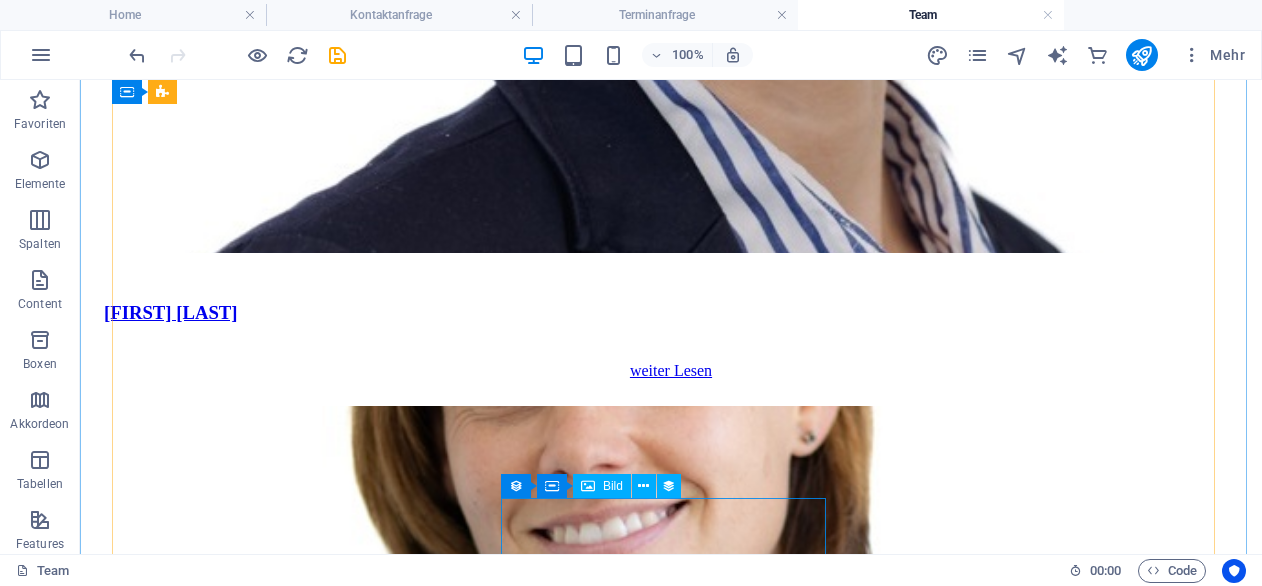 scroll, scrollTop: 774, scrollLeft: 0, axis: vertical 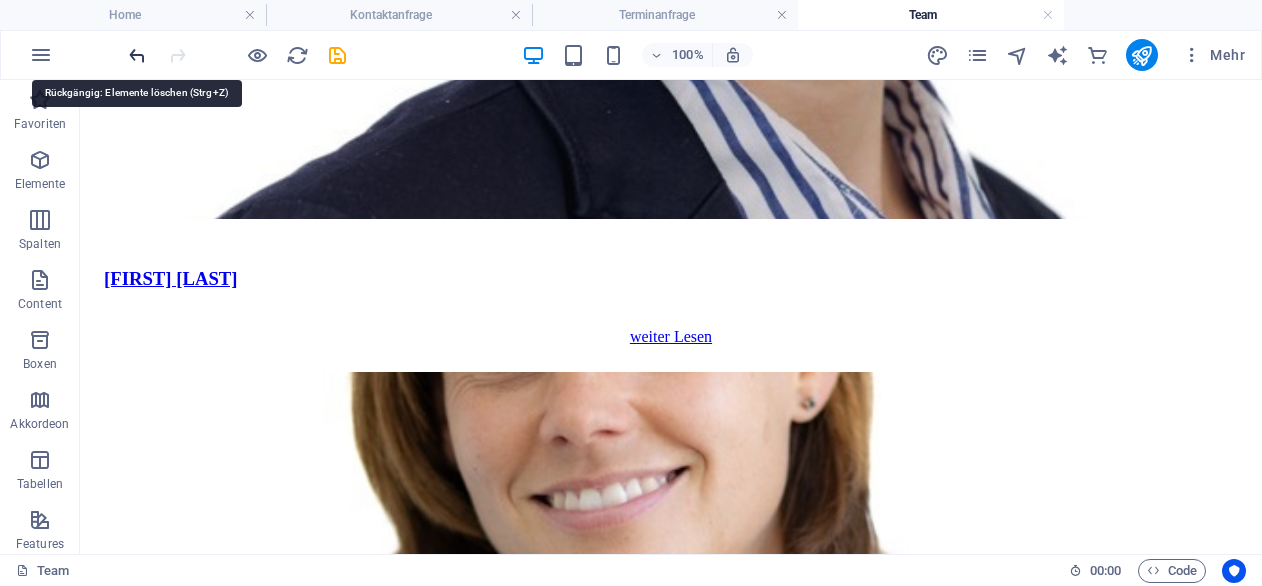 click at bounding box center [137, 55] 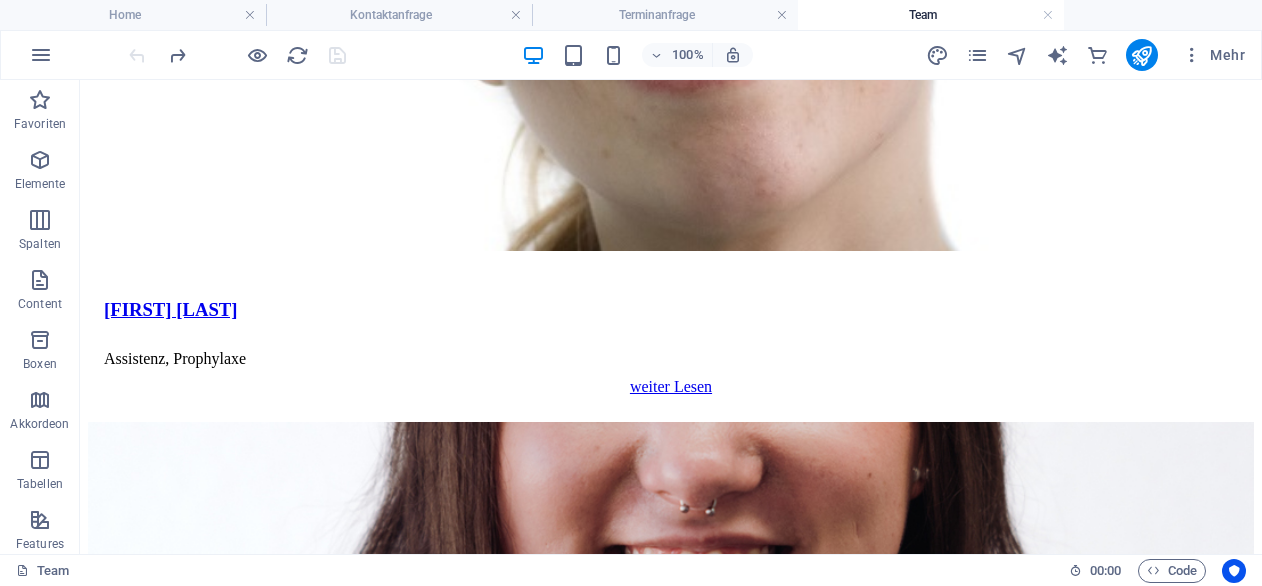 scroll, scrollTop: 3429, scrollLeft: 0, axis: vertical 